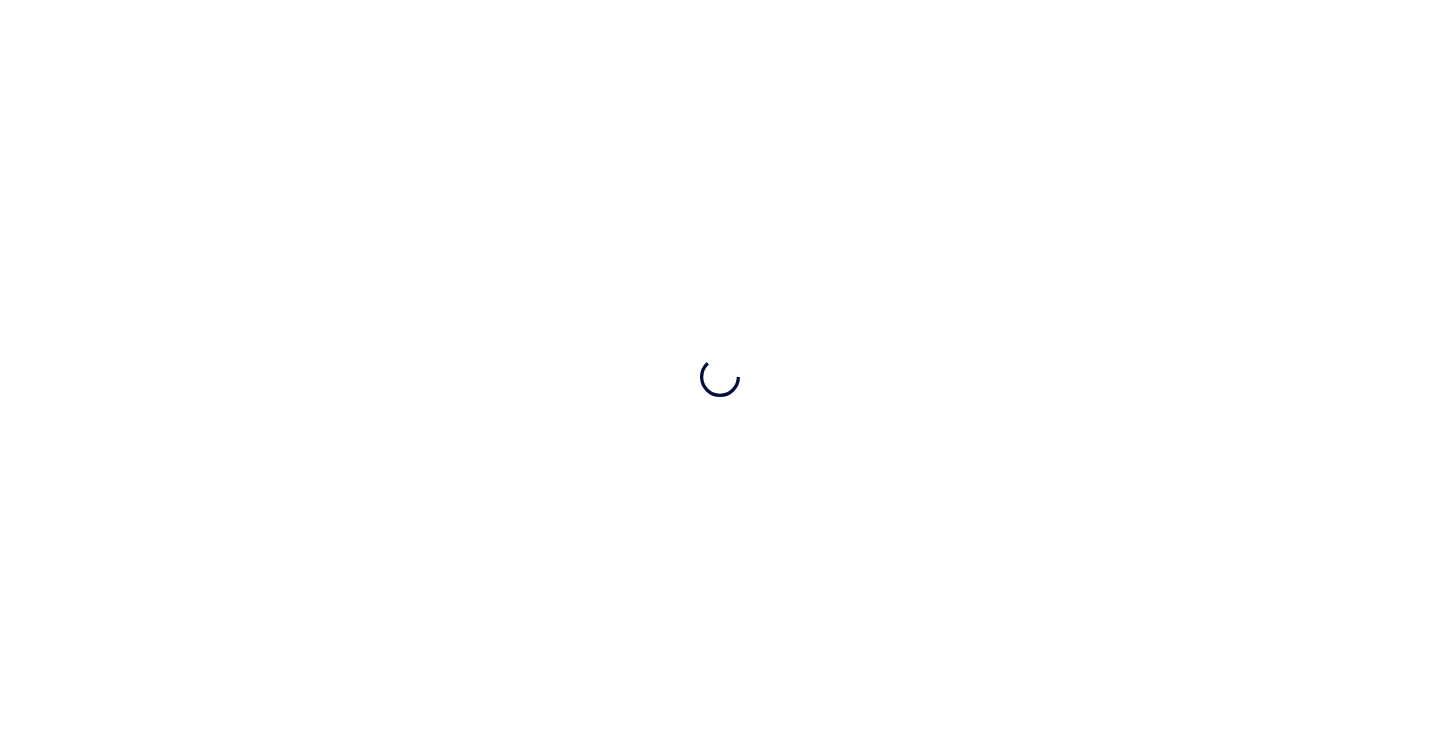 scroll, scrollTop: 0, scrollLeft: 0, axis: both 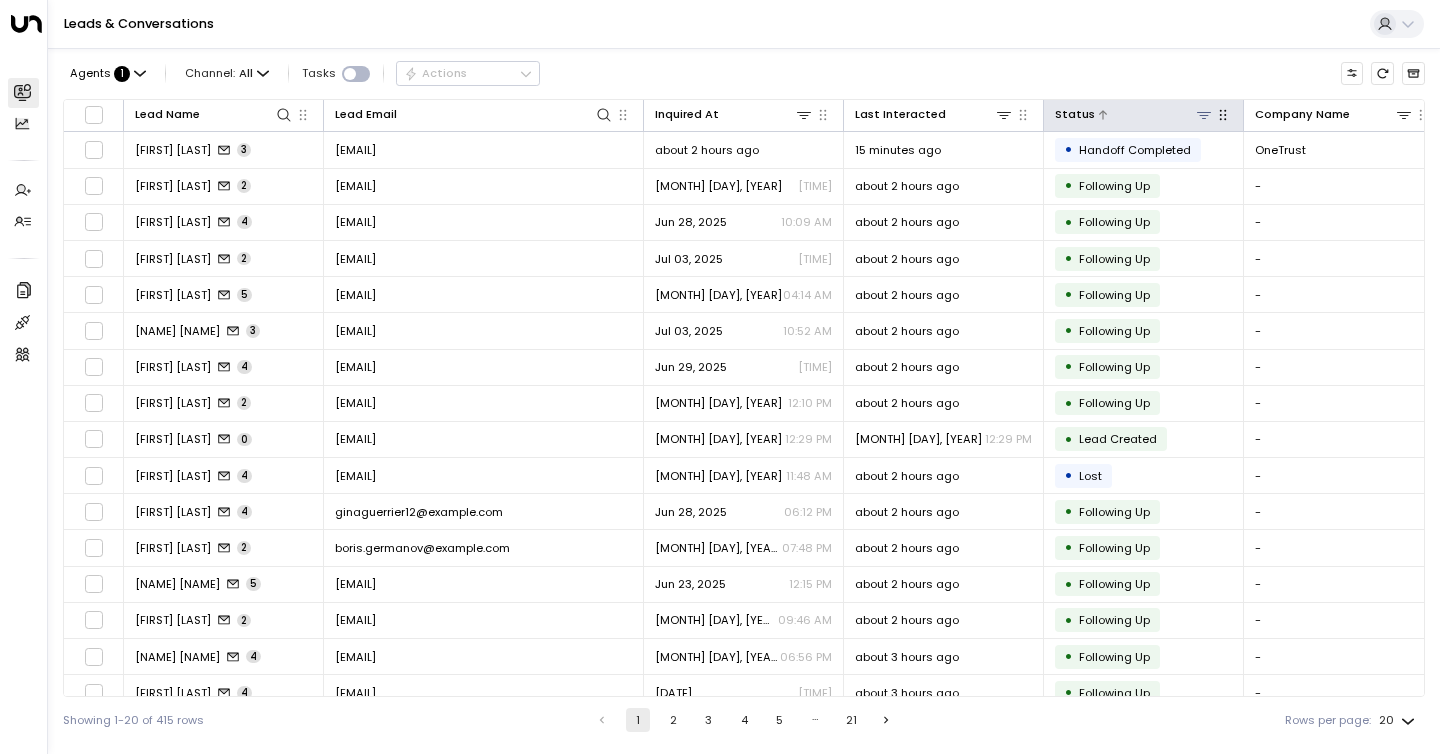 click at bounding box center (1204, 115) 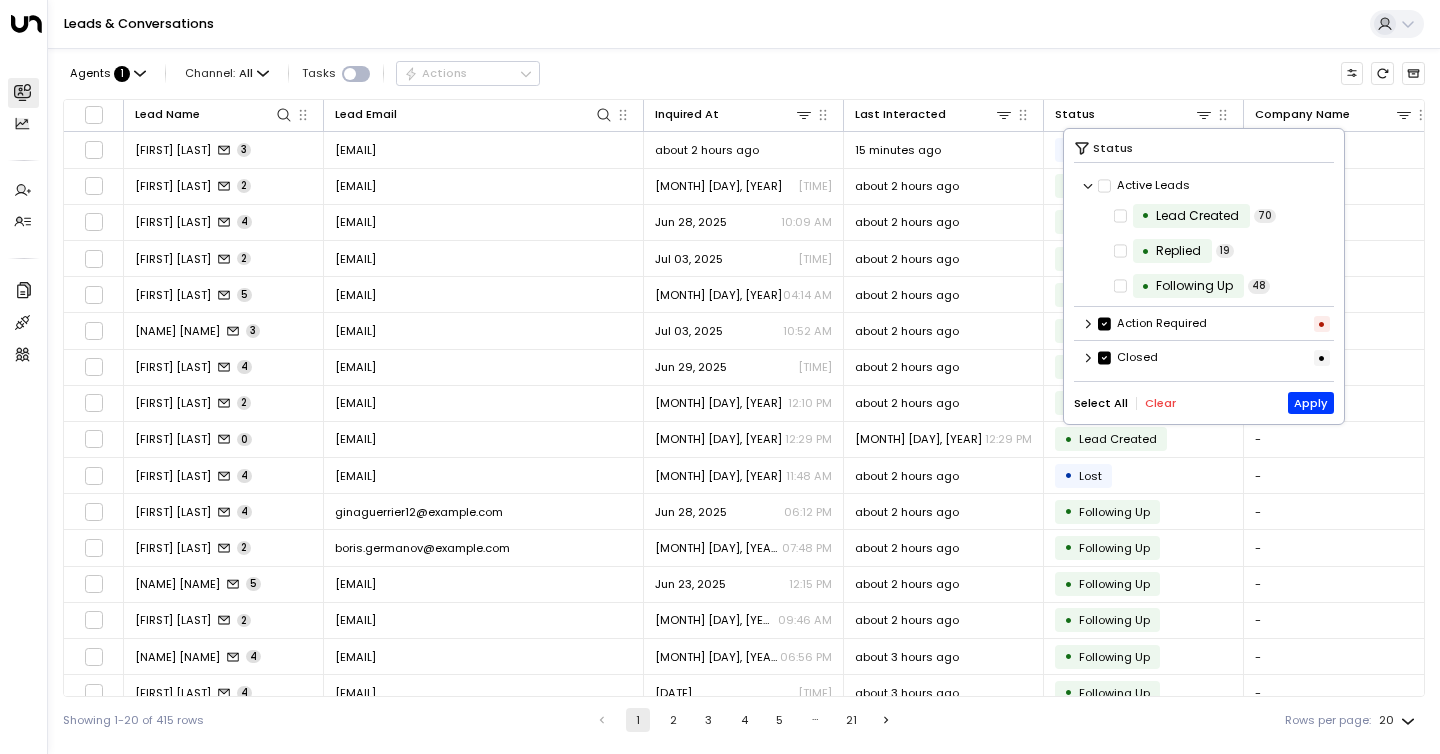 click at bounding box center [1088, 186] 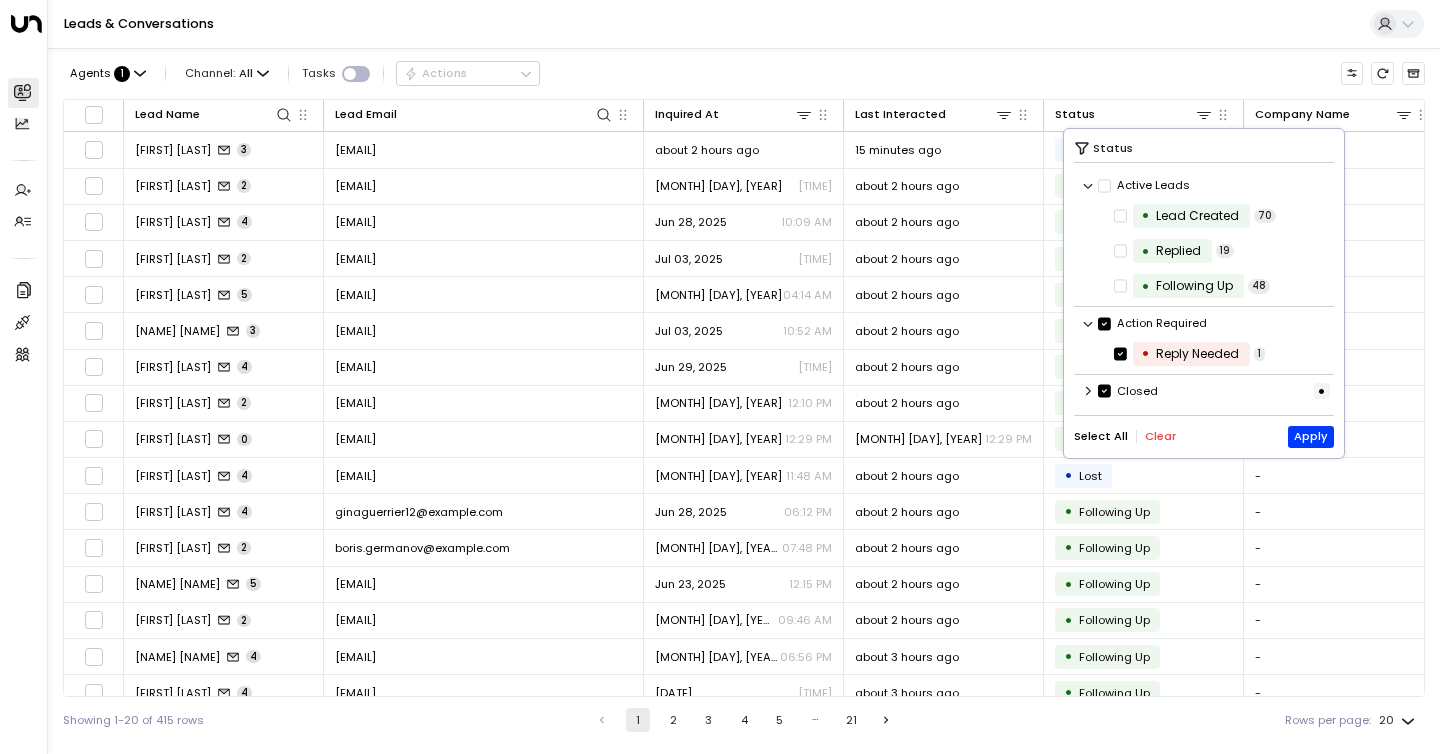 click at bounding box center (1088, 186) 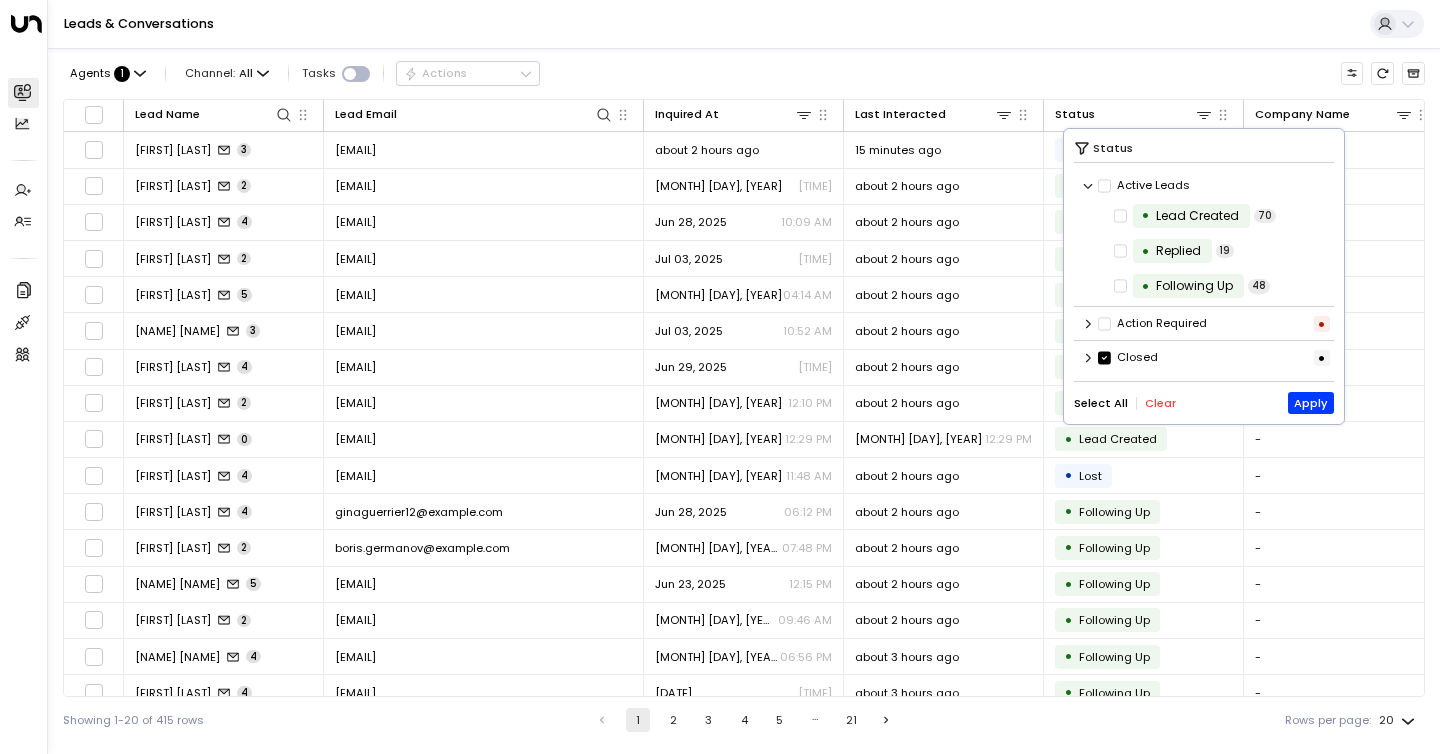 click on "Closed •" at bounding box center [1204, 186] 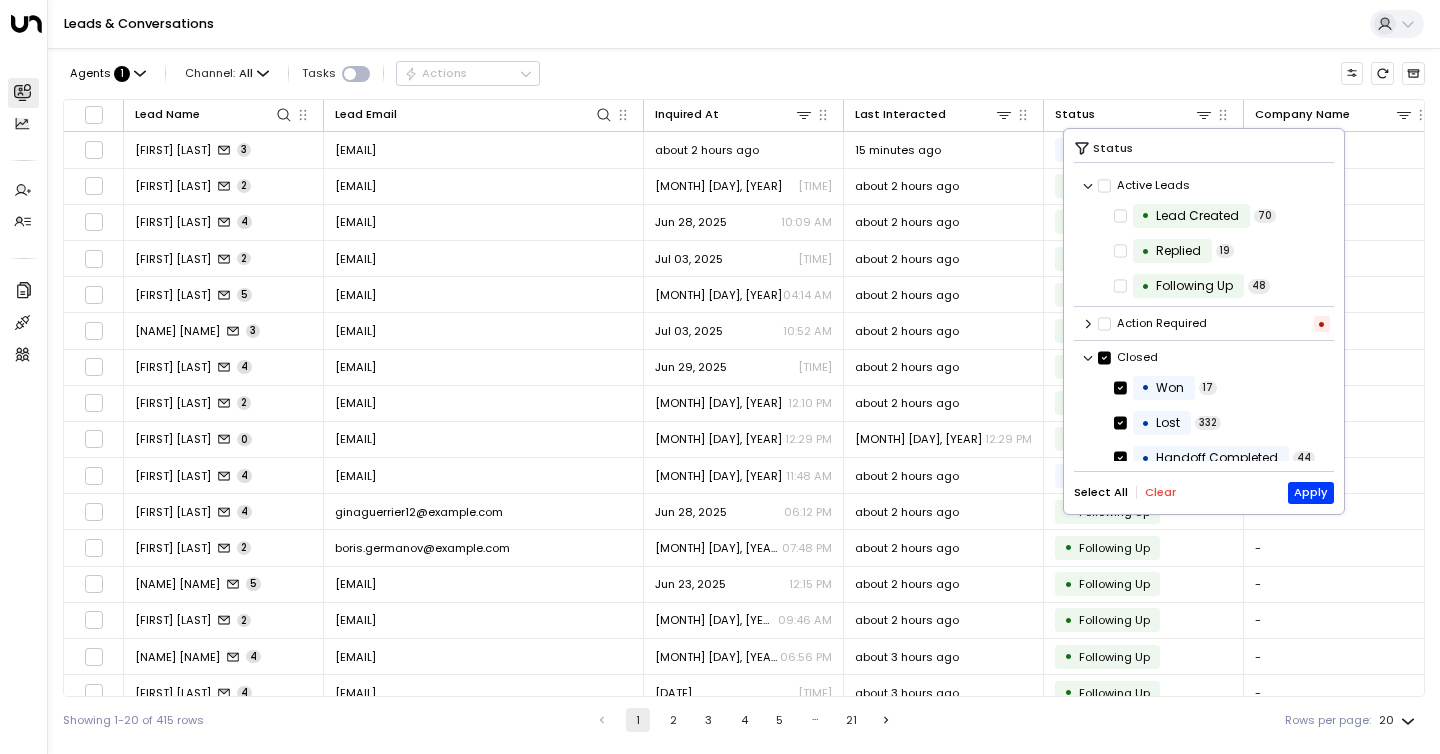 scroll, scrollTop: 49, scrollLeft: 0, axis: vertical 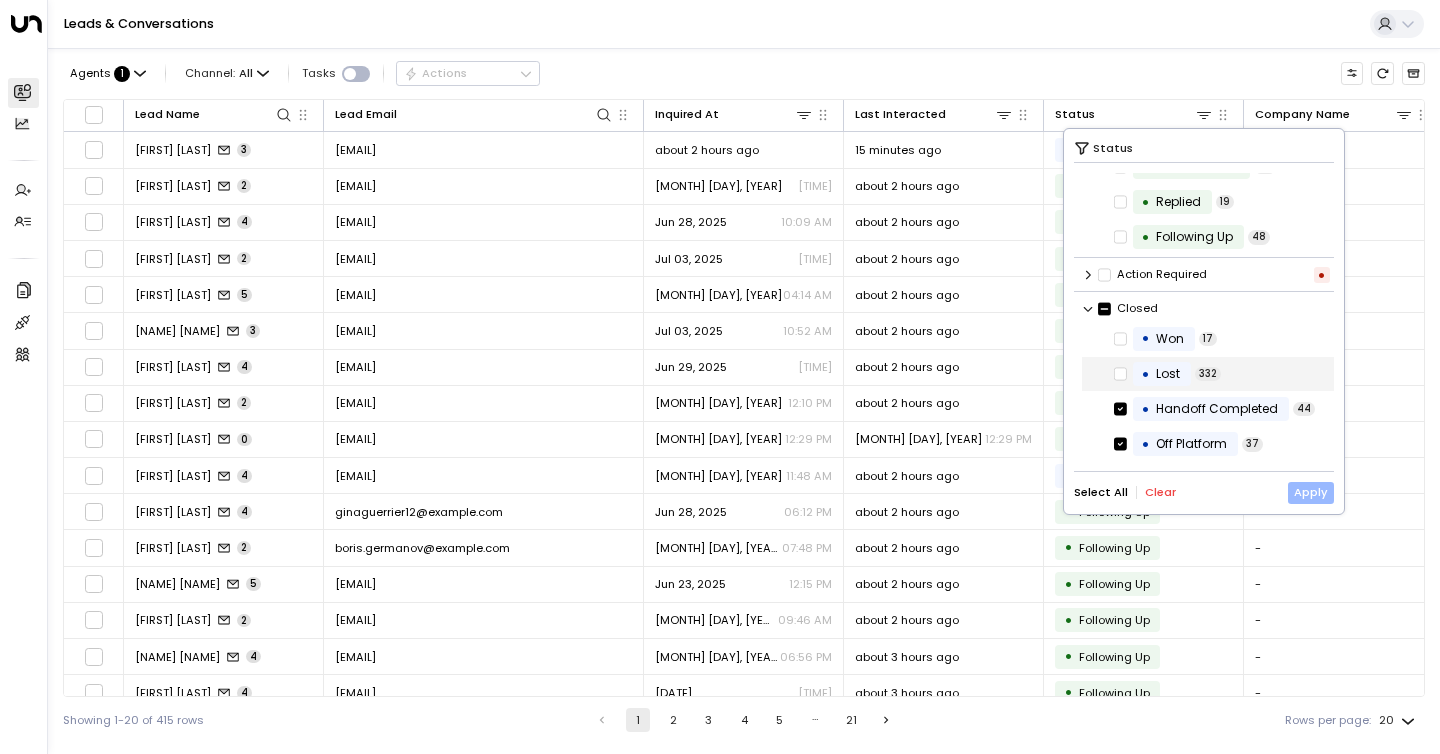 click on "Apply" at bounding box center (1311, 493) 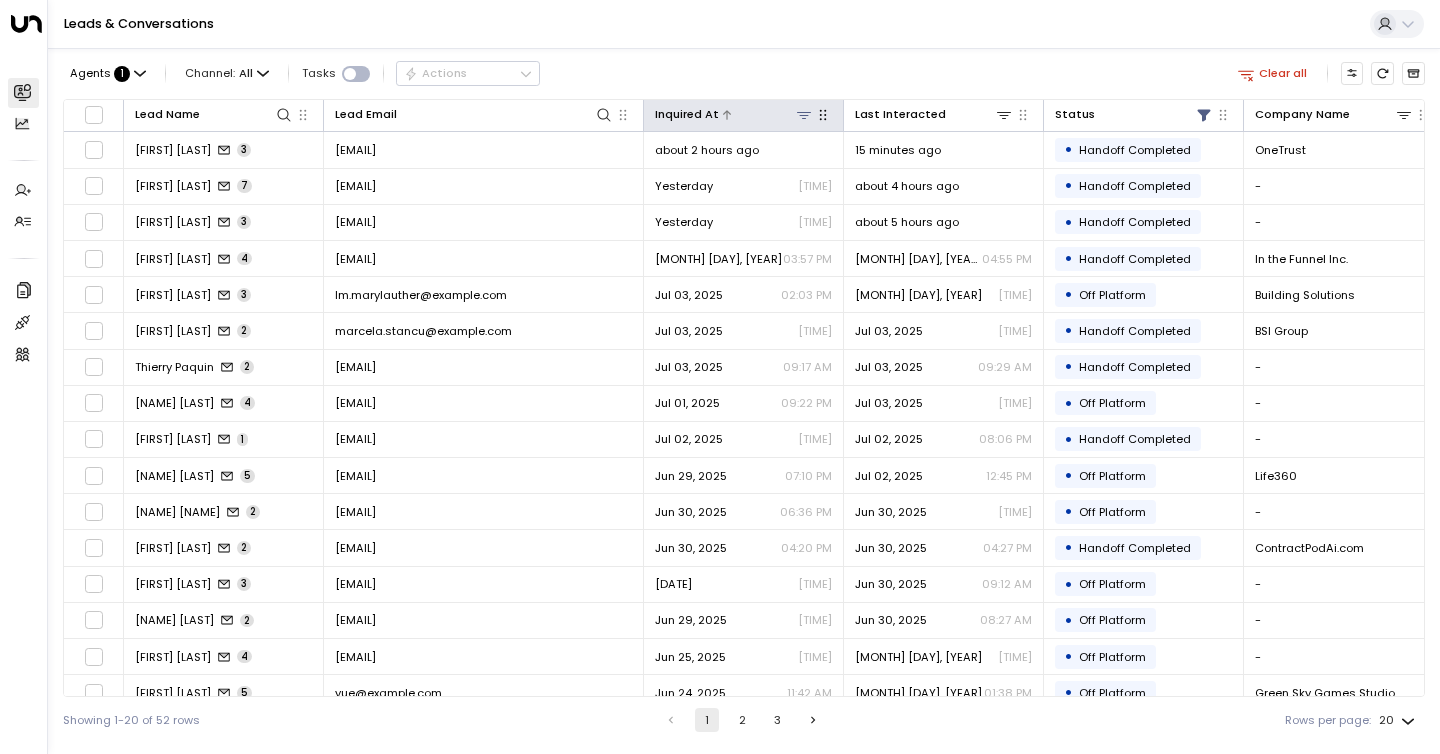 click at bounding box center [804, 115] 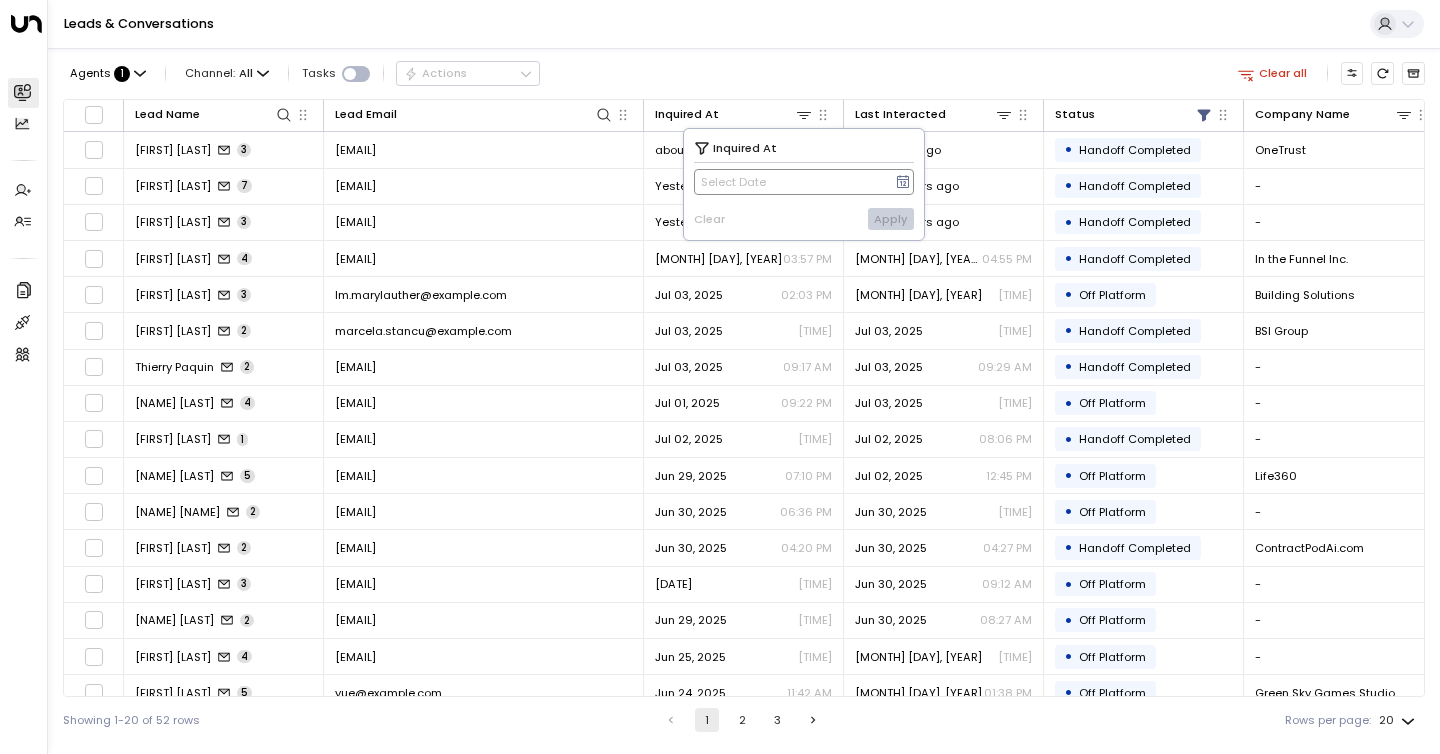 click at bounding box center (903, 181) 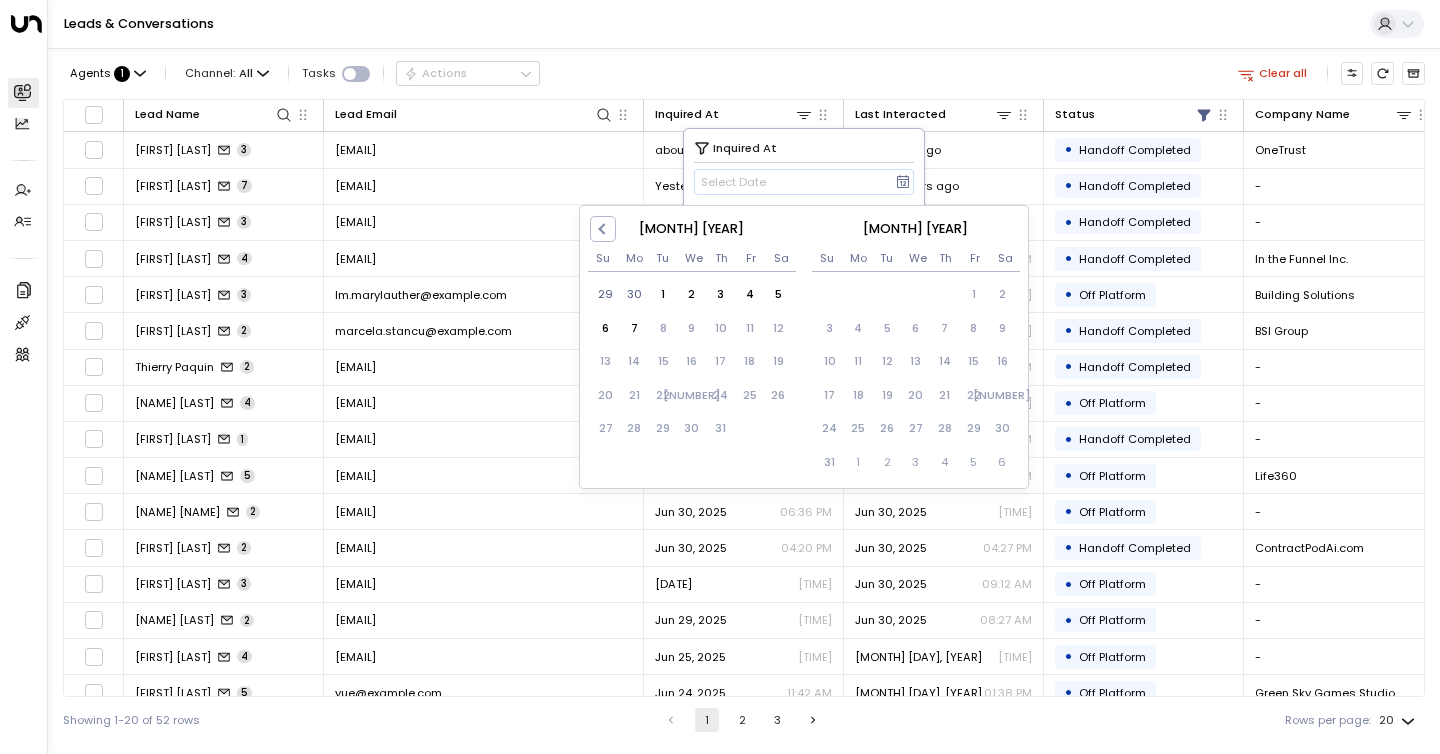 click on "Agents : [NUMBER] Channel: All Tasks Actions Clear all Lead Name Lead Email Inquired At Last Interacted Status Company Name Product # of people AI mode Trigger Location [NAME] [NAME] [NUMBER] [EMAIL] about [NUMBER] hours ago [NUMBER] minutes ago • Handoff Completed OneTrust Event Venue - [EMAIL] [NUMBER] [STREET] [NAME] [NAME] [NUMBER] [EMAIL] Yesterday [TIME] about [NUMBER] hours ago • Handoff Completed - Private Offices [NUMBER] noreply@notifications.hubspot.com [NUMBER] [STREET] [NAME] [NAME] [NUMBER] [EMAIL] Yesterday [TIME] about [NUMBER] hours ago • Handoff Completed - Private Offices [NUMBER]-[NUMBER] noreply@notifications.hubspot.com [NUMBER] [STREET] [NAME] [NAME] [NUMBER] [EMAIL] [DATE] [TIME] [DATE] [TIME] • Handoff Completed In the Funnel Inc. Private Offices - noreply@notifications.hubspot.com [NUMBER] [STREET] + [NUMBER] [NAME] [NAME] [NUMBER] [EMAIL] [DATE] [TIME] [DATE] [TIME] • Off Platform Building Solutions Private Offices - [NUMBER] [STREET] [NUMBER] -" at bounding box center [744, 395] 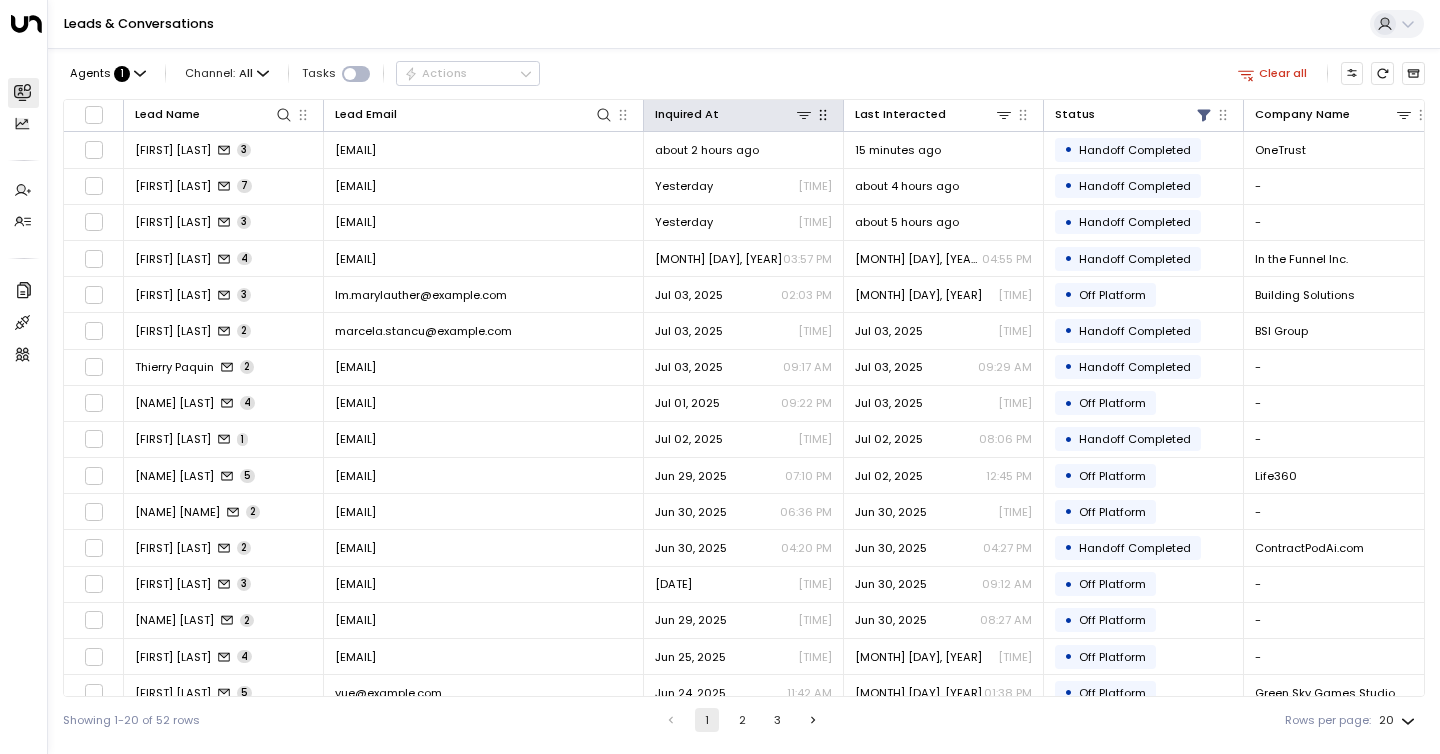 click at bounding box center (823, 115) 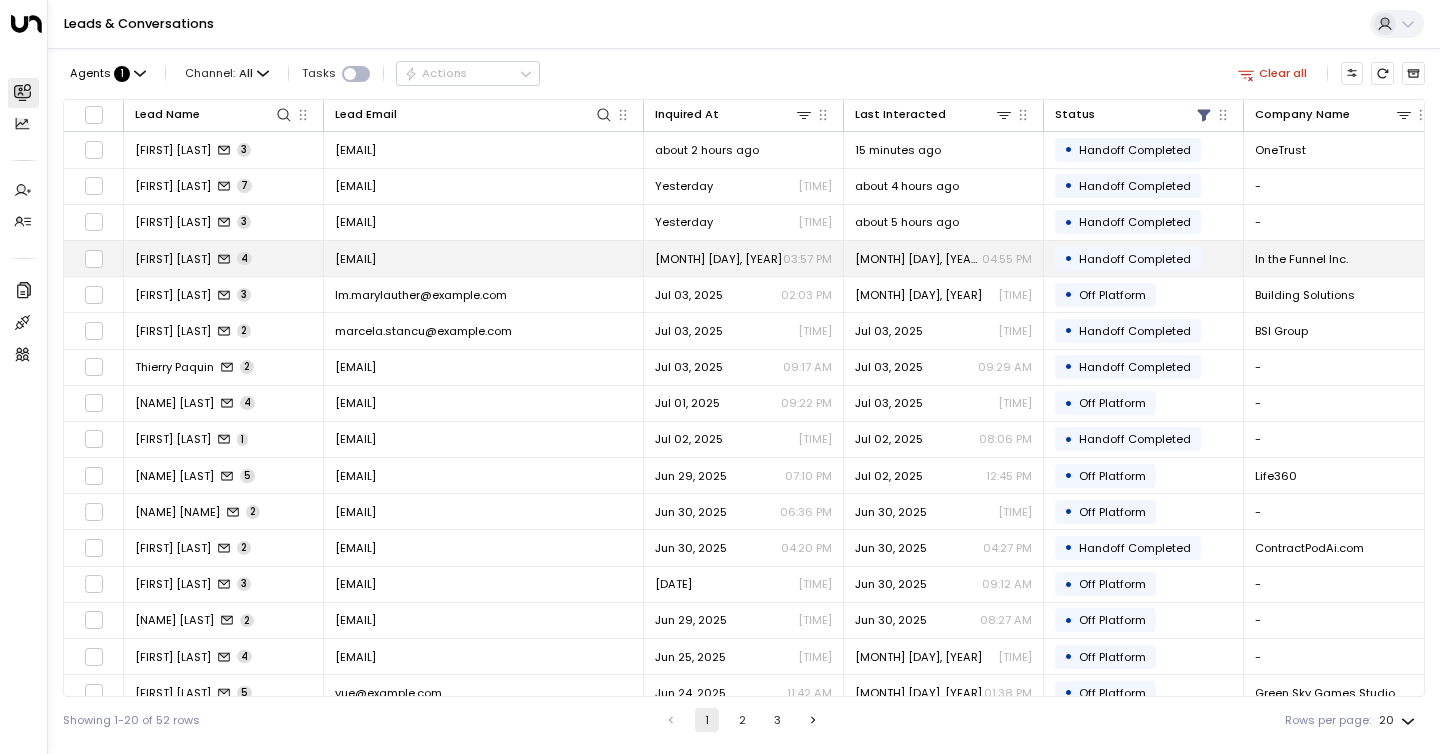 scroll, scrollTop: 165, scrollLeft: 0, axis: vertical 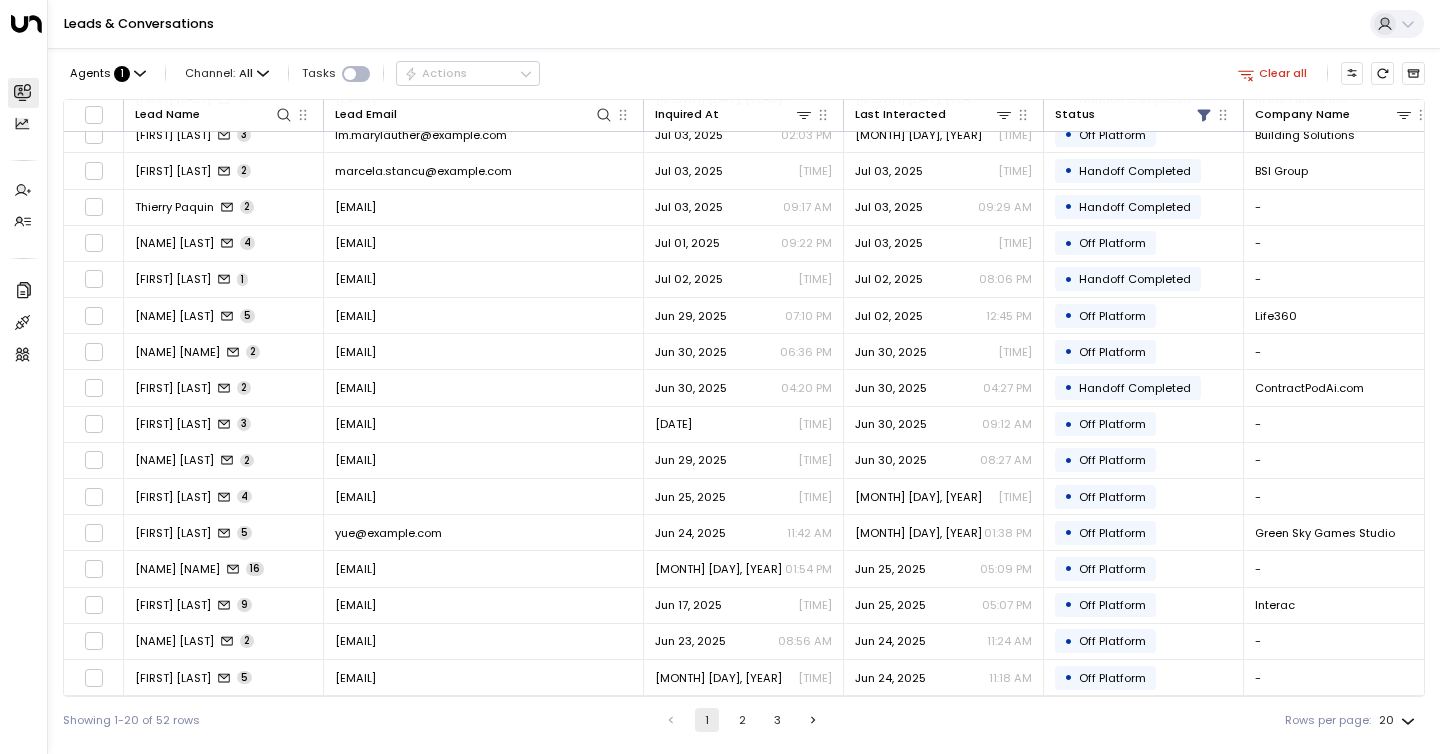 click on "Showing   1-20 of 52   rows 1 2 3 Rows per page: 20 **" at bounding box center [744, 720] 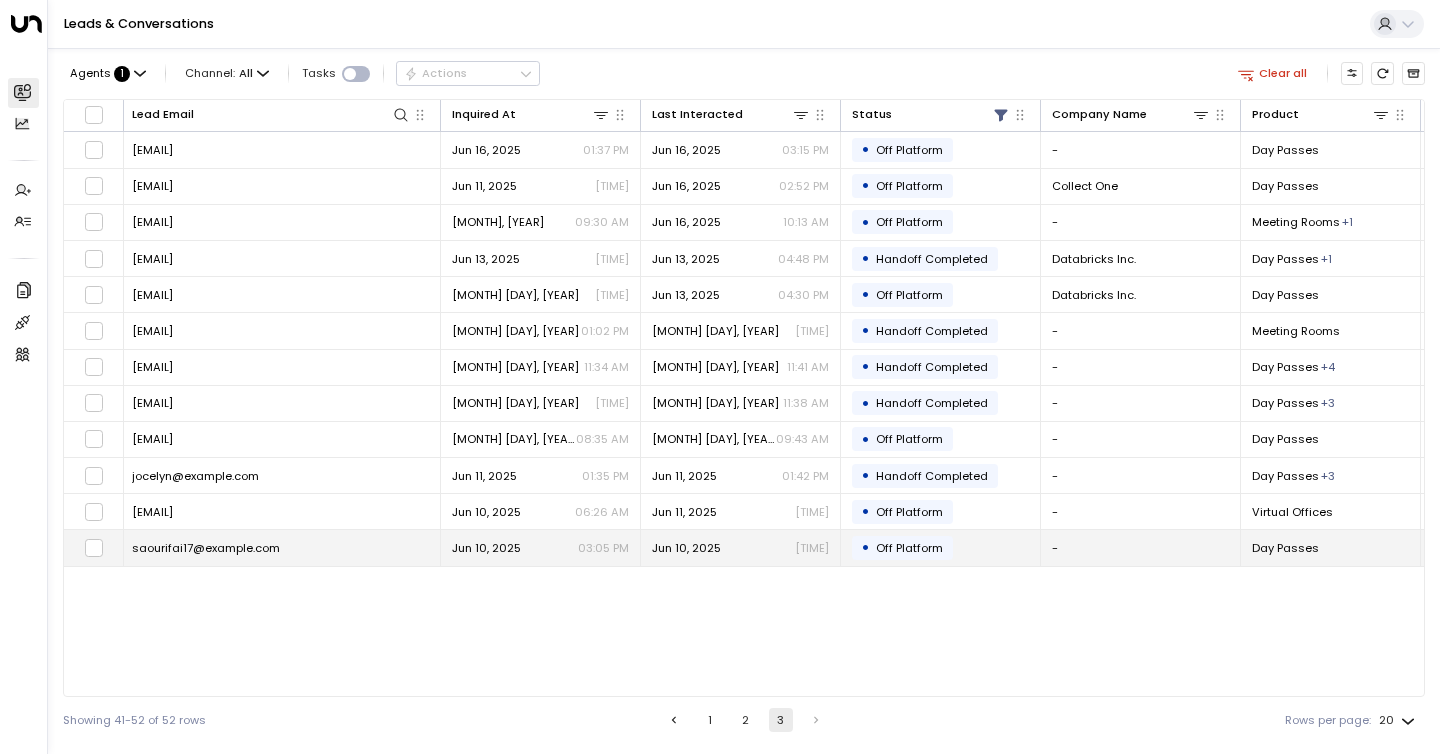 scroll, scrollTop: 0, scrollLeft: 0, axis: both 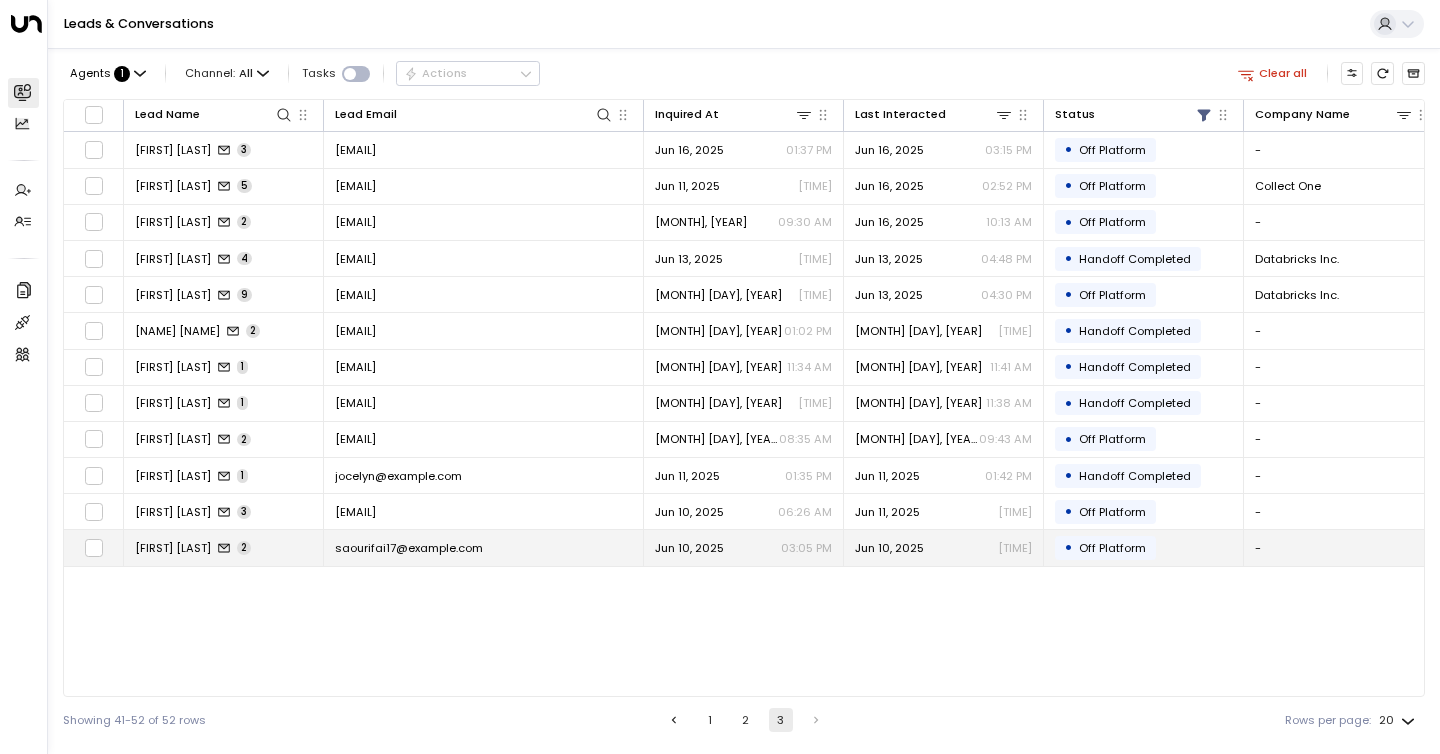 click on "[FIRST] [LAST]" at bounding box center (173, 548) 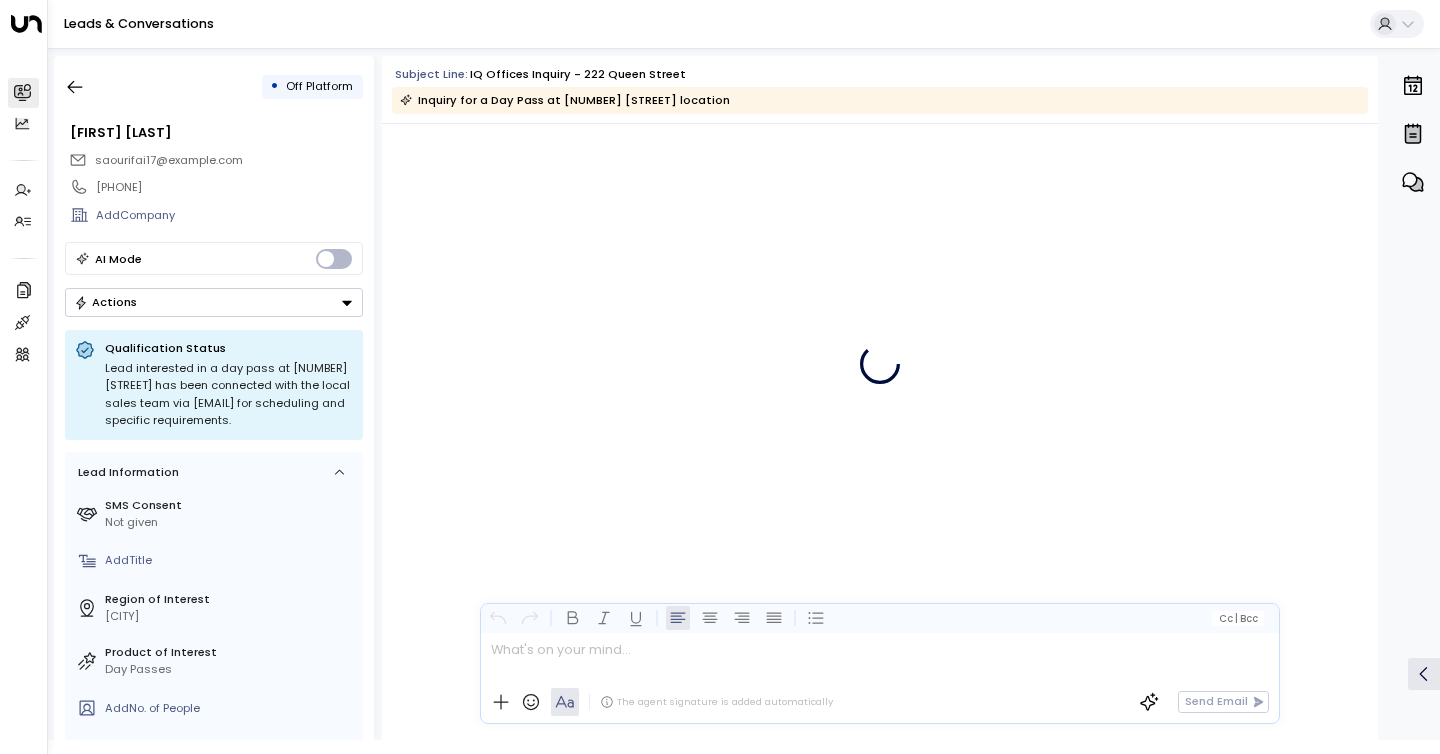 scroll, scrollTop: 1958, scrollLeft: 0, axis: vertical 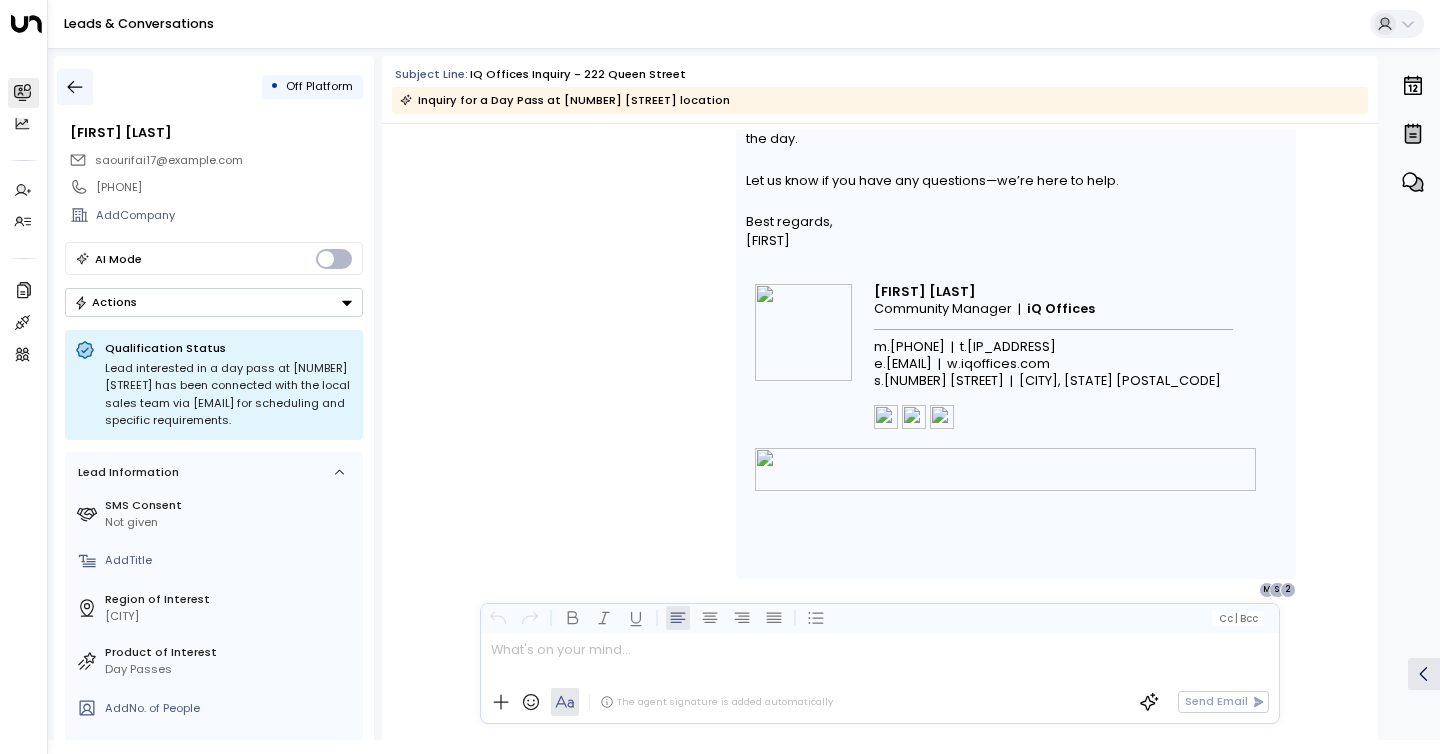 click at bounding box center [75, 87] 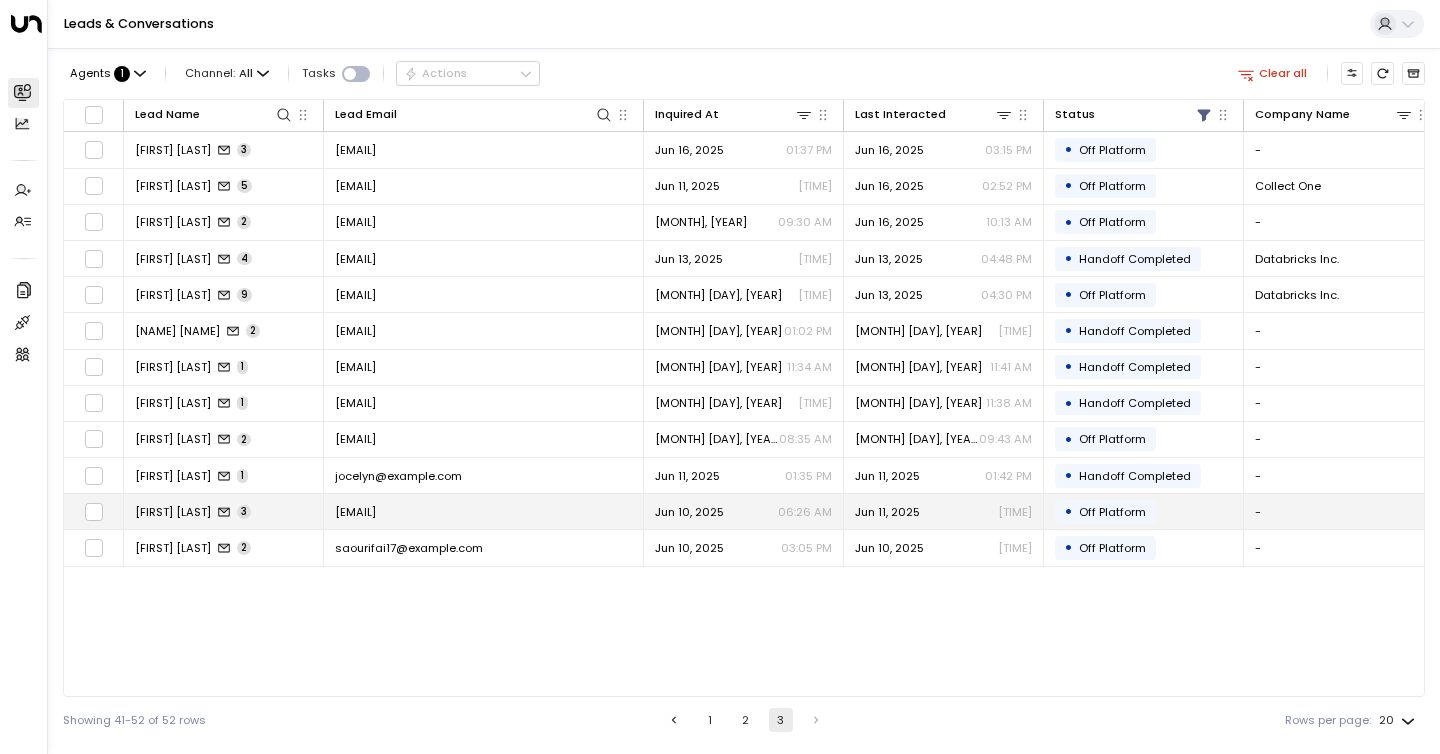 click on "[FIRST] [LAST] 3" at bounding box center [224, 511] 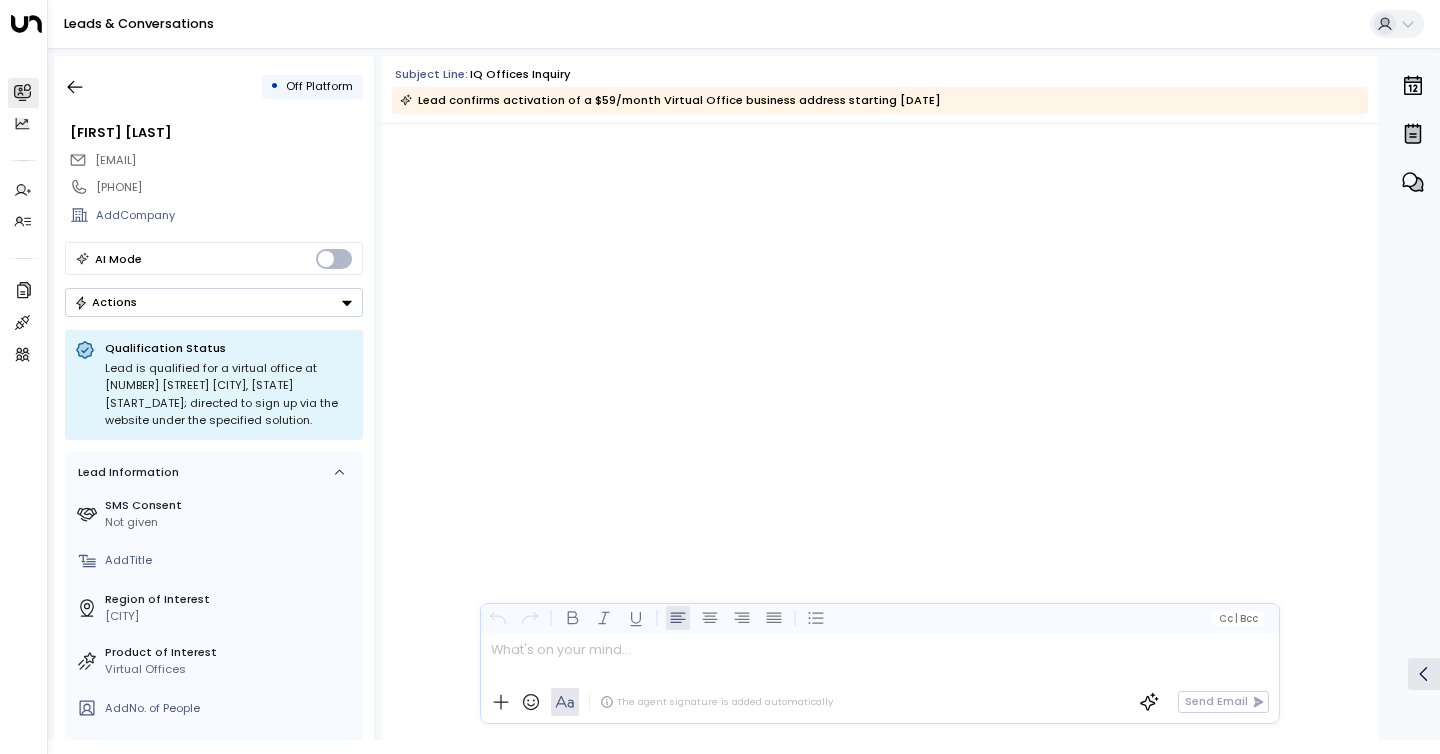 scroll, scrollTop: 1139, scrollLeft: 0, axis: vertical 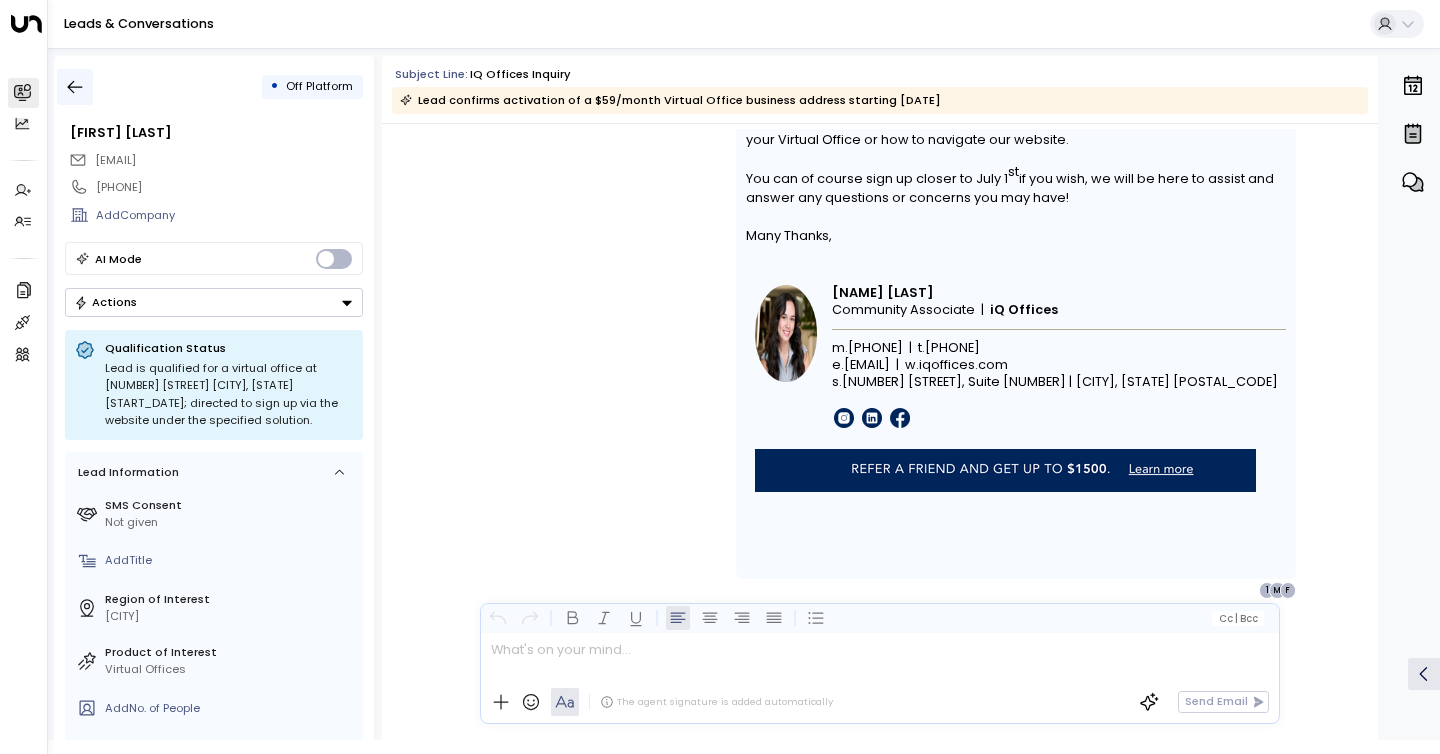 click at bounding box center (75, 87) 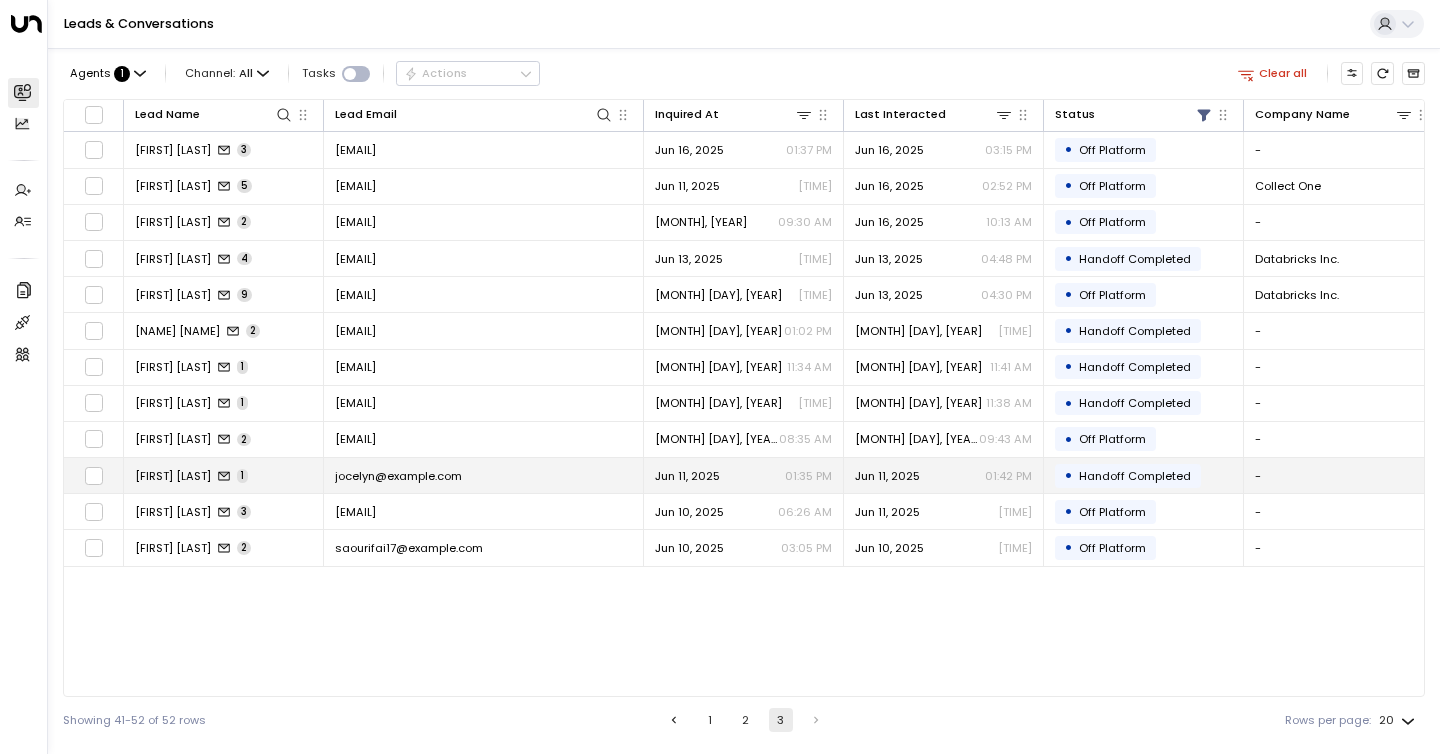 click on "[FIRST] [LAST] 1" at bounding box center [224, 475] 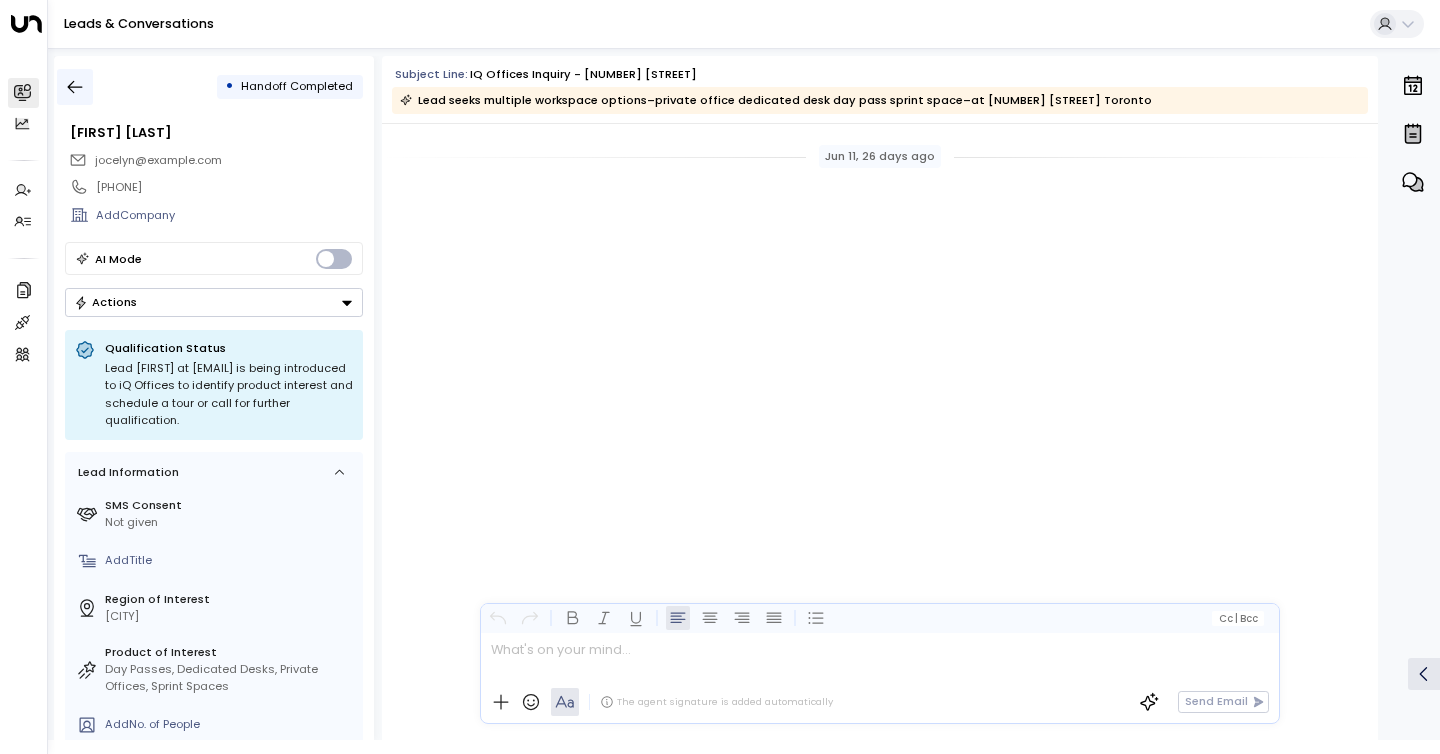 scroll, scrollTop: 1195, scrollLeft: 0, axis: vertical 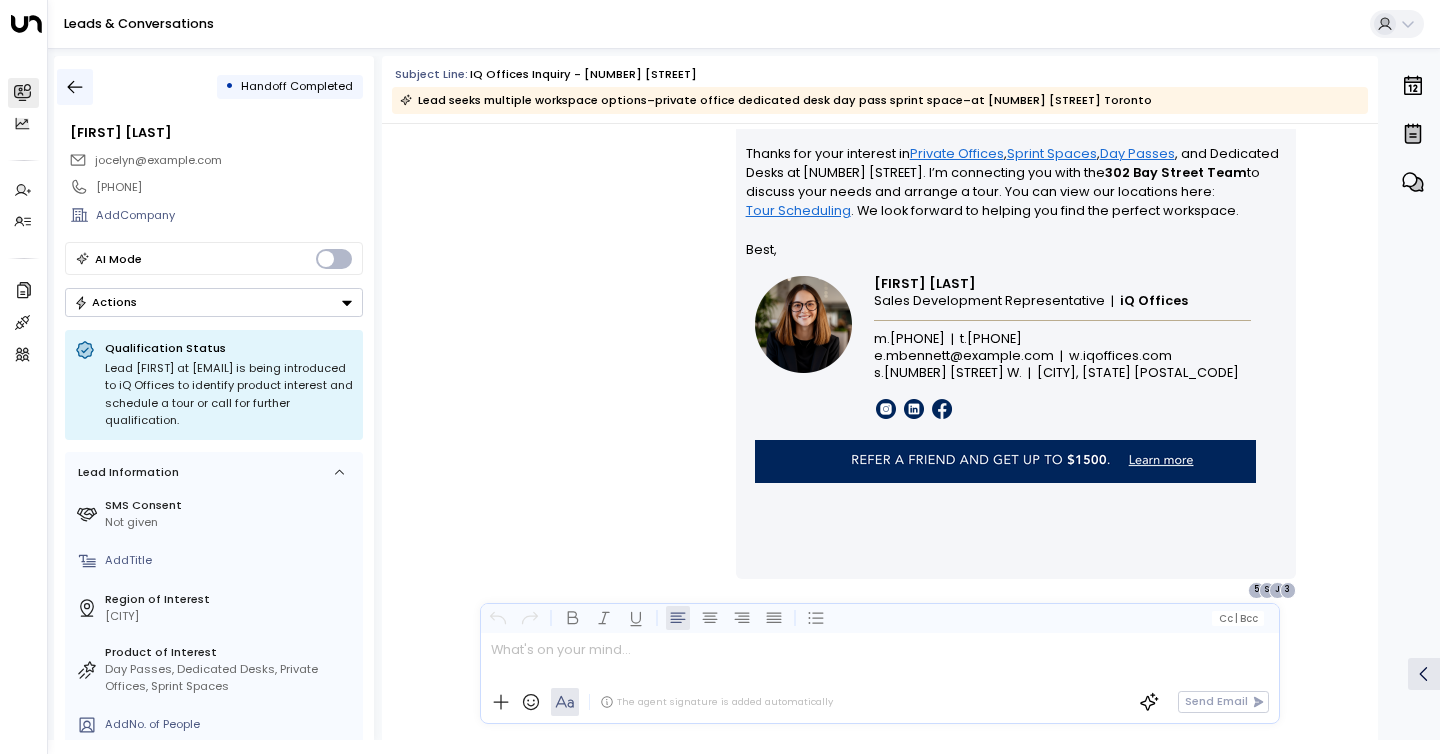 click at bounding box center (75, 87) 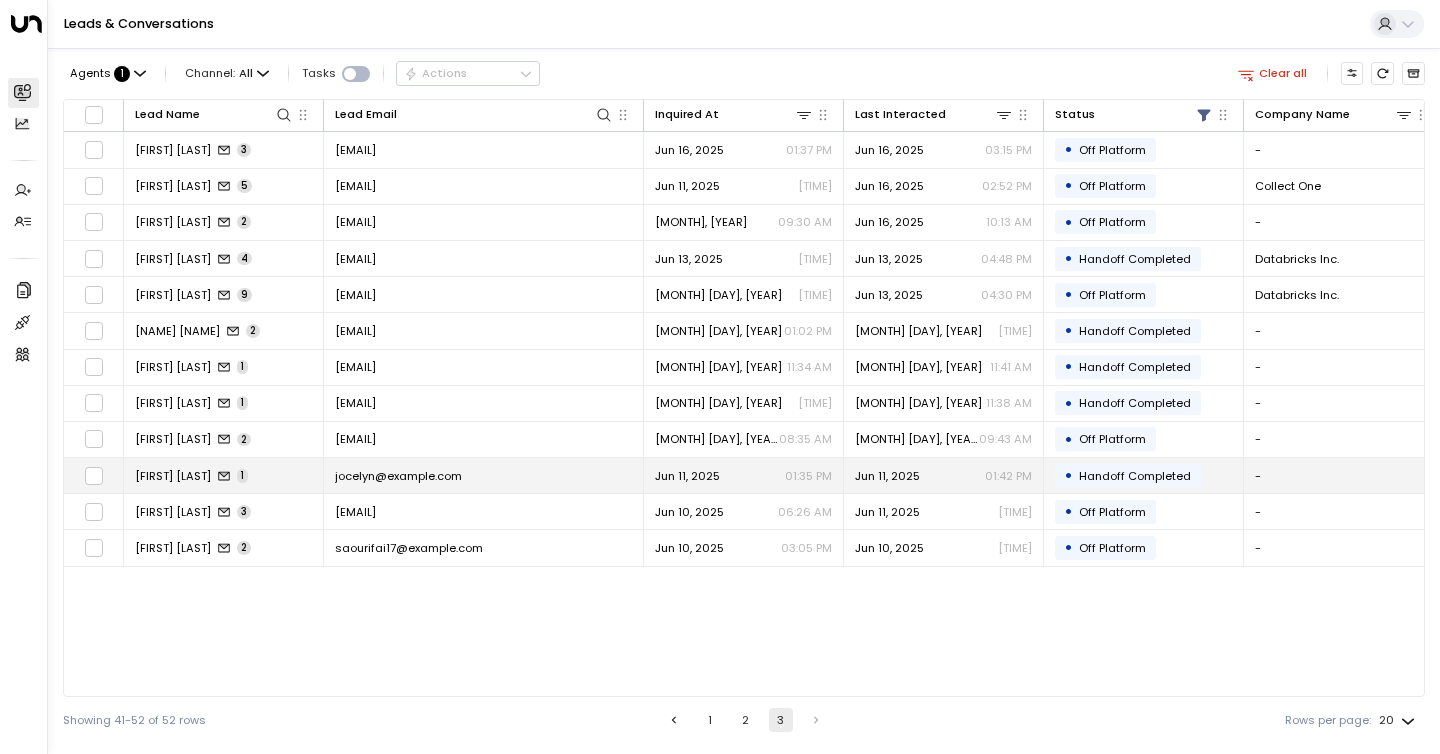 click on "[FIRST] [LAST]" at bounding box center [173, 476] 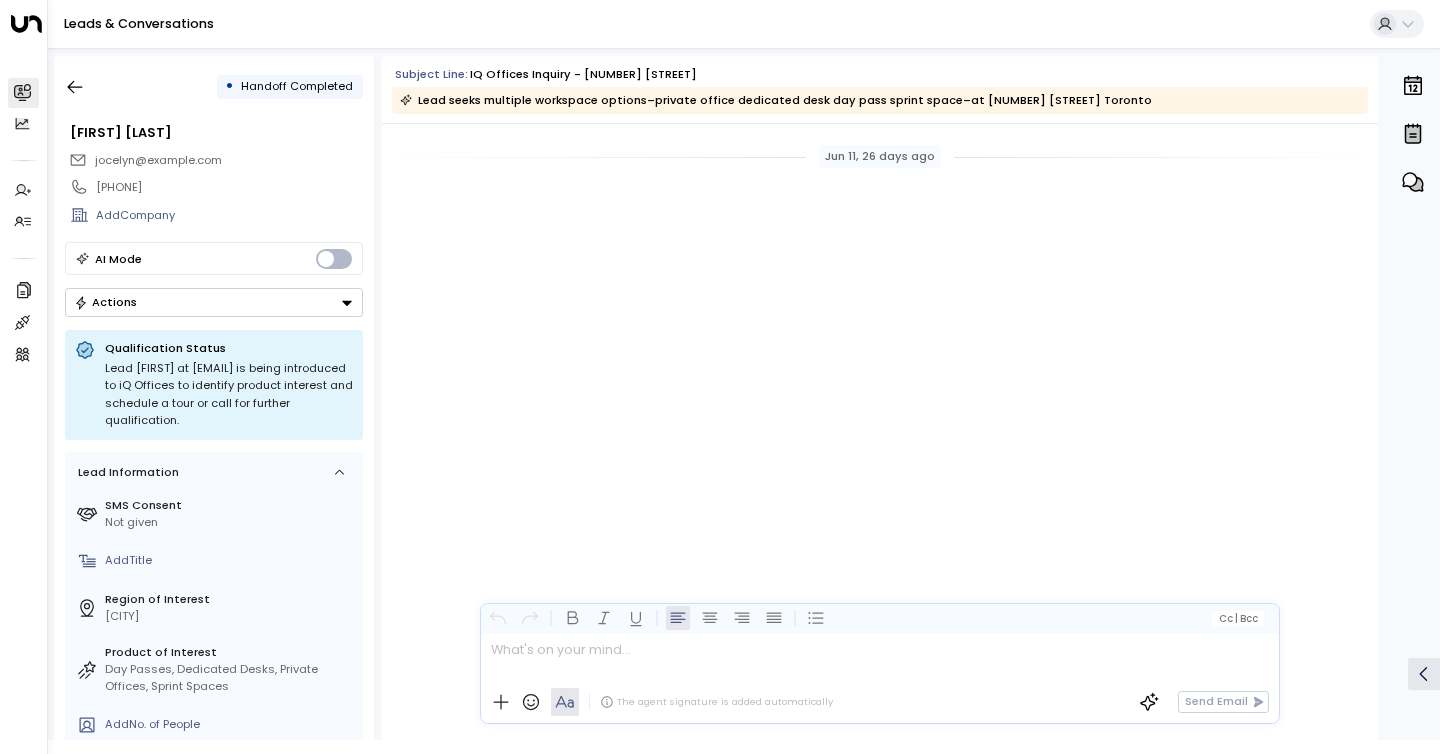 scroll, scrollTop: 1195, scrollLeft: 0, axis: vertical 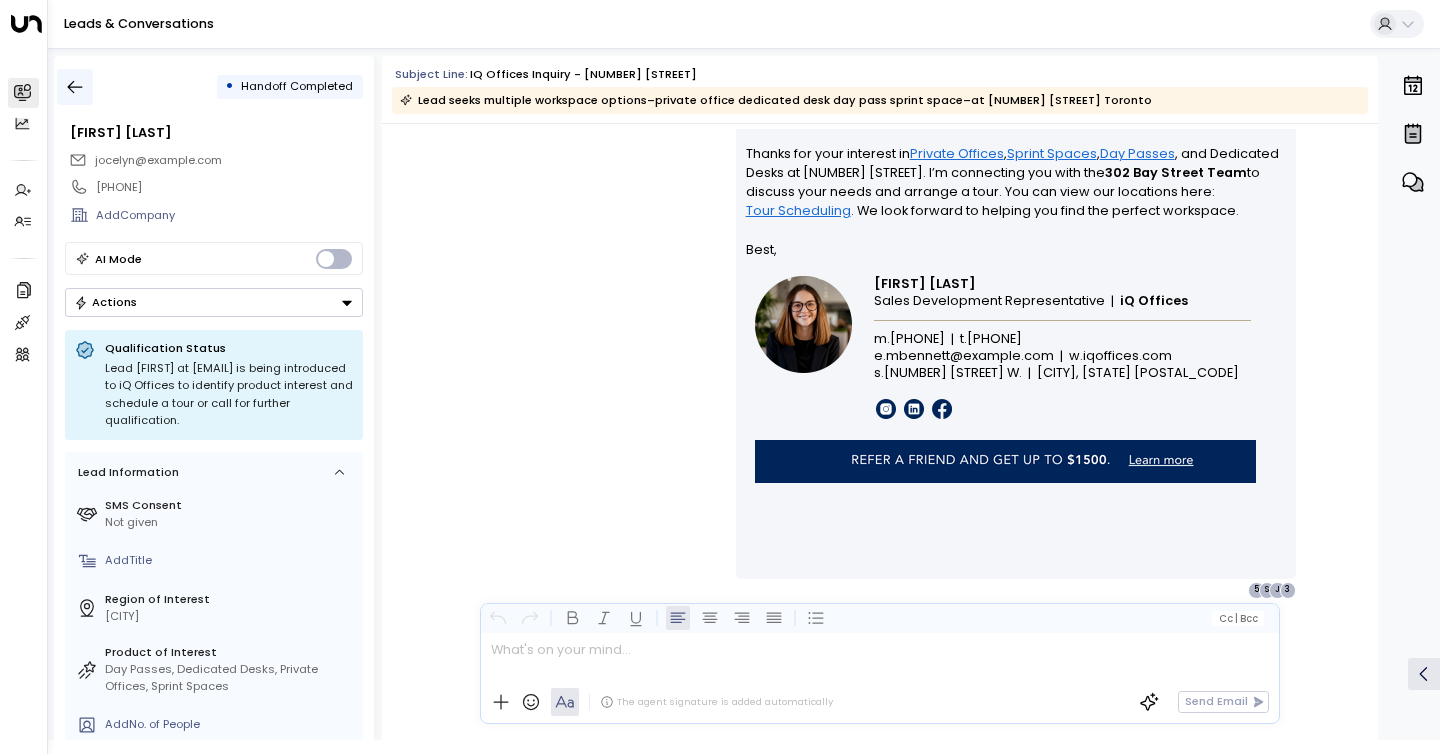 click at bounding box center (75, 87) 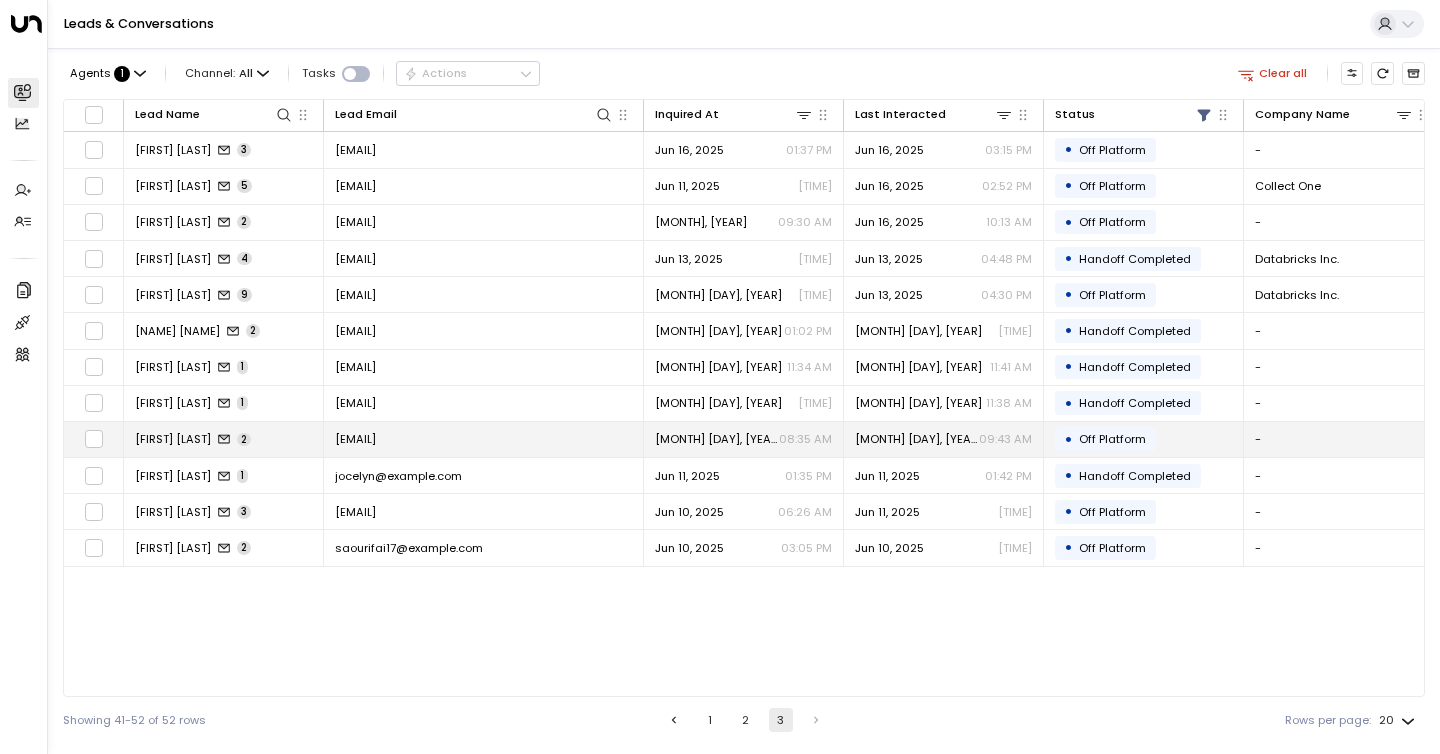 click on "[FIRST] [LAST]" at bounding box center (173, 439) 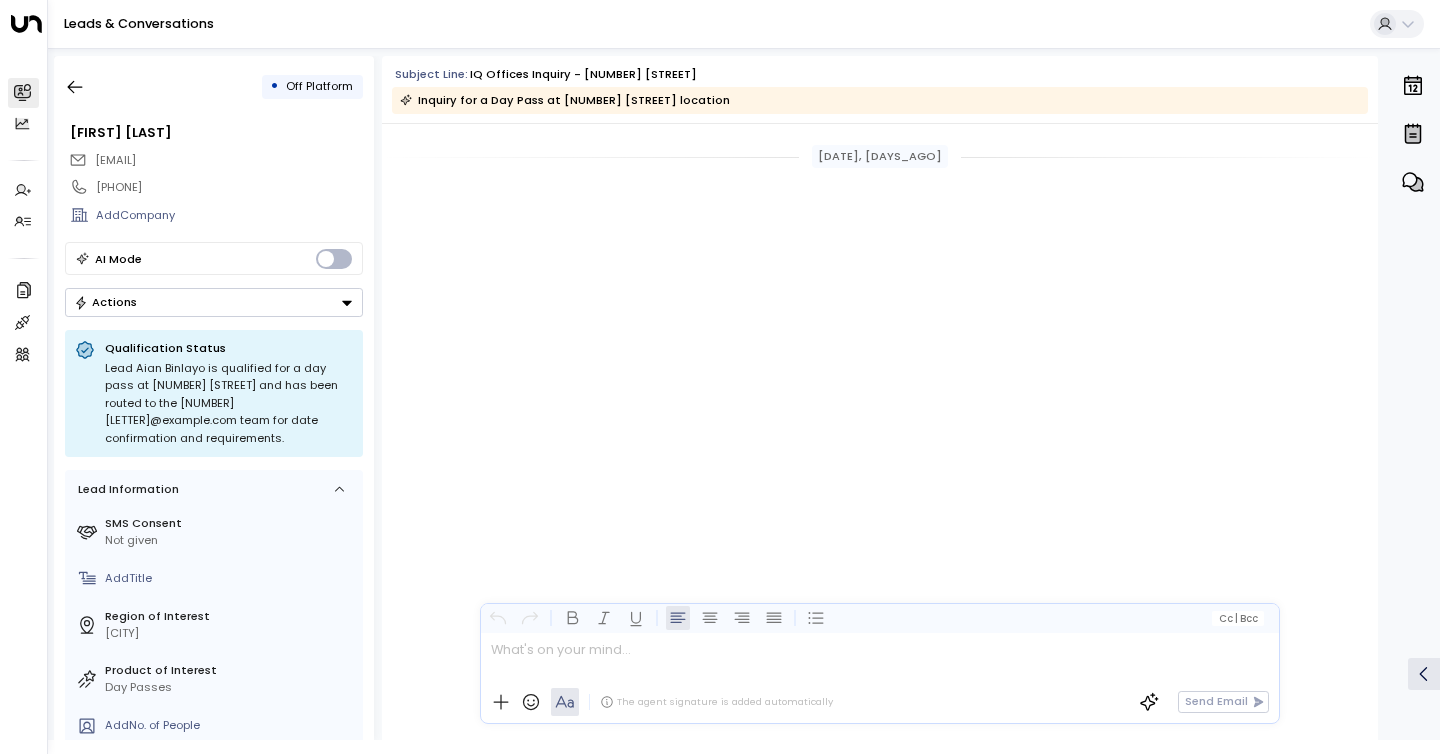 scroll, scrollTop: 2030, scrollLeft: 0, axis: vertical 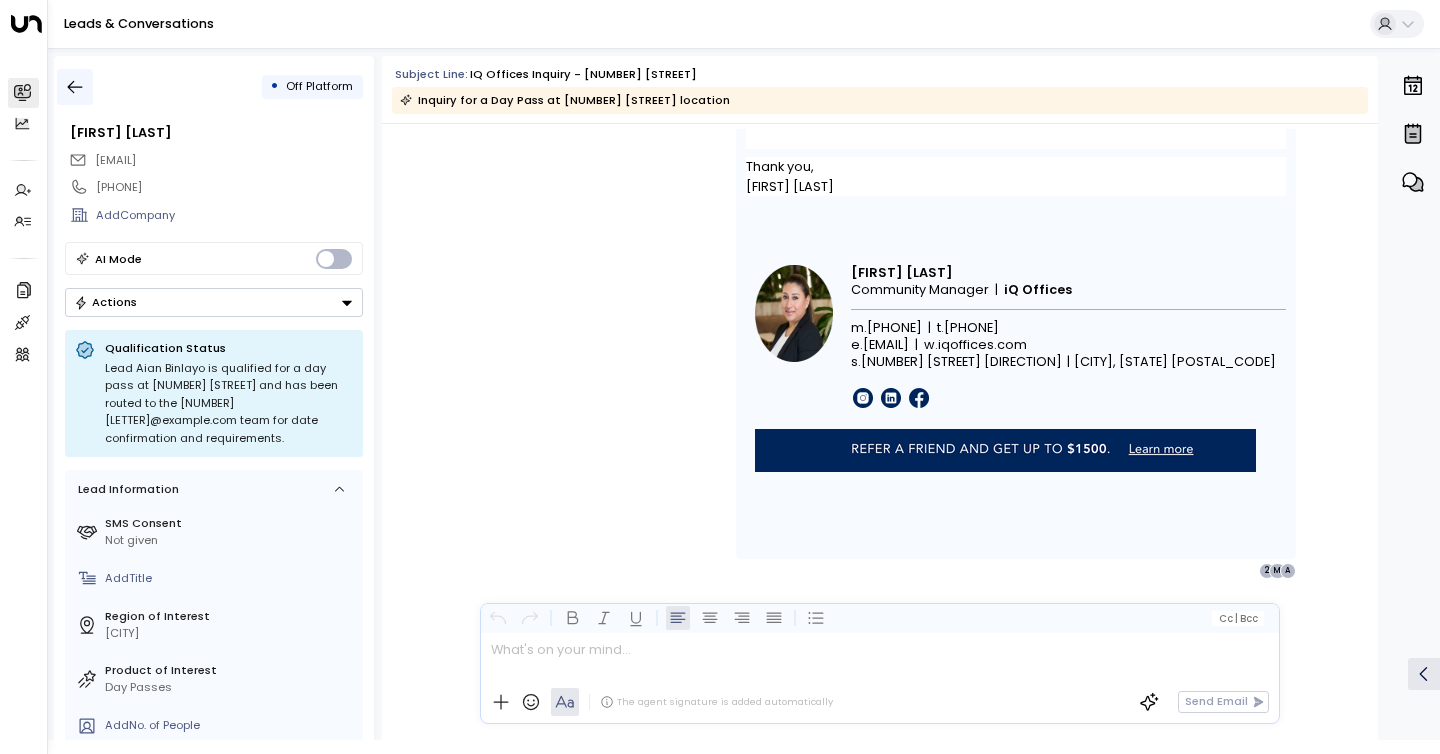 click at bounding box center (75, 87) 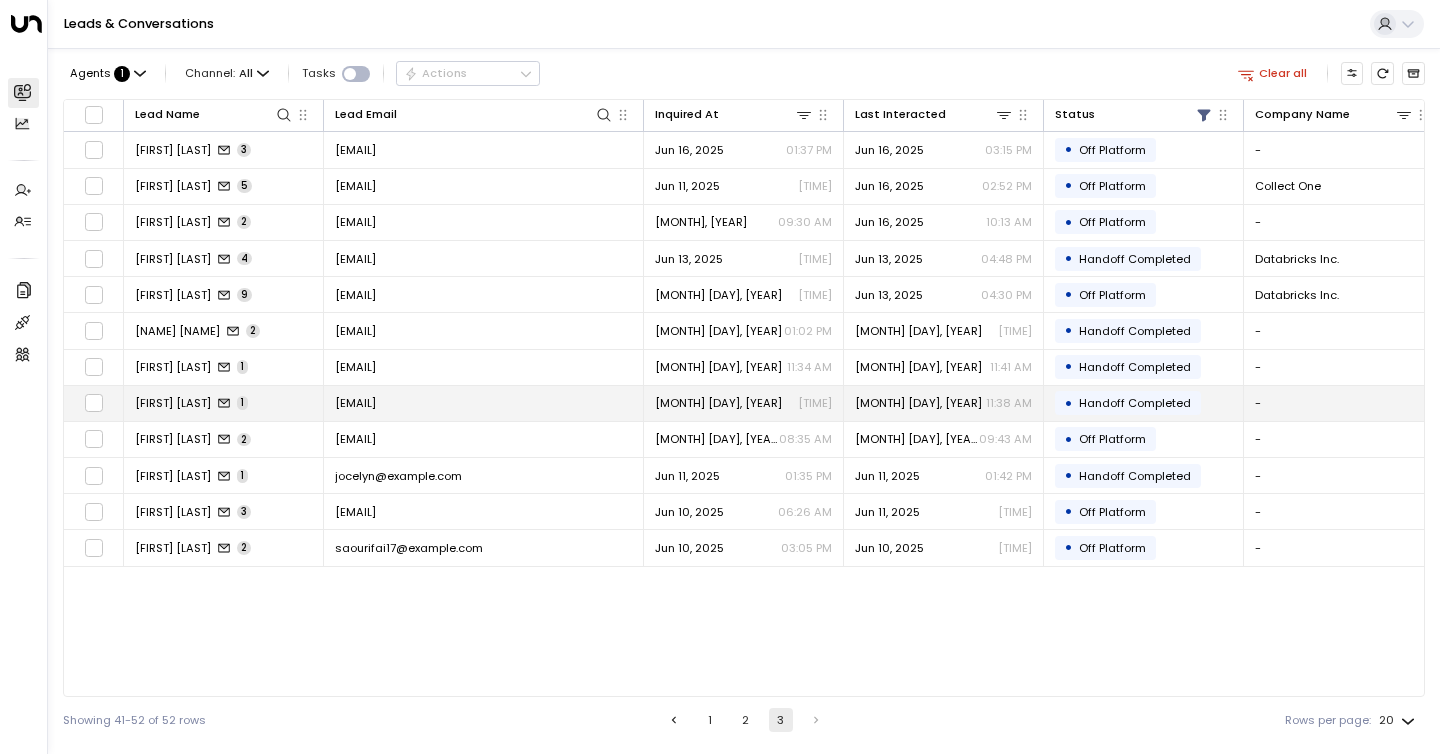 click on "[NAME] [LAST] [NUMBER]" at bounding box center [224, 403] 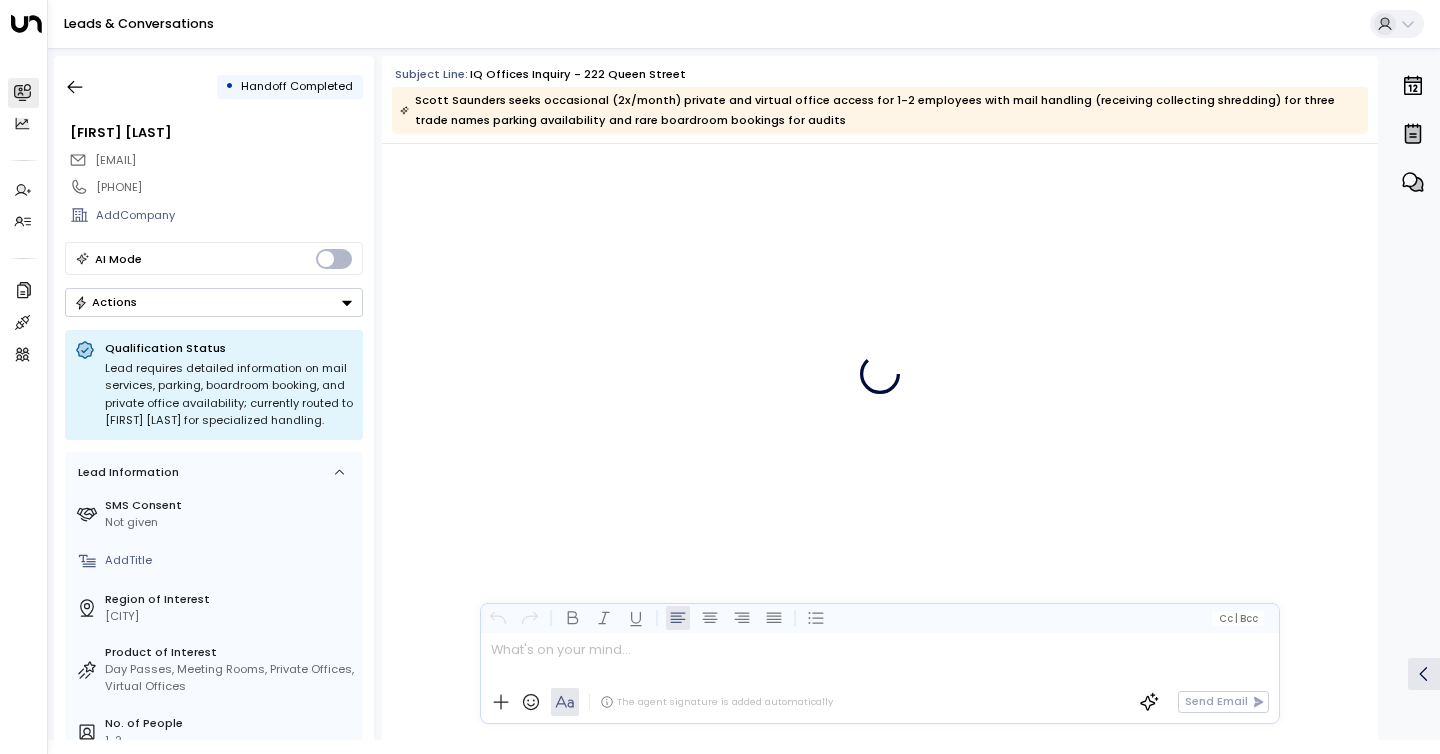scroll, scrollTop: 1387, scrollLeft: 0, axis: vertical 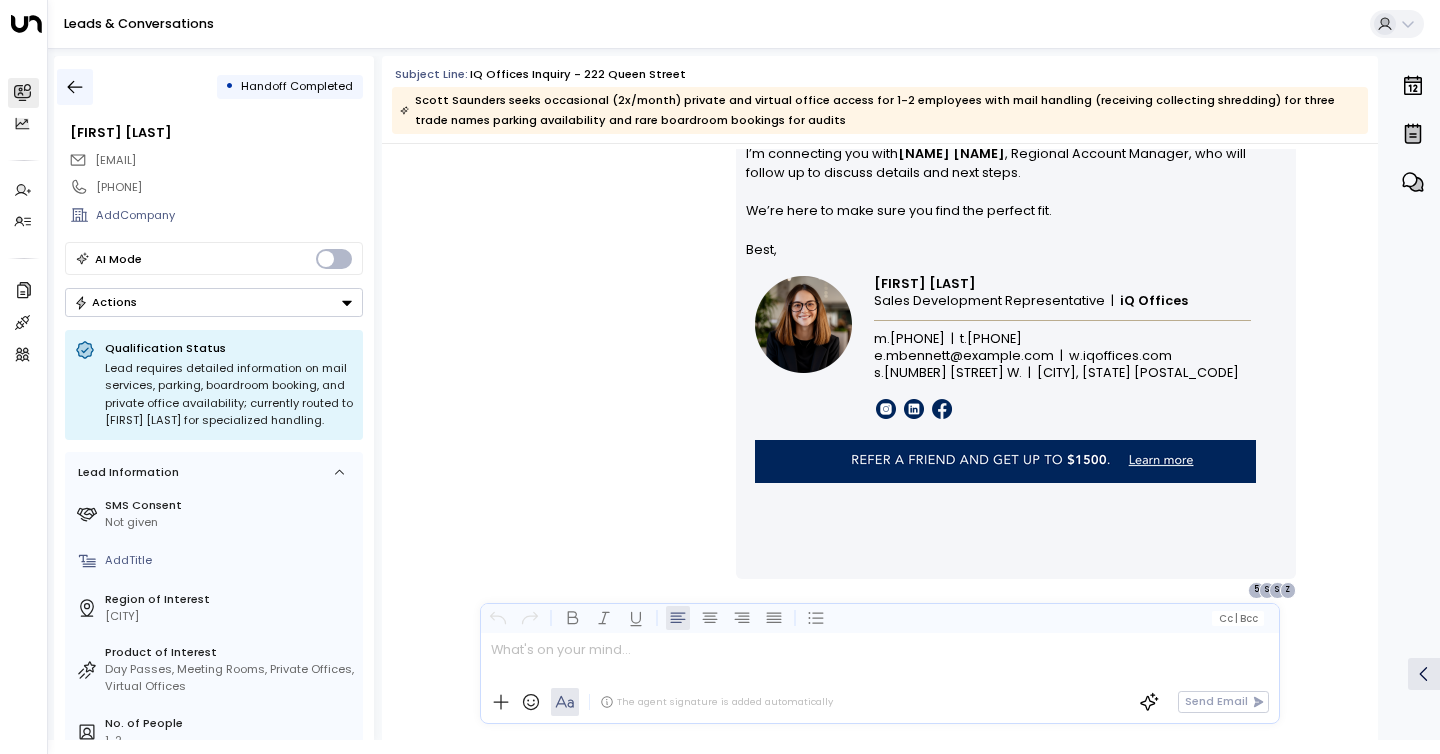 click at bounding box center (75, 87) 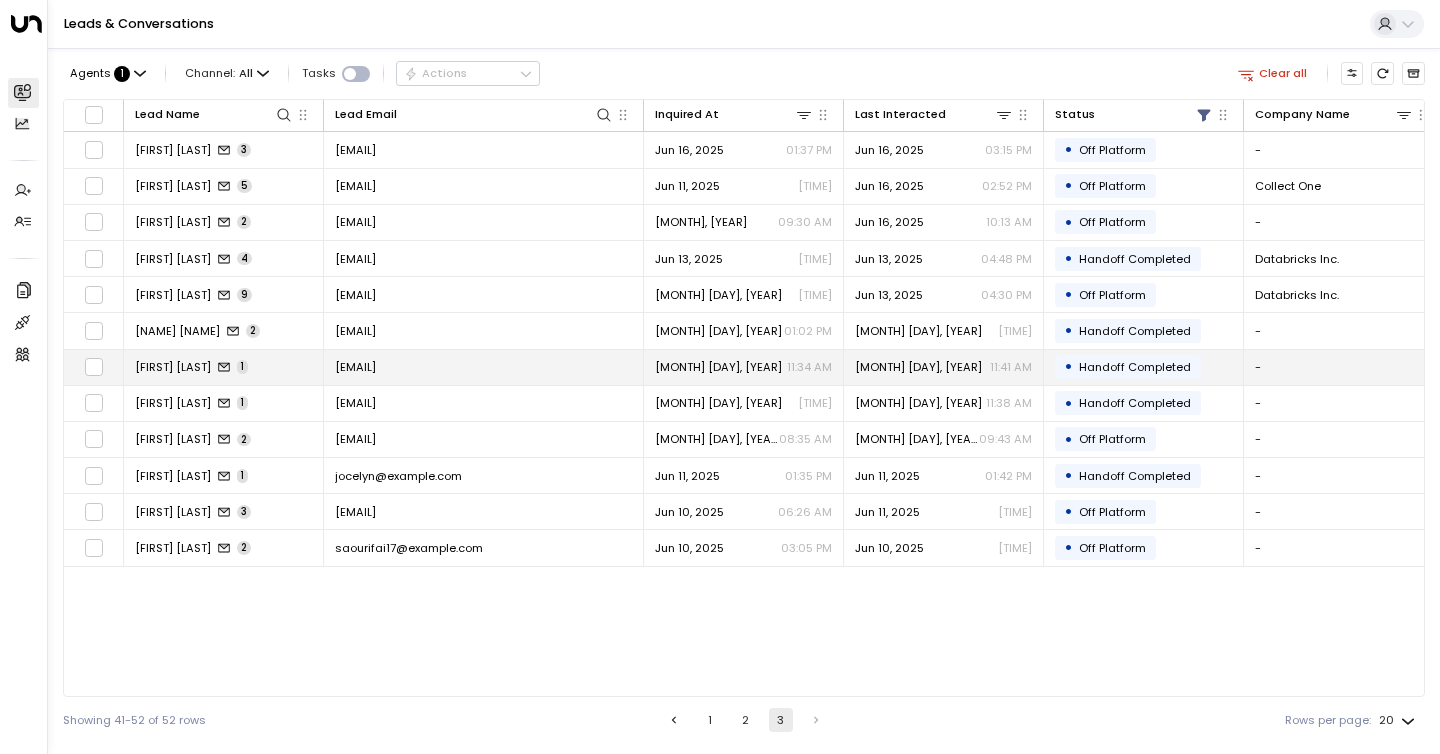 click on "[FIRST] [LAST]" at bounding box center [173, 367] 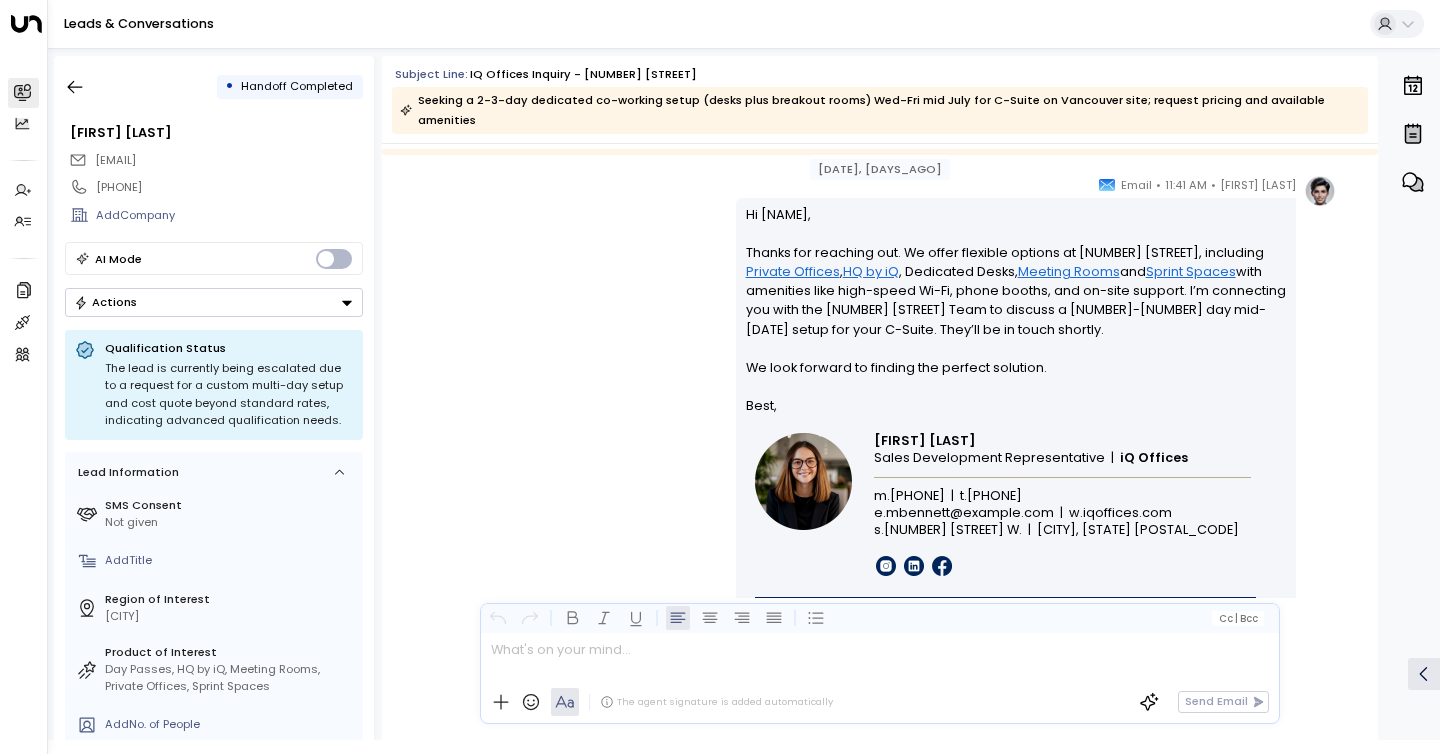 scroll, scrollTop: 1368, scrollLeft: 0, axis: vertical 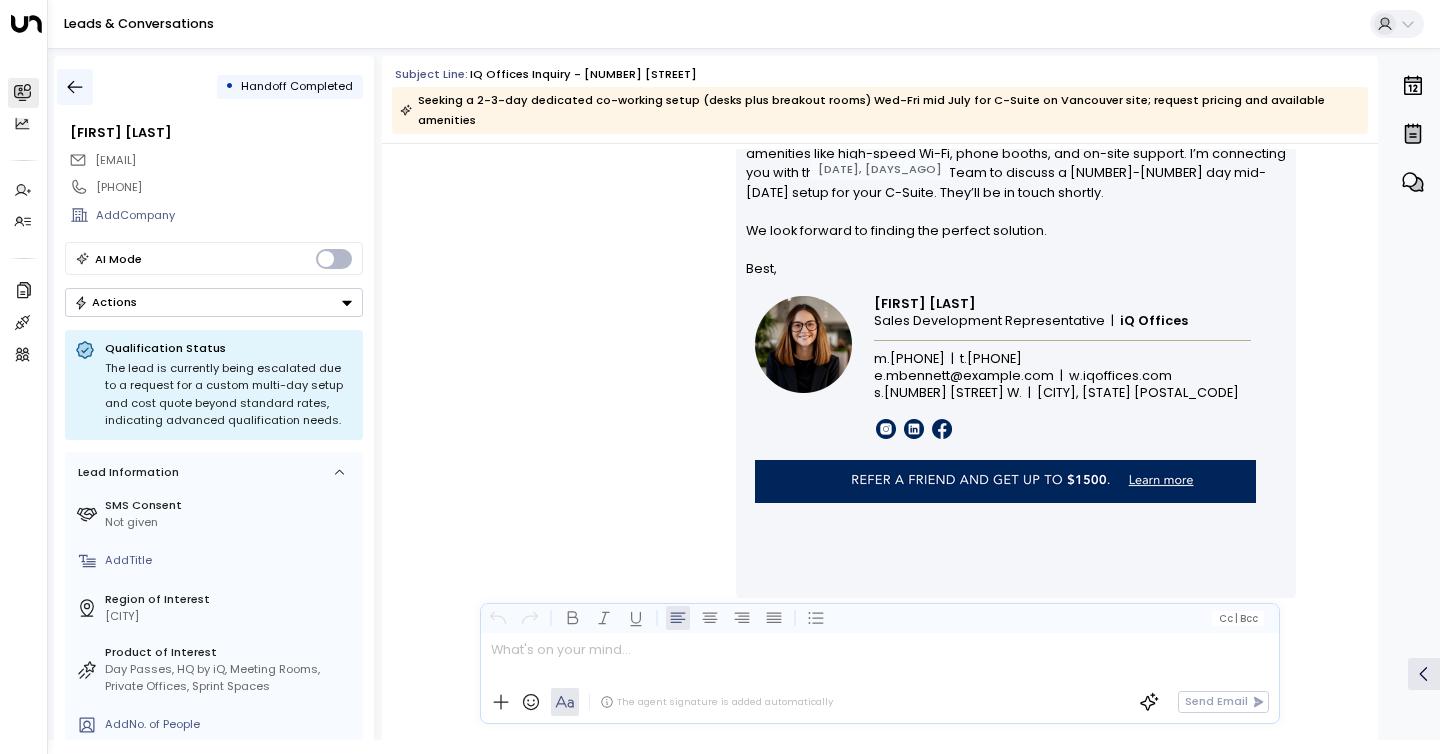 click at bounding box center [75, 87] 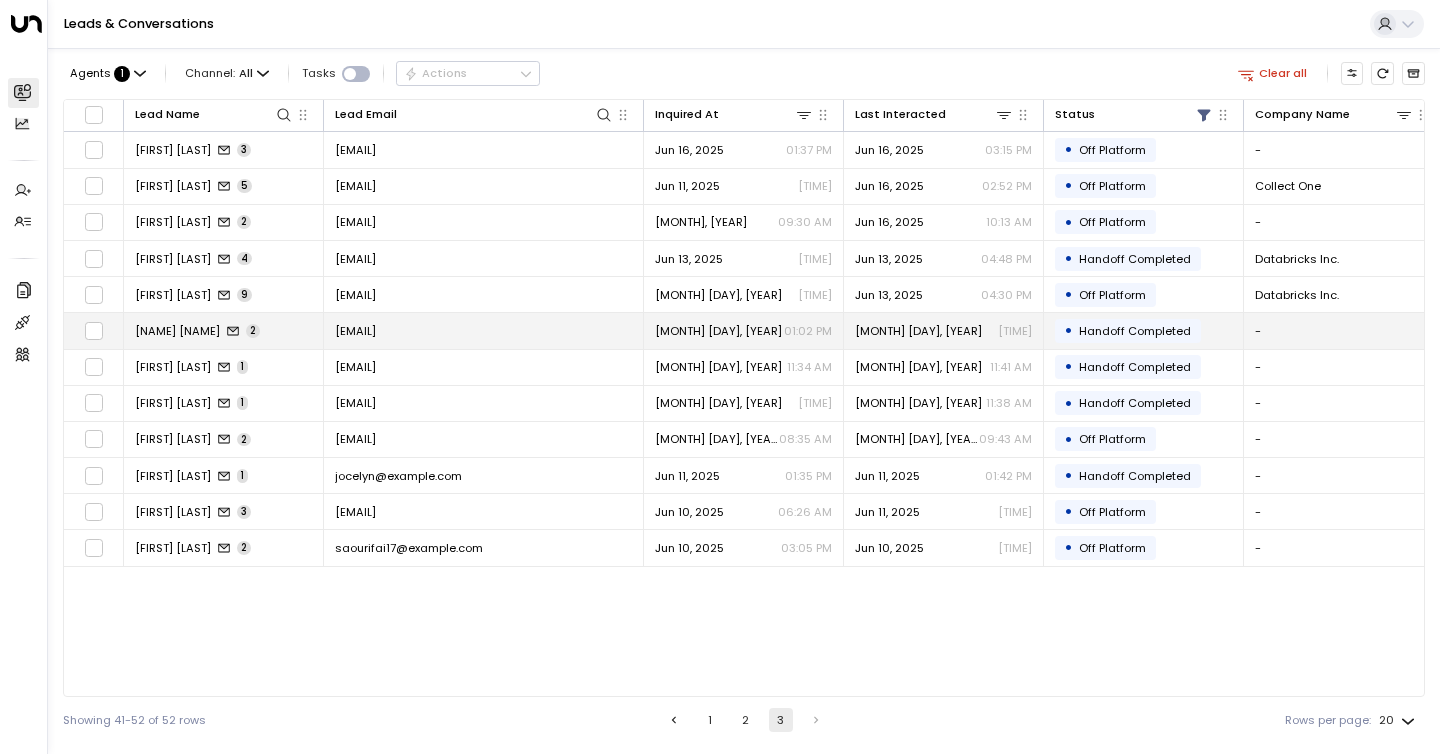 click on "[NAME] [NAME]" at bounding box center [177, 331] 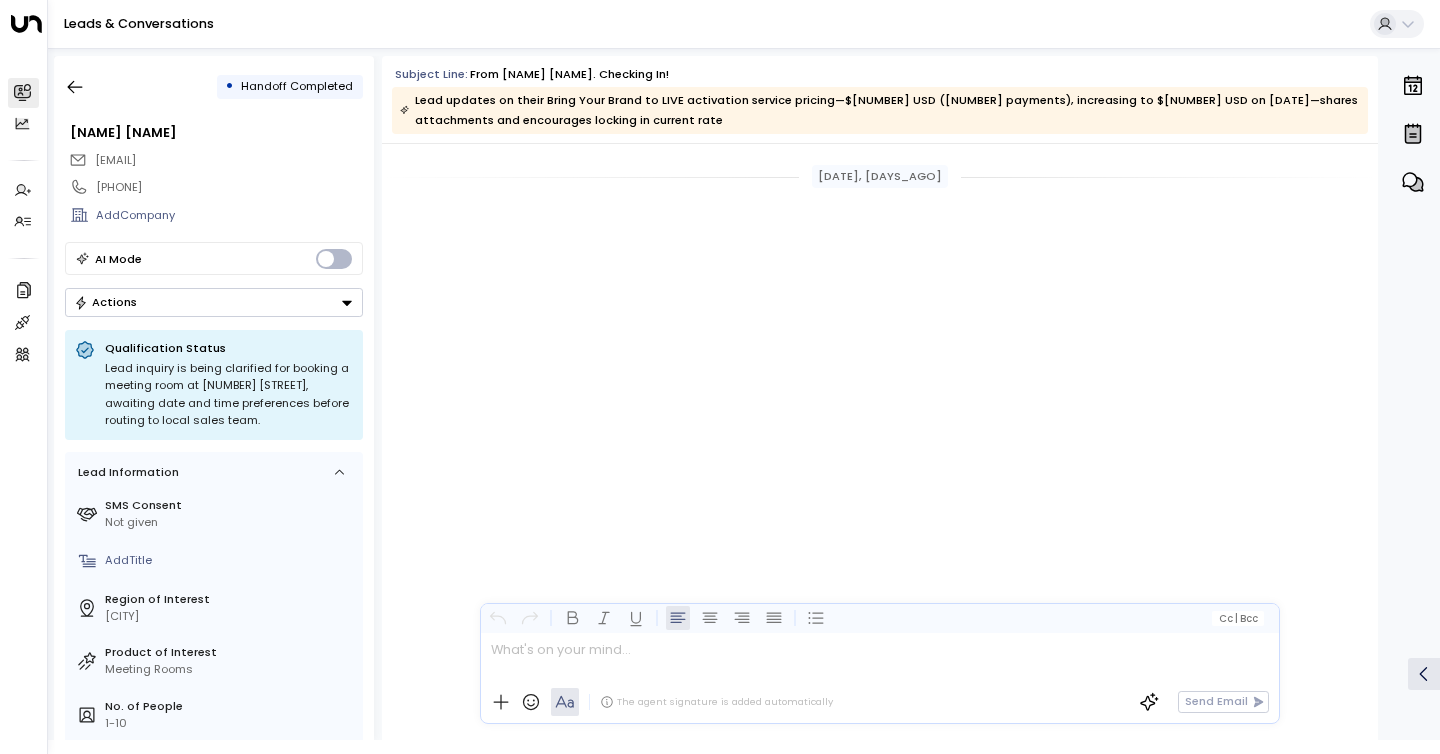 scroll, scrollTop: 1191, scrollLeft: 0, axis: vertical 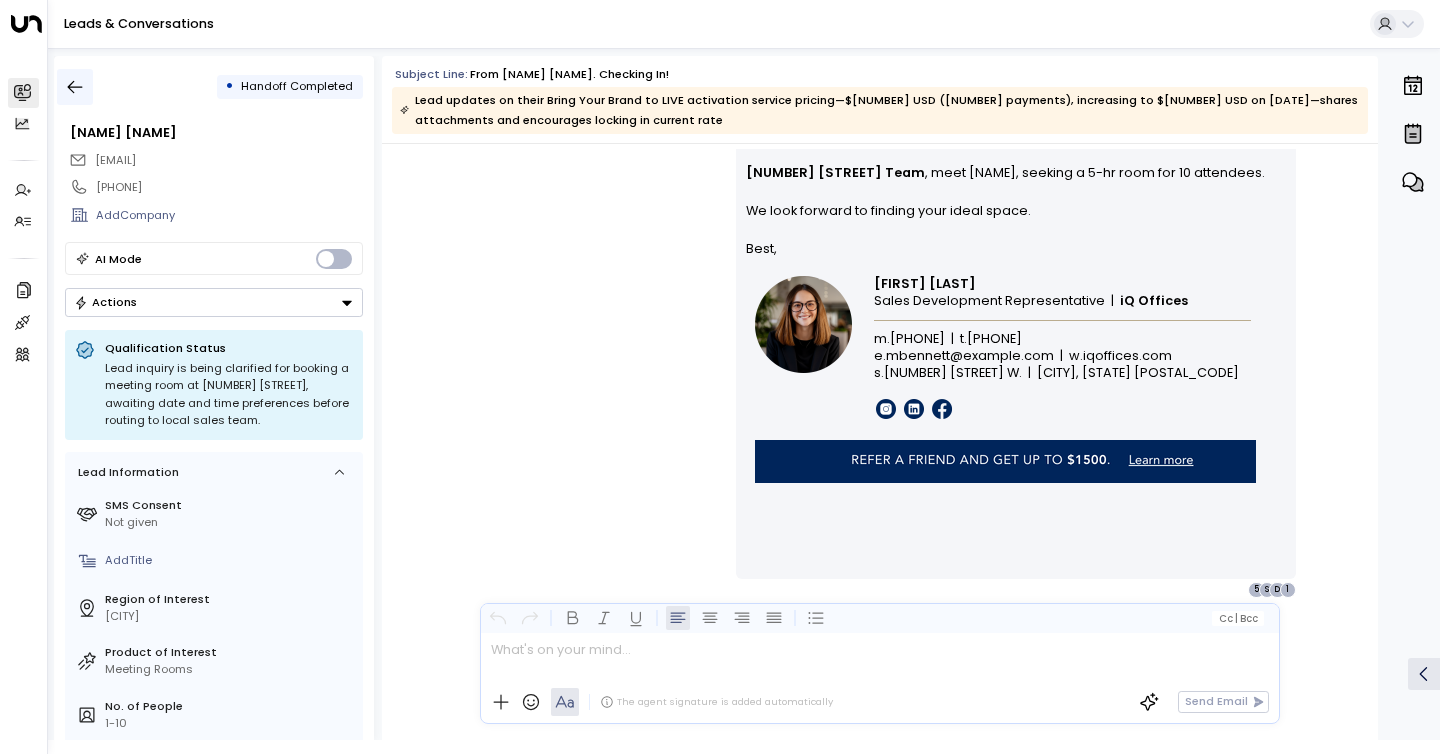 click at bounding box center [75, 87] 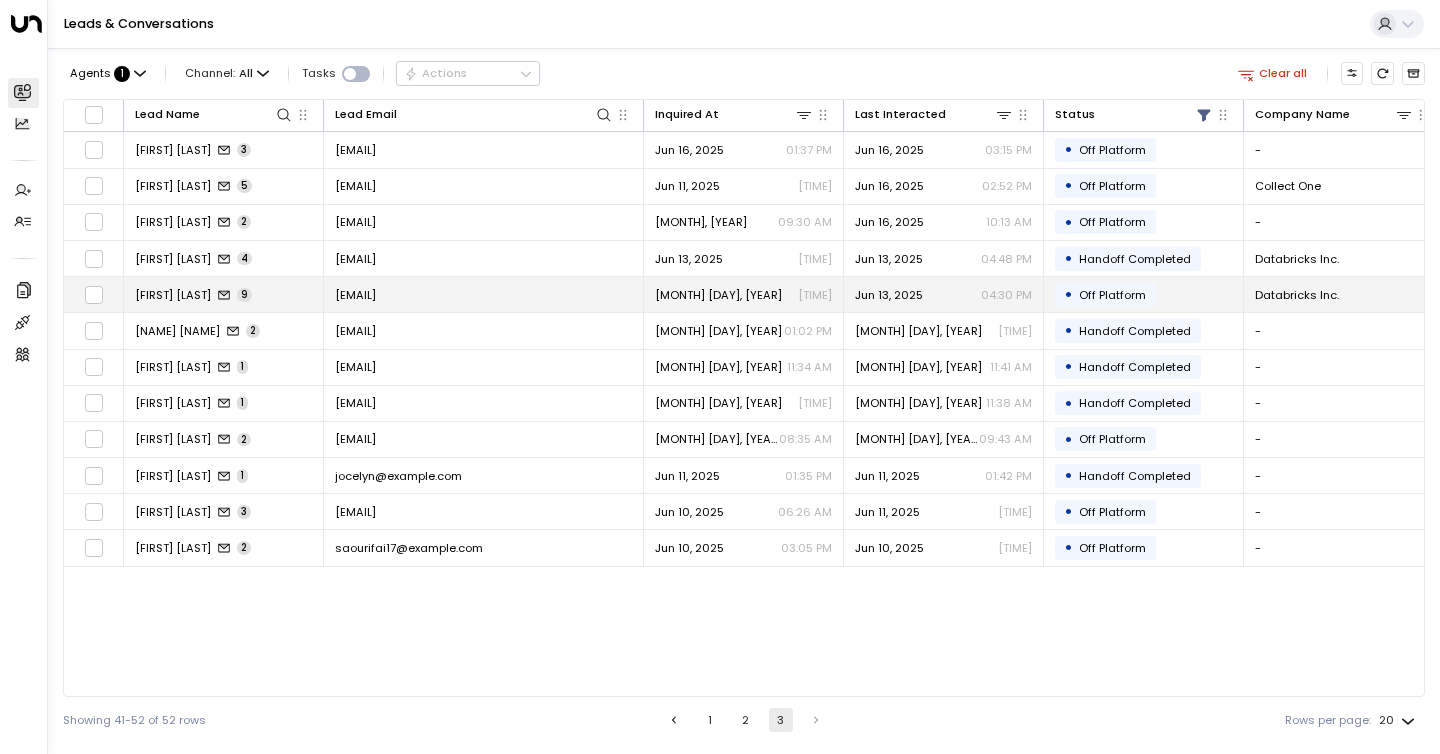 click on "[FIRST] [LAST] 9" at bounding box center (224, 294) 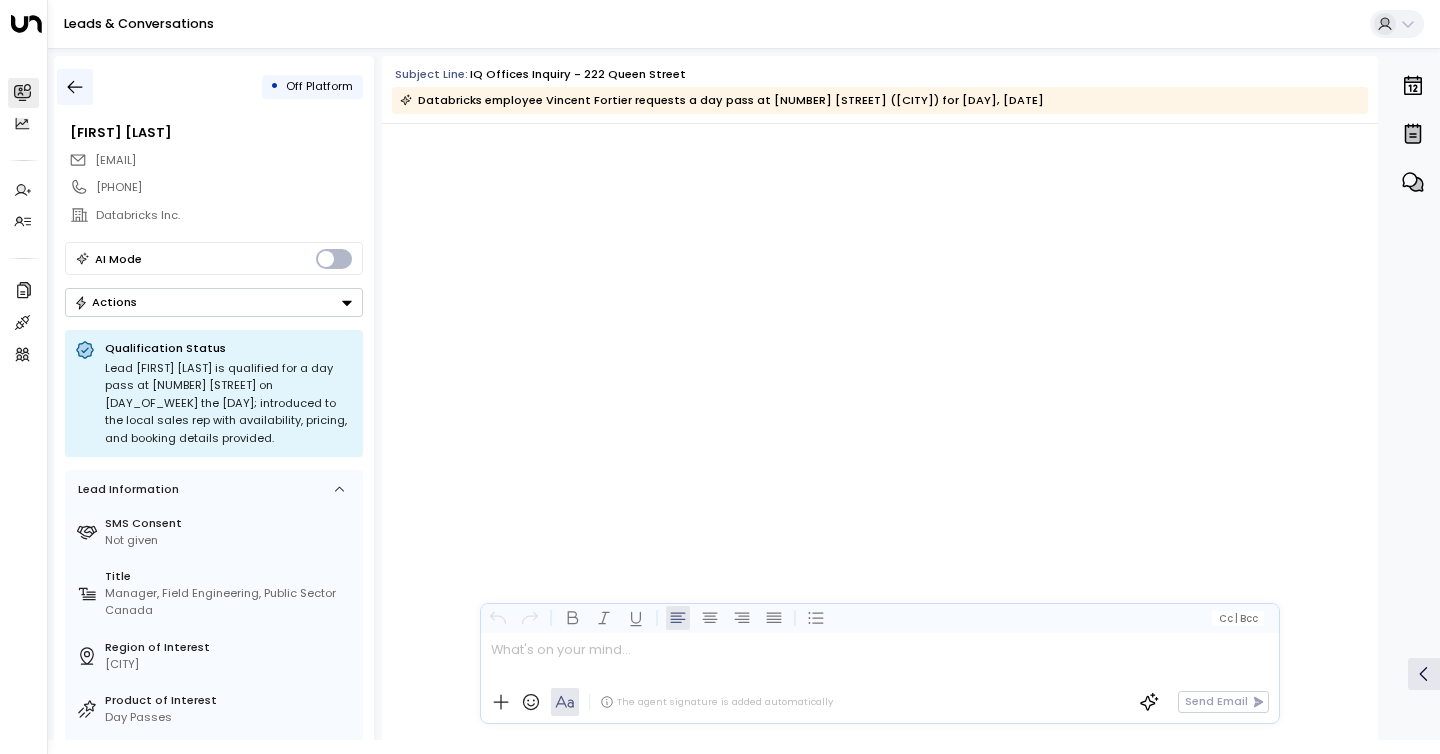 scroll, scrollTop: 5905, scrollLeft: 0, axis: vertical 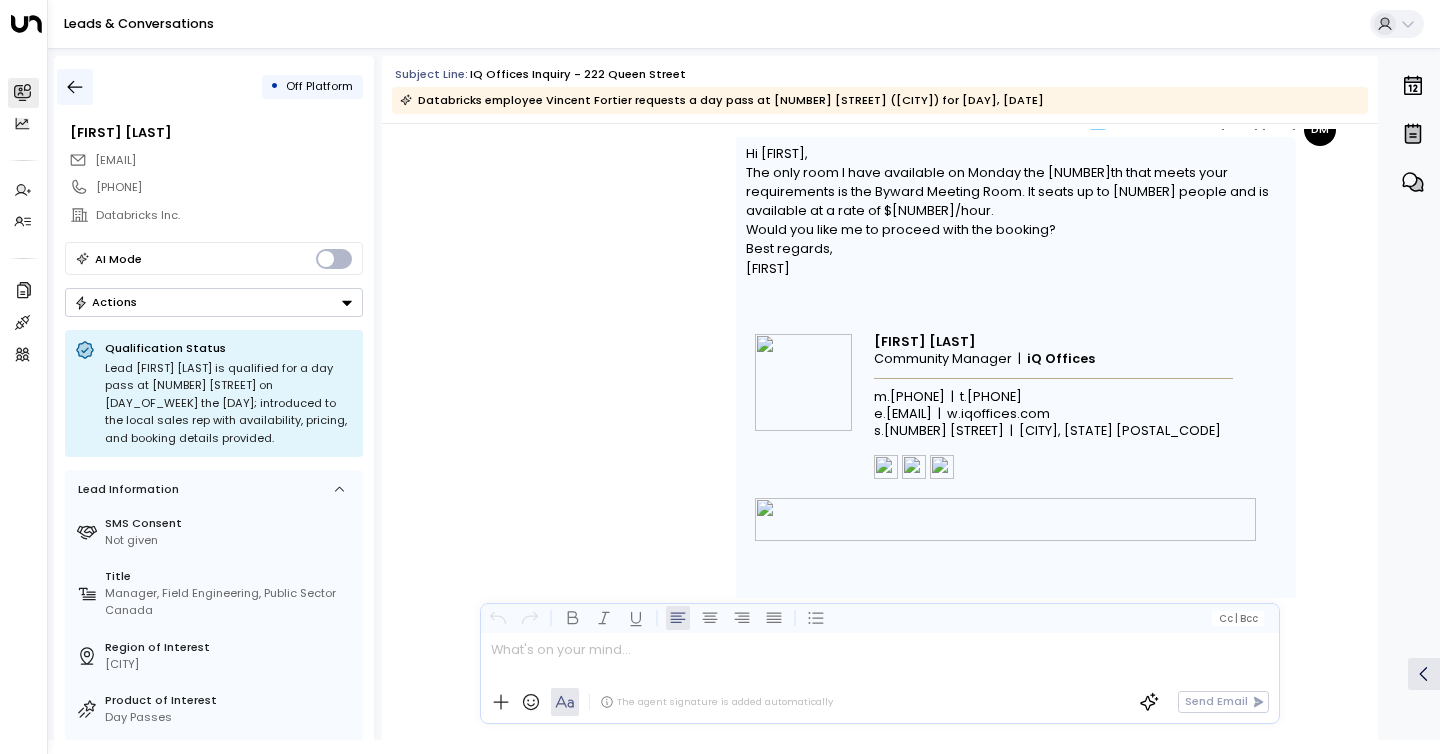 click at bounding box center (75, 87) 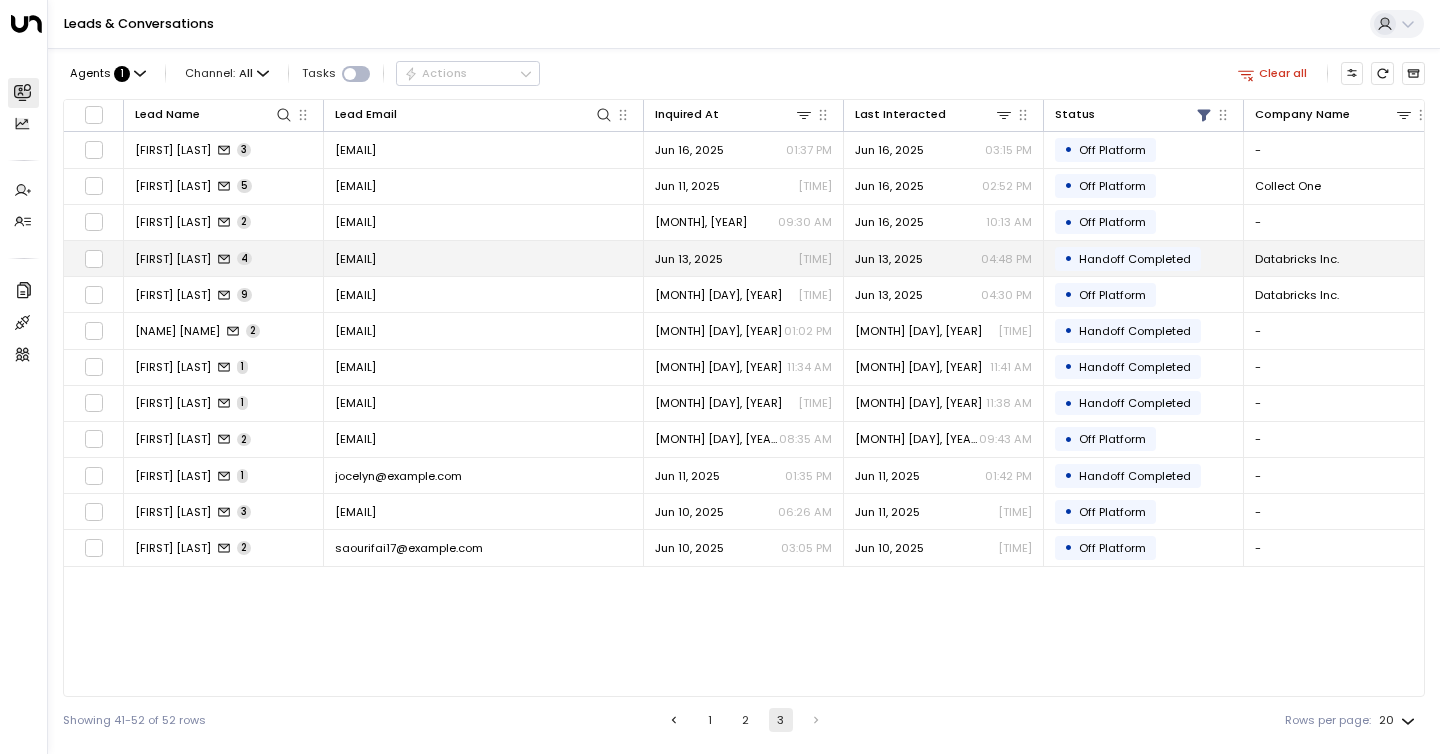 click on "[FIRST] [LAST]" at bounding box center [173, 259] 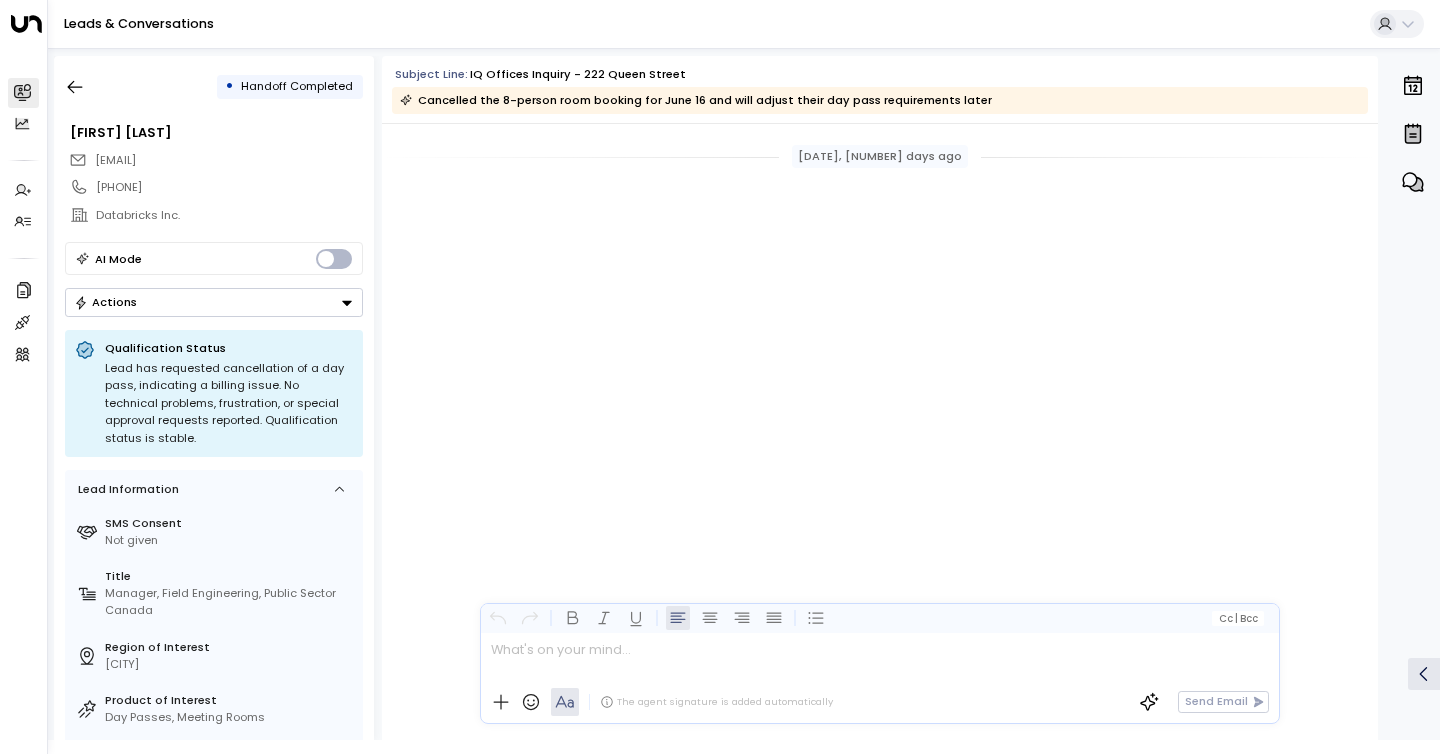 scroll, scrollTop: 1301, scrollLeft: 0, axis: vertical 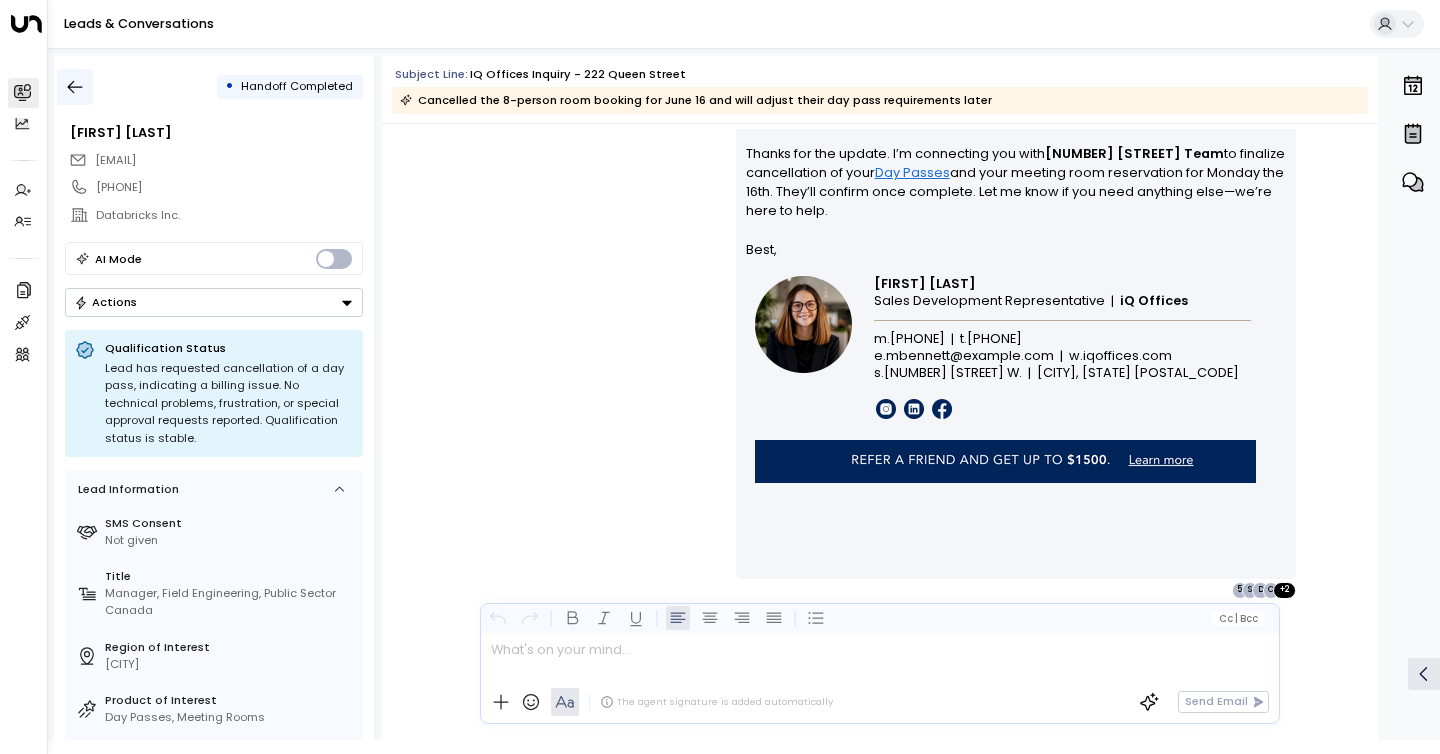 click at bounding box center (75, 87) 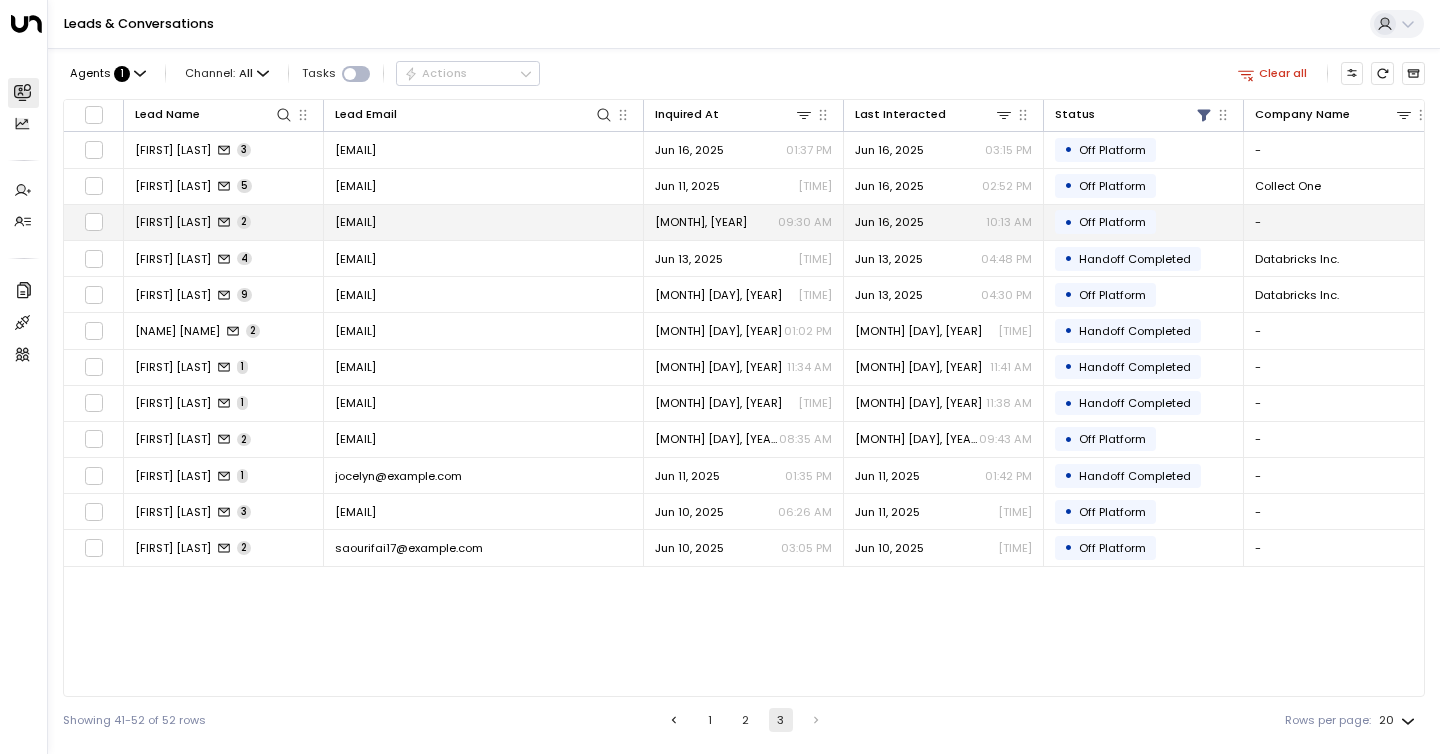 click on "[FIRST] [LAST]" at bounding box center [173, 222] 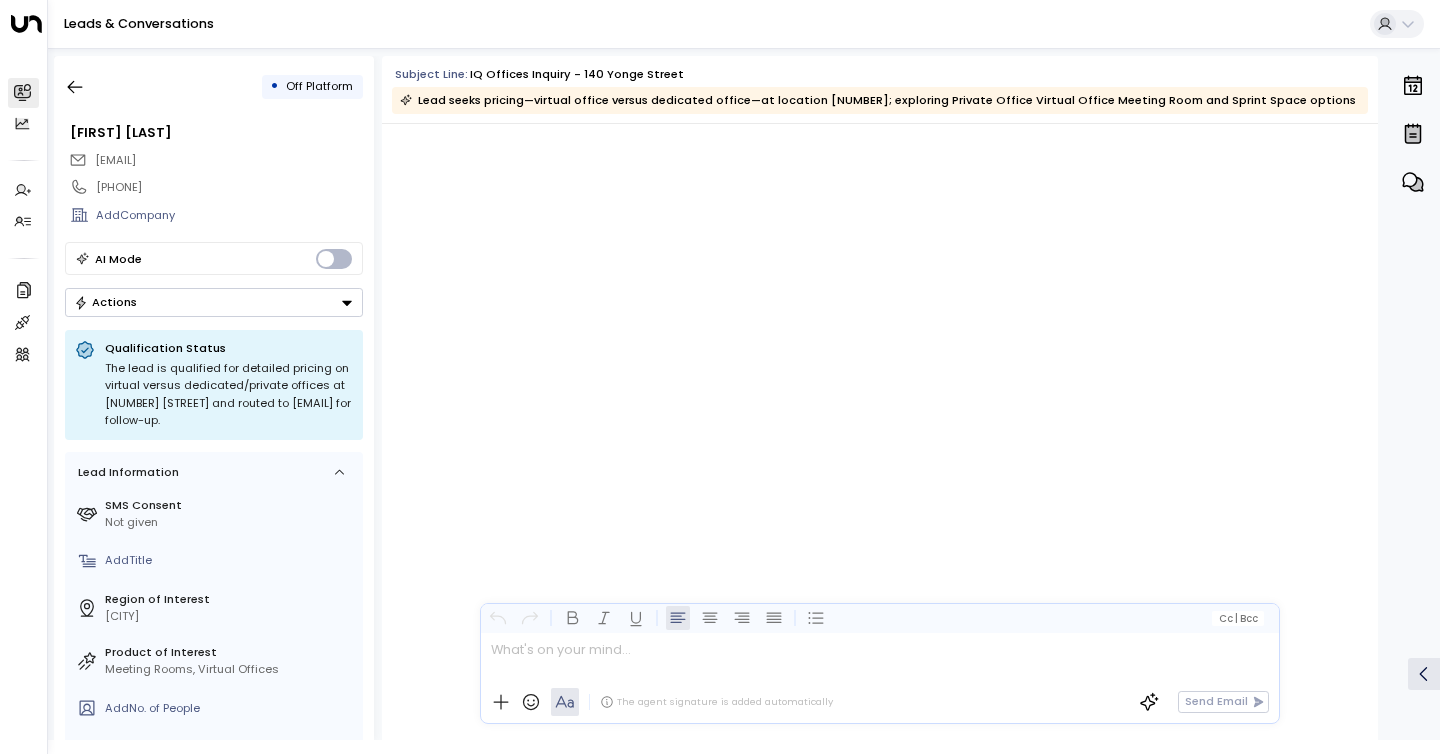 scroll, scrollTop: 1901, scrollLeft: 0, axis: vertical 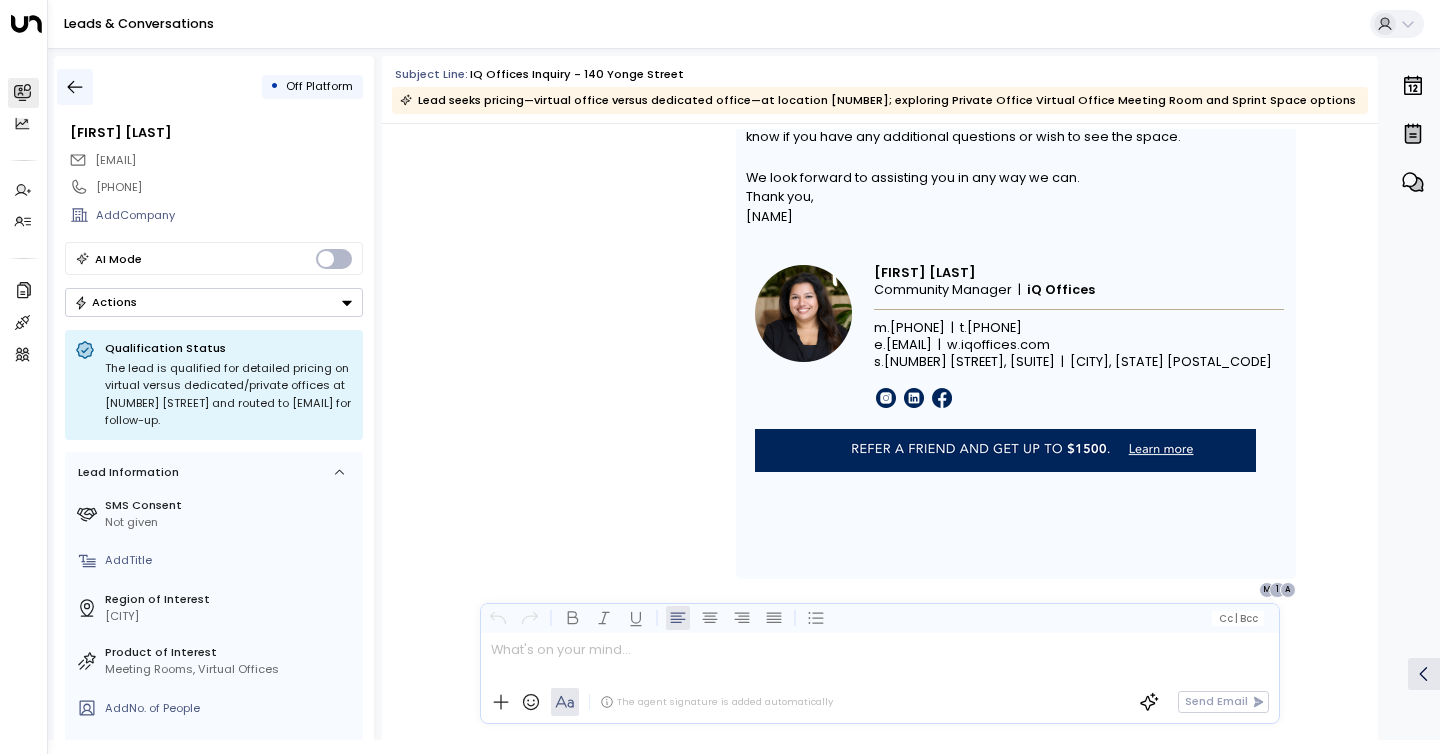 click at bounding box center [75, 87] 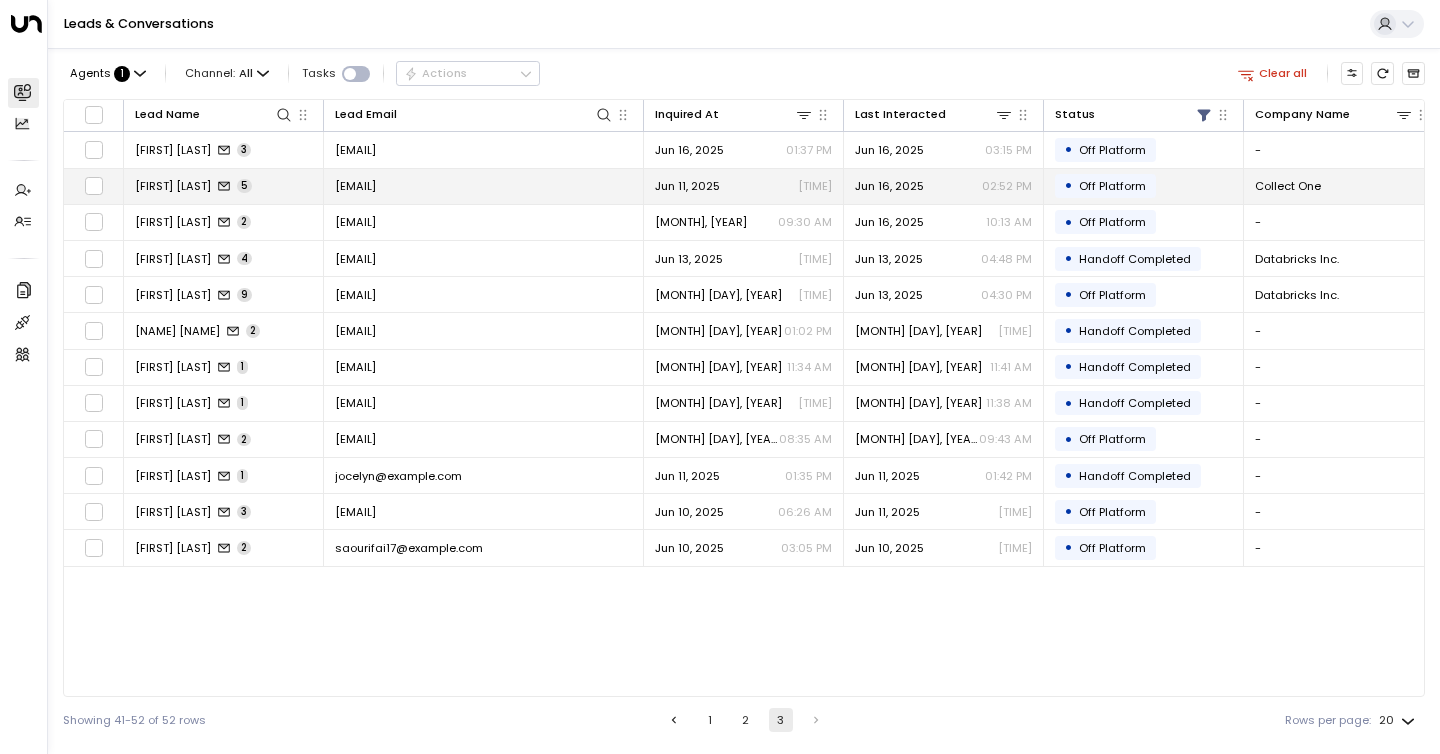 click on "[FIRST] [LAST]" at bounding box center [173, 186] 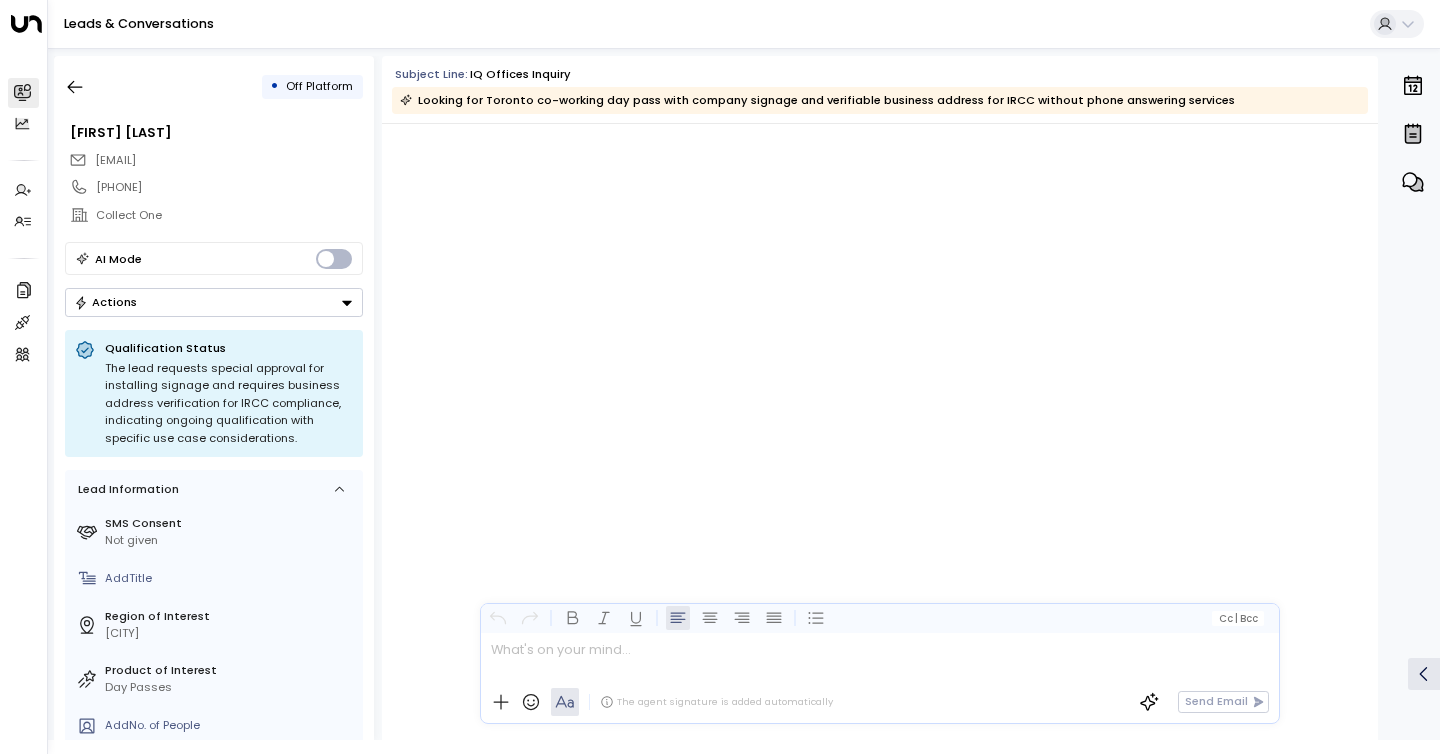 scroll, scrollTop: 4553, scrollLeft: 0, axis: vertical 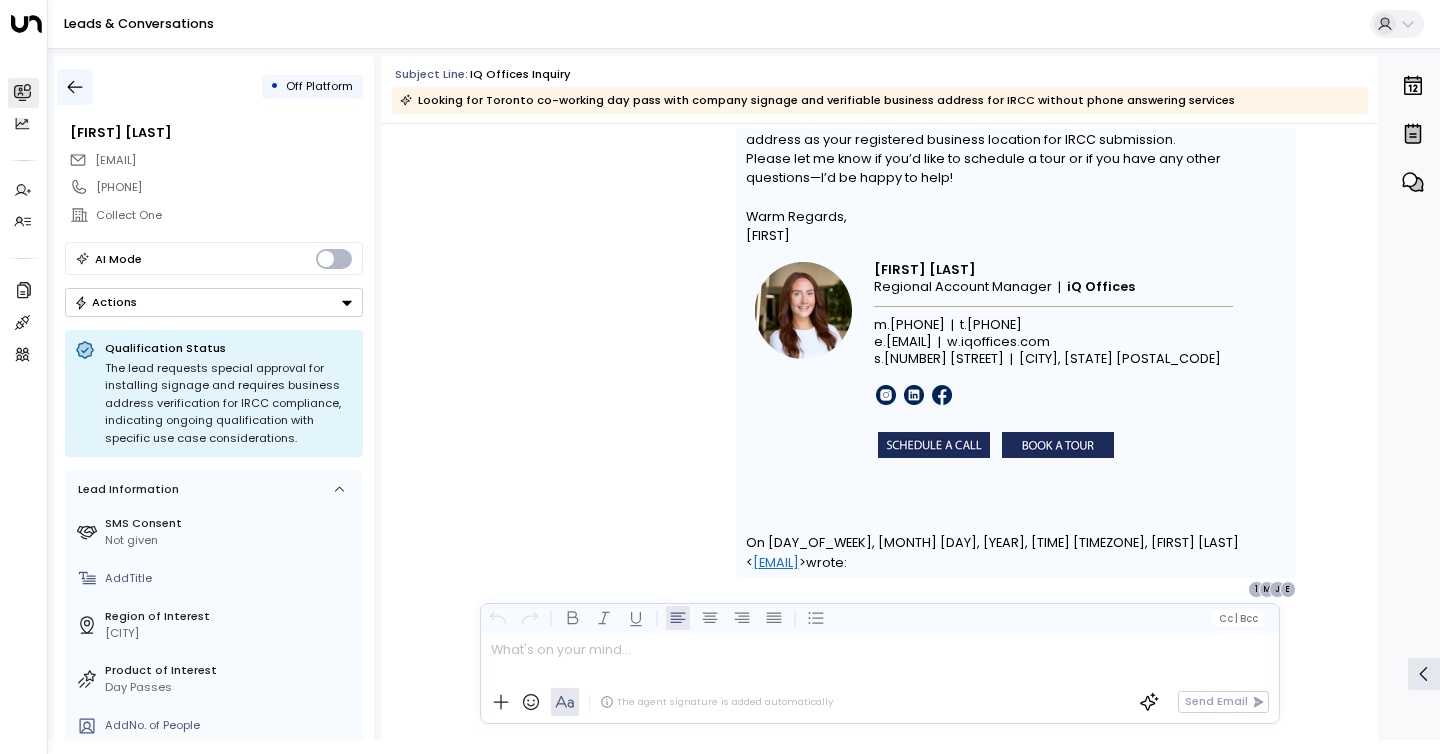 click at bounding box center [75, 87] 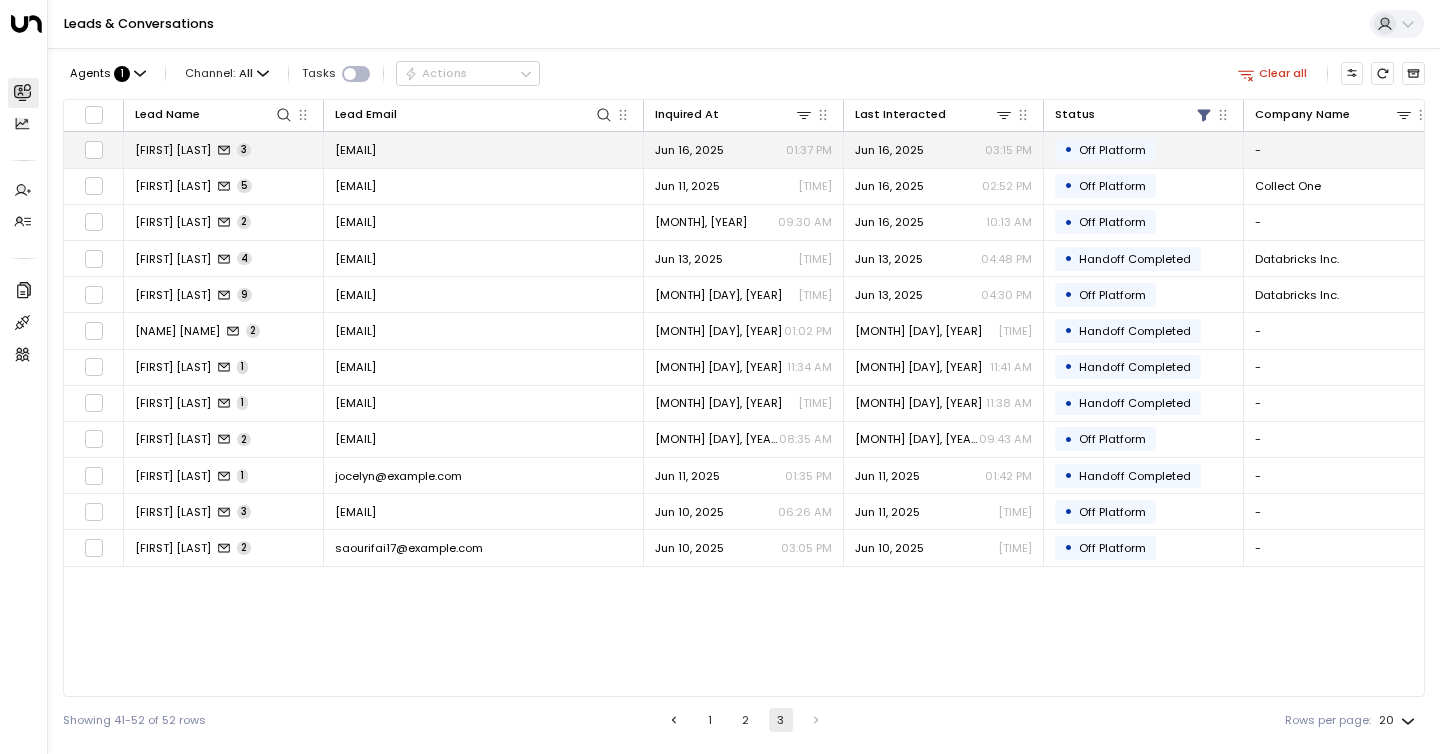click on "[FIRST] [LAST]" at bounding box center [173, 150] 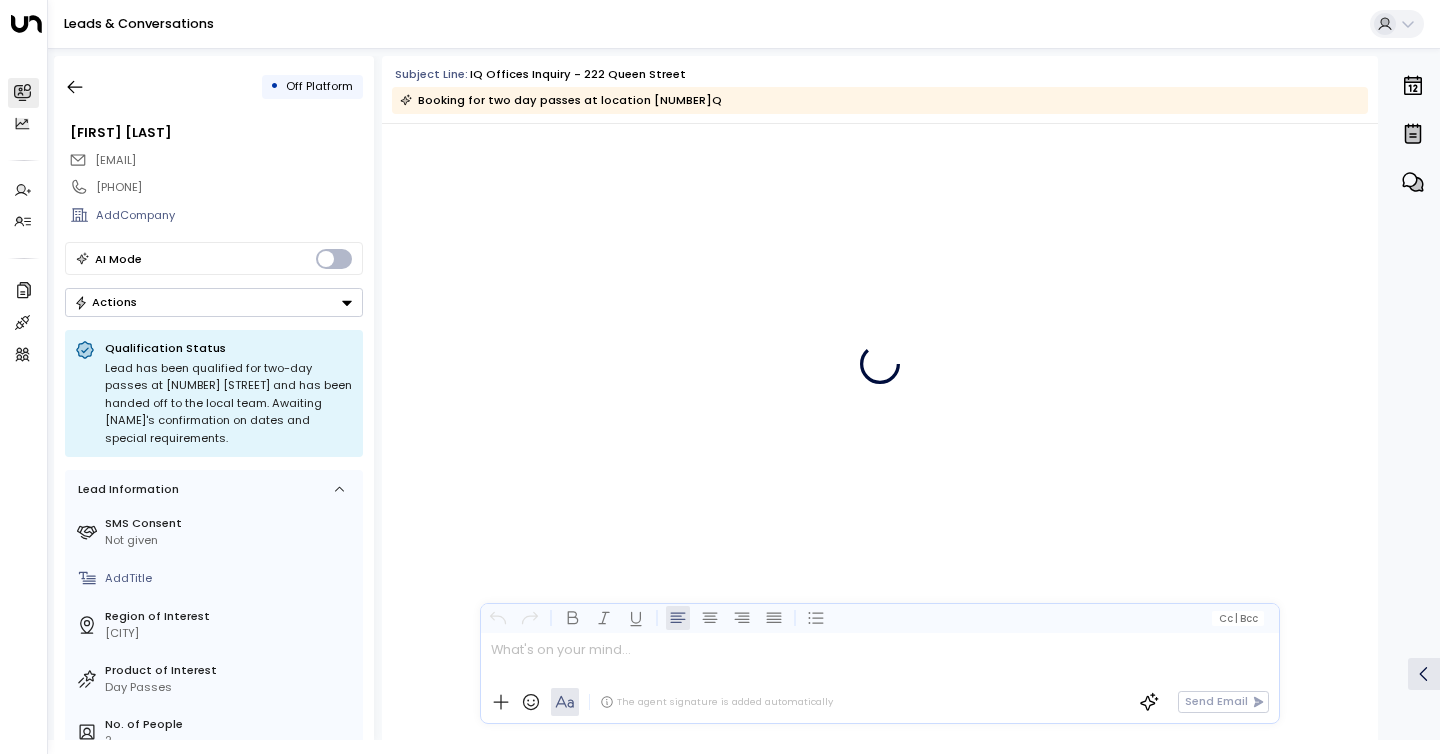 scroll, scrollTop: 2442, scrollLeft: 0, axis: vertical 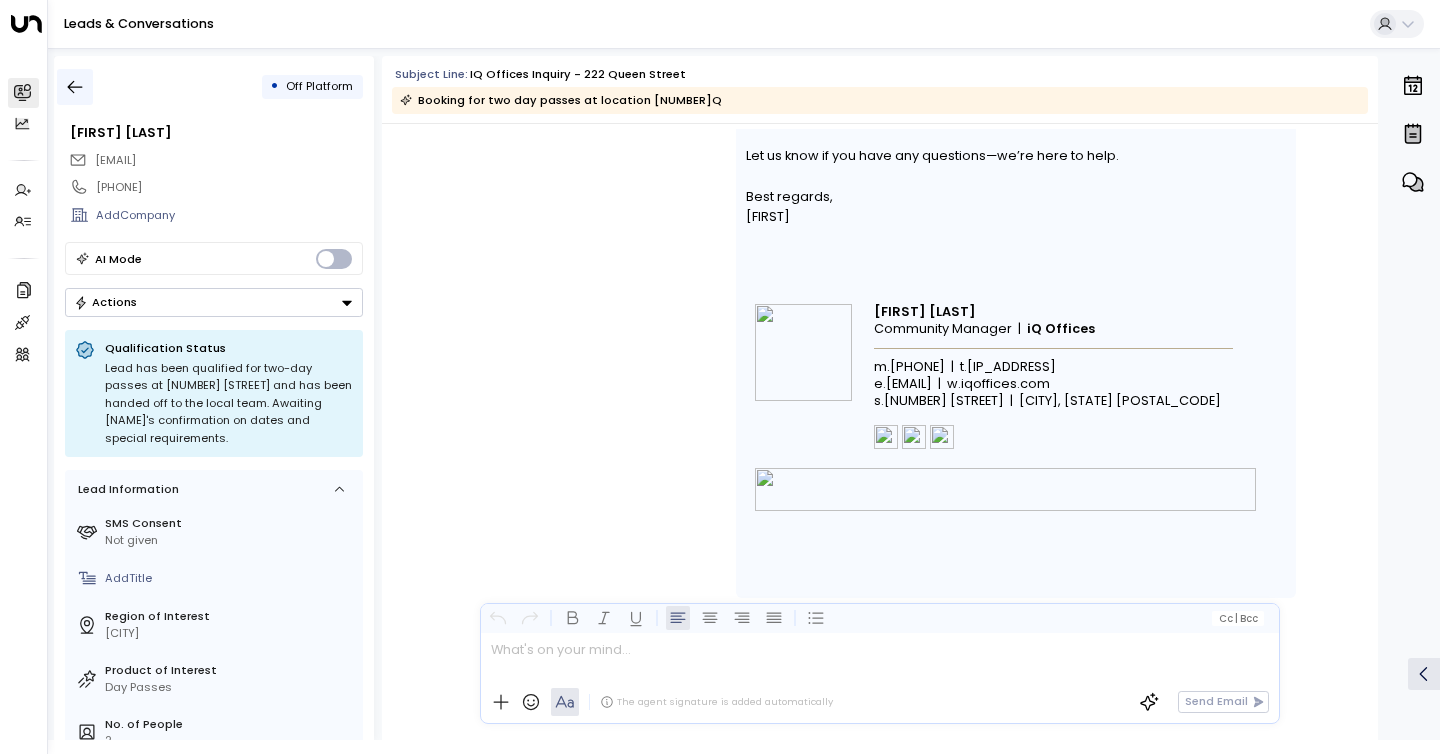 click at bounding box center (75, 87) 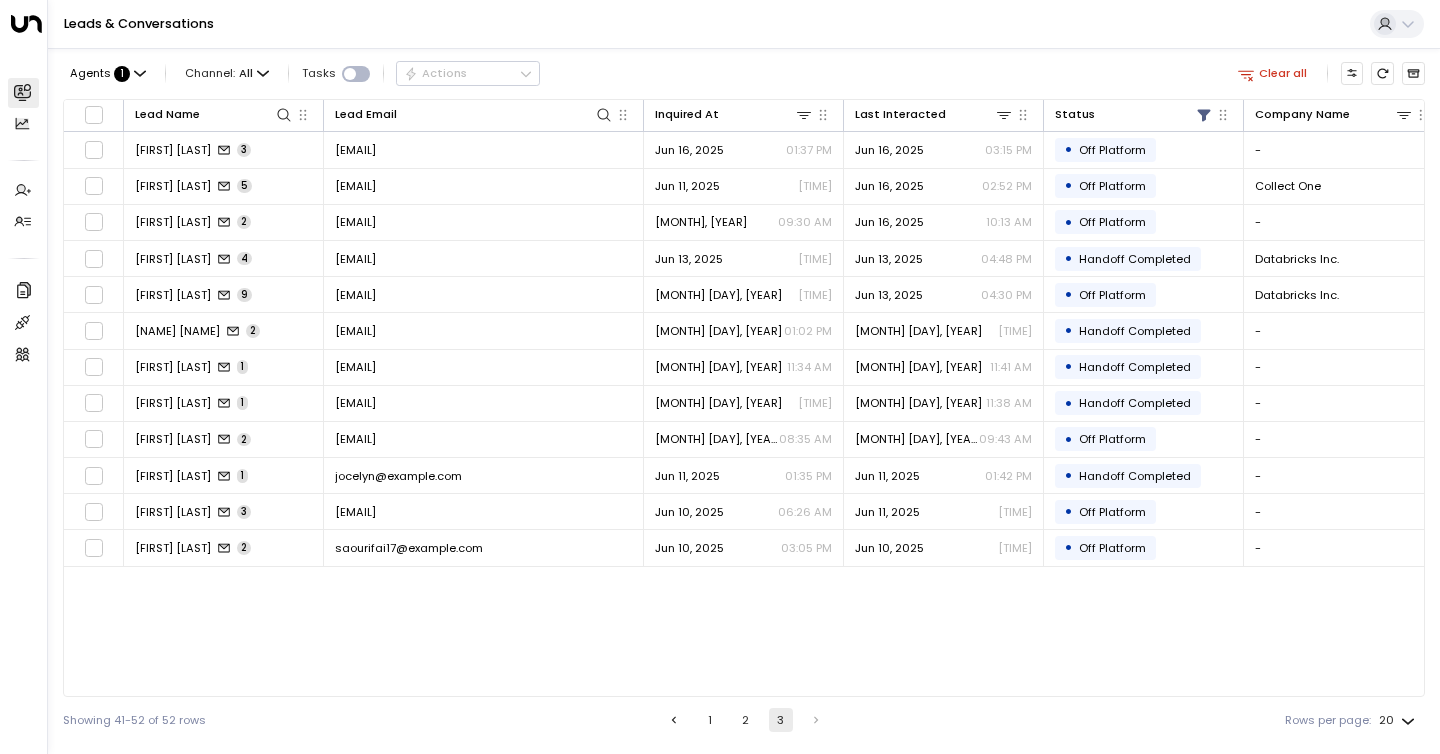 click on "2" at bounding box center [745, 720] 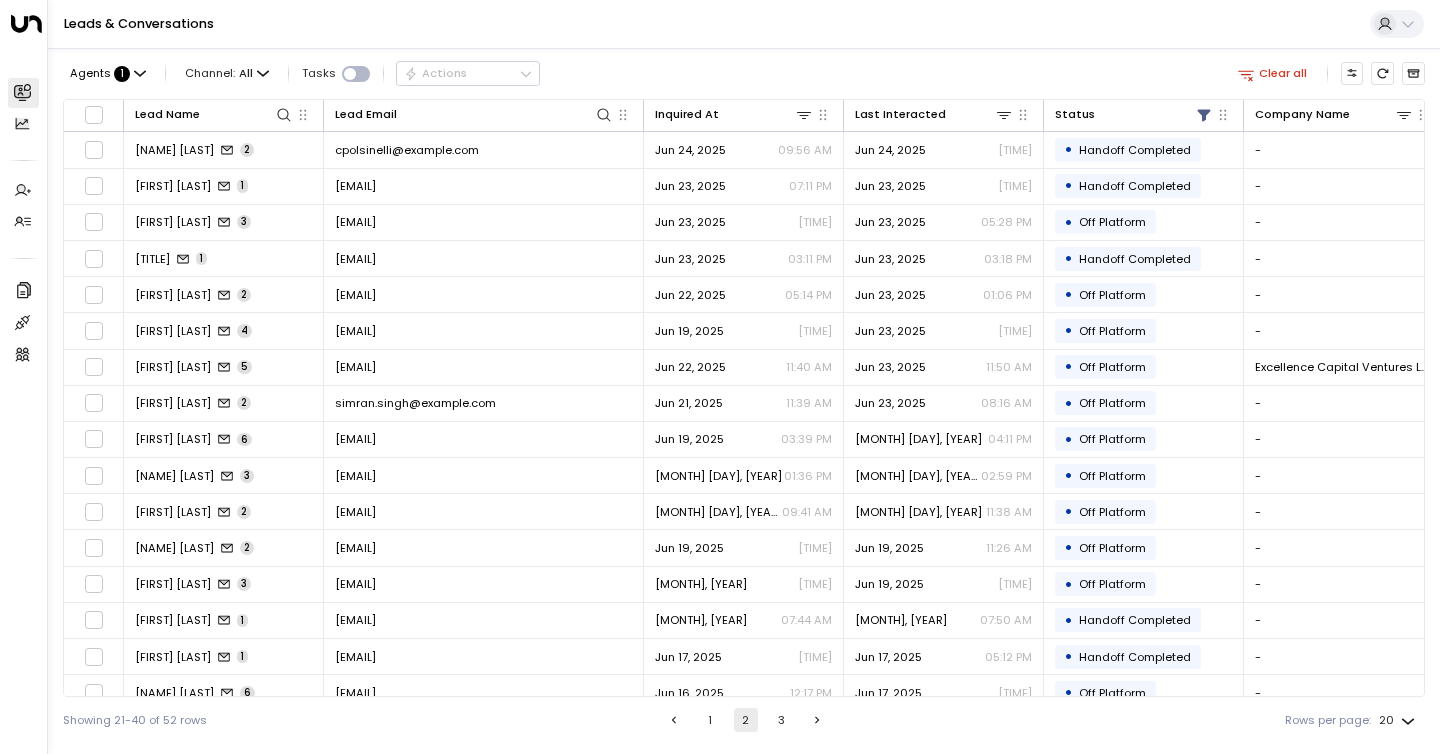 scroll, scrollTop: 165, scrollLeft: 0, axis: vertical 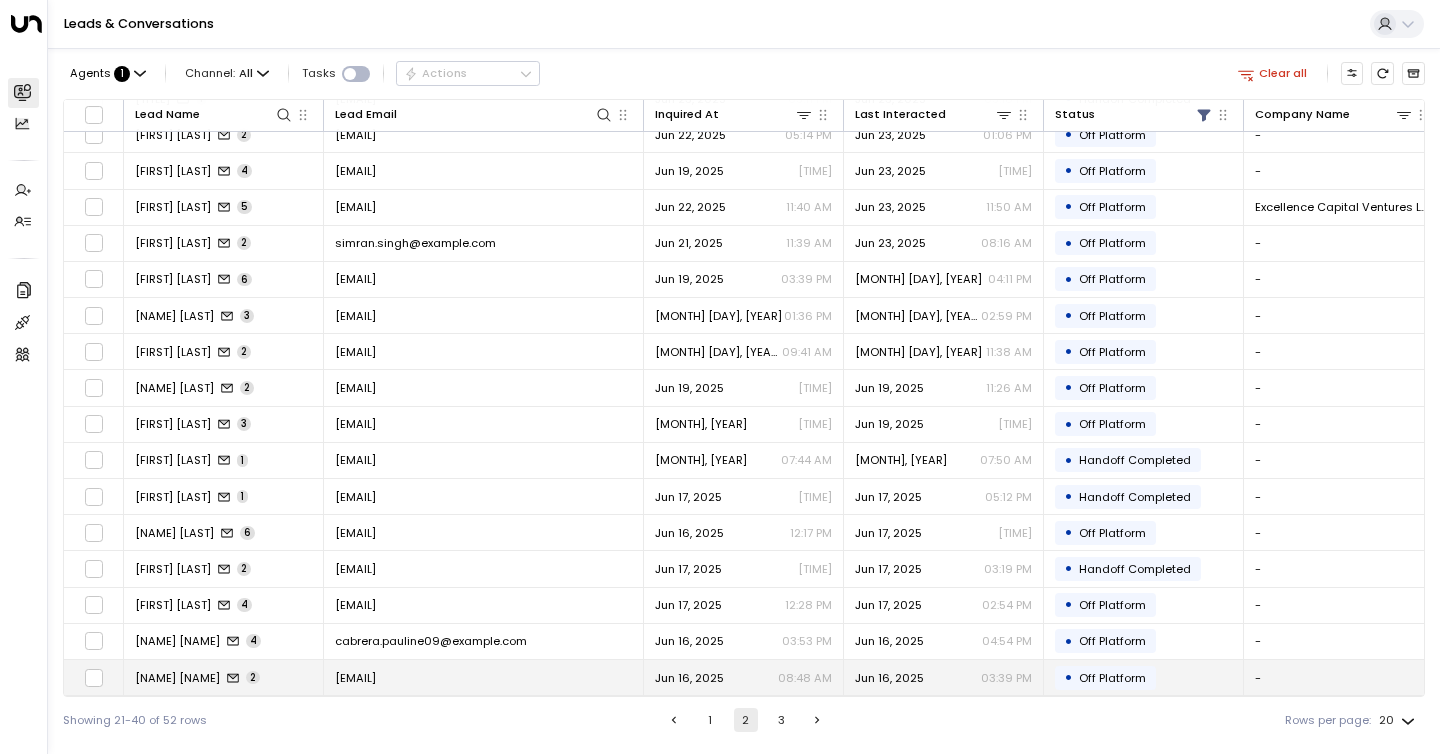 click on "[NAME] [NAME]" at bounding box center (177, 678) 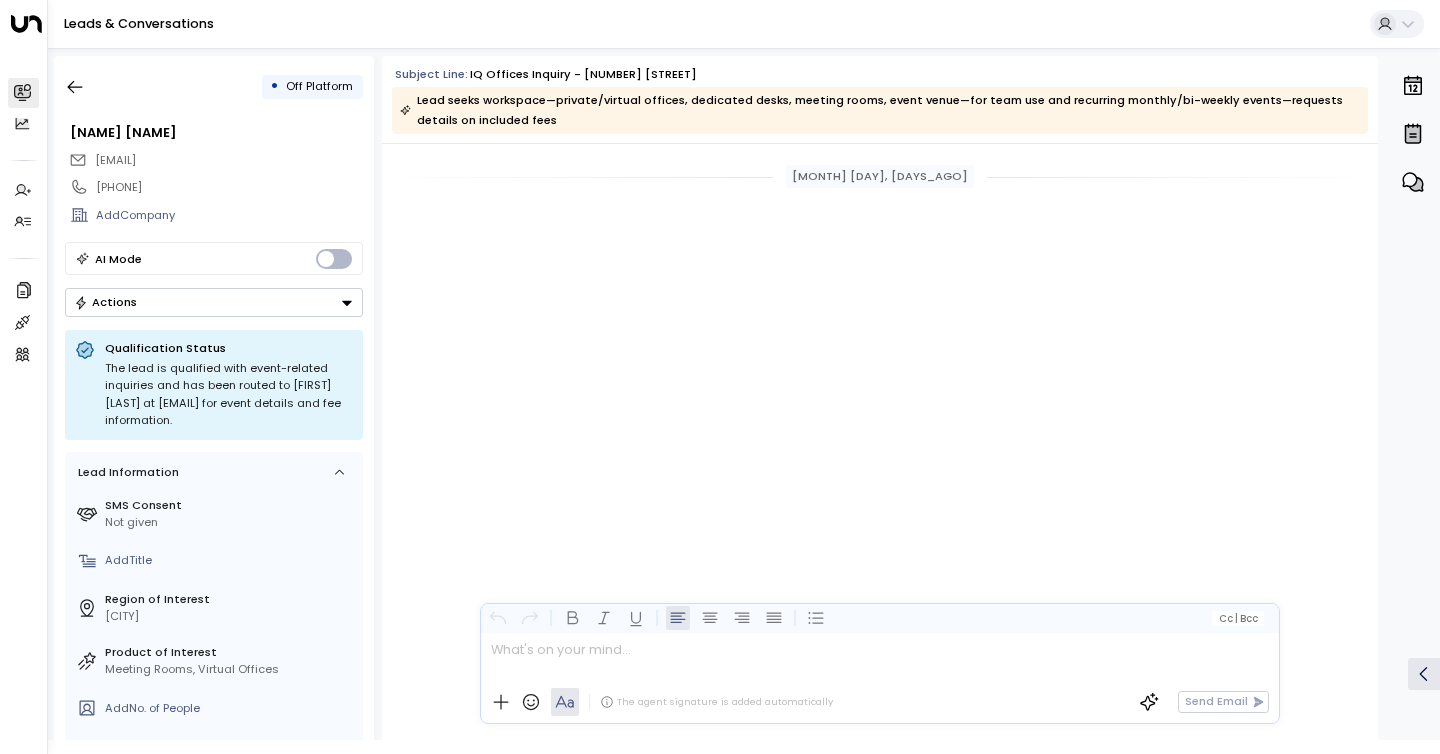 scroll, scrollTop: 1723, scrollLeft: 0, axis: vertical 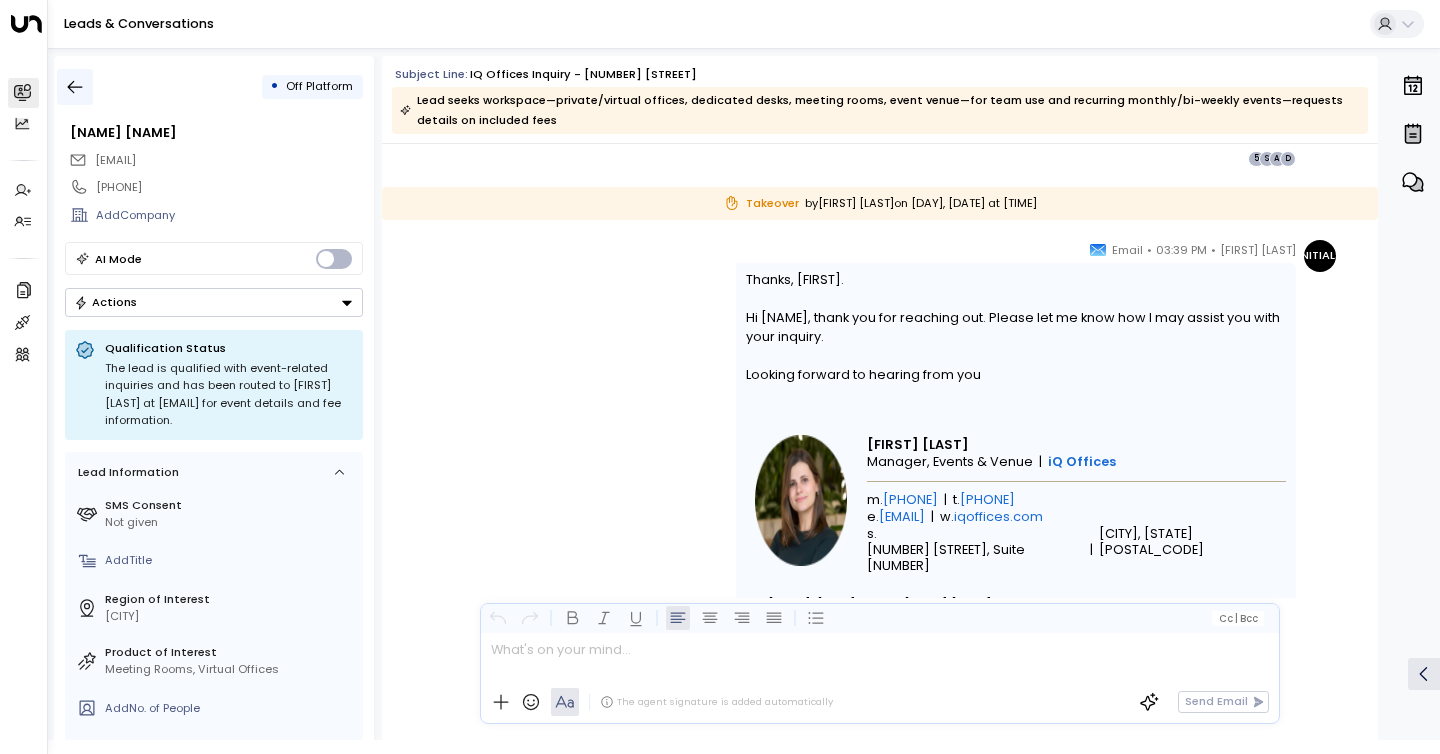 click at bounding box center [75, 87] 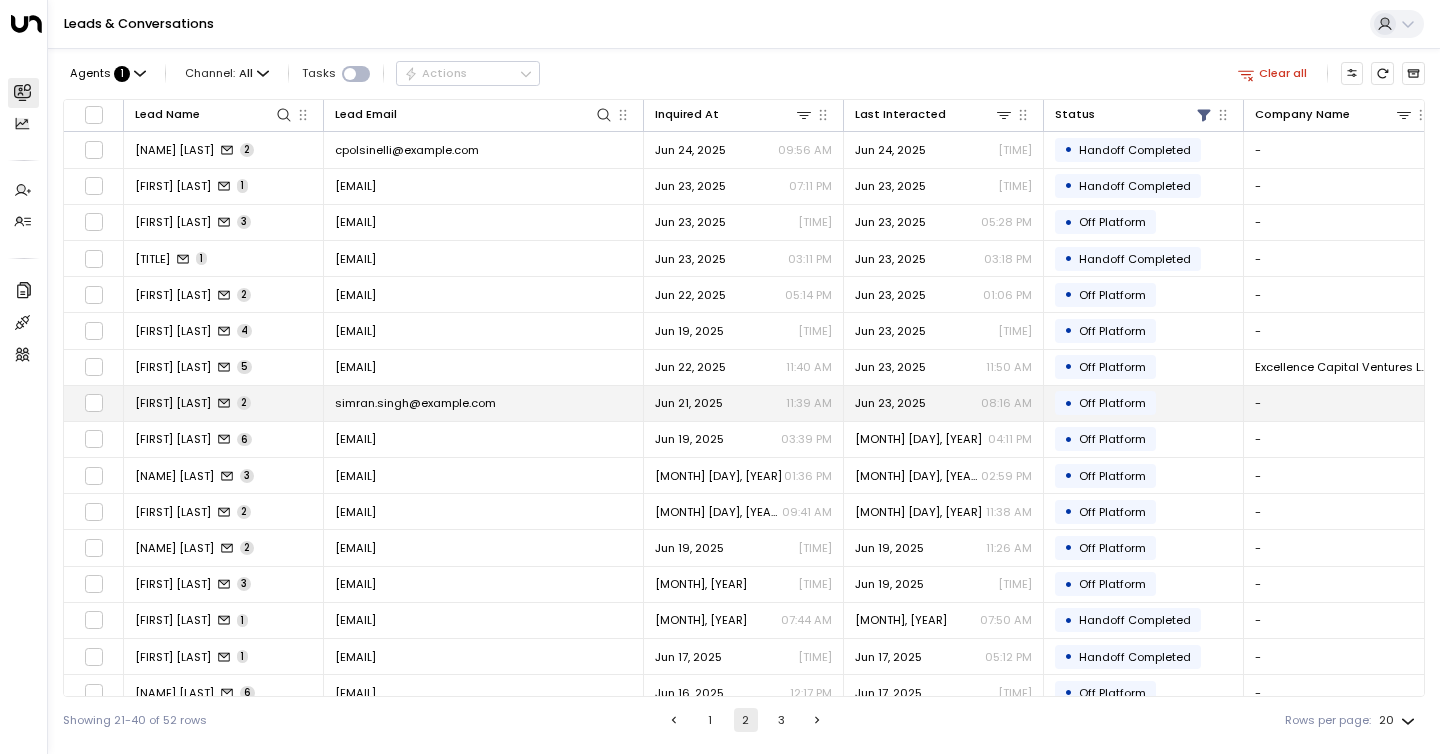 scroll, scrollTop: 165, scrollLeft: 0, axis: vertical 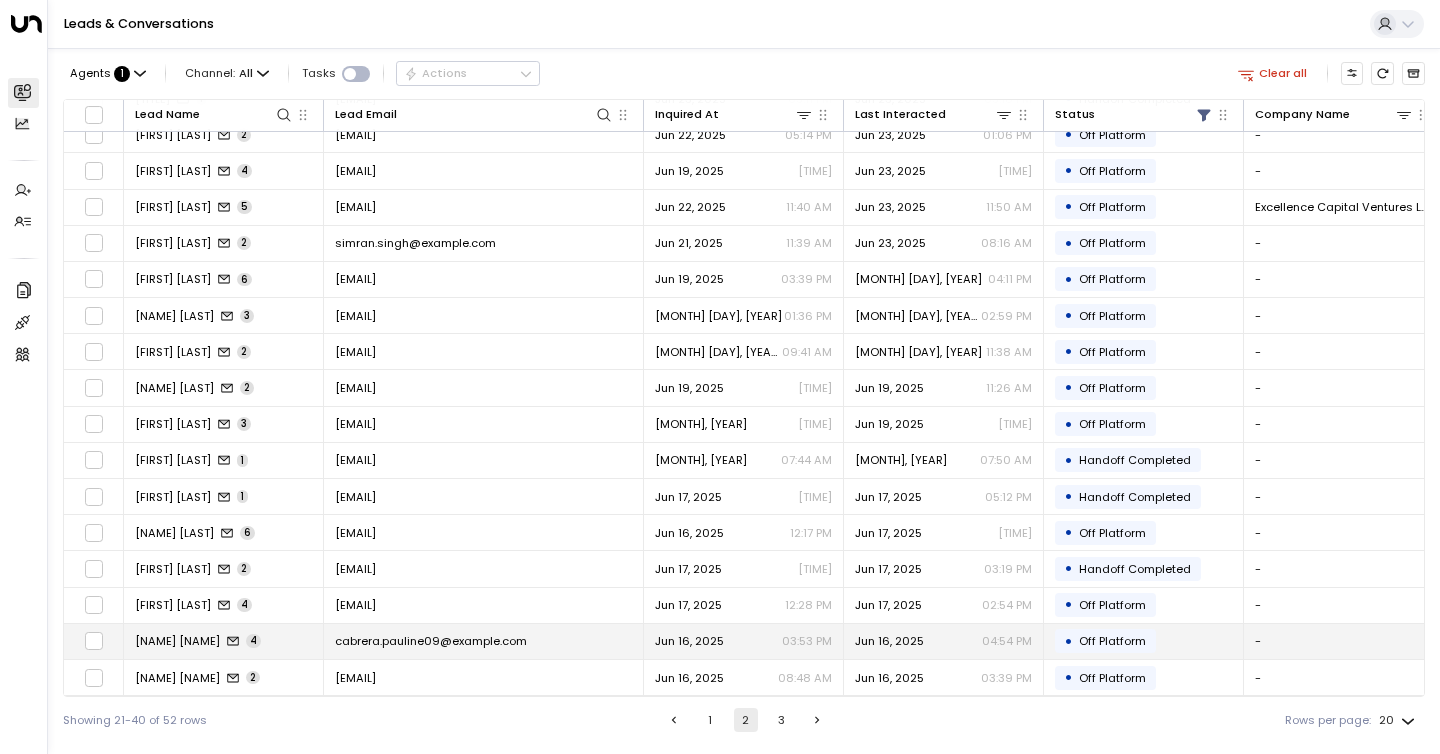 click on "[NAME] [NAME]" at bounding box center (177, 641) 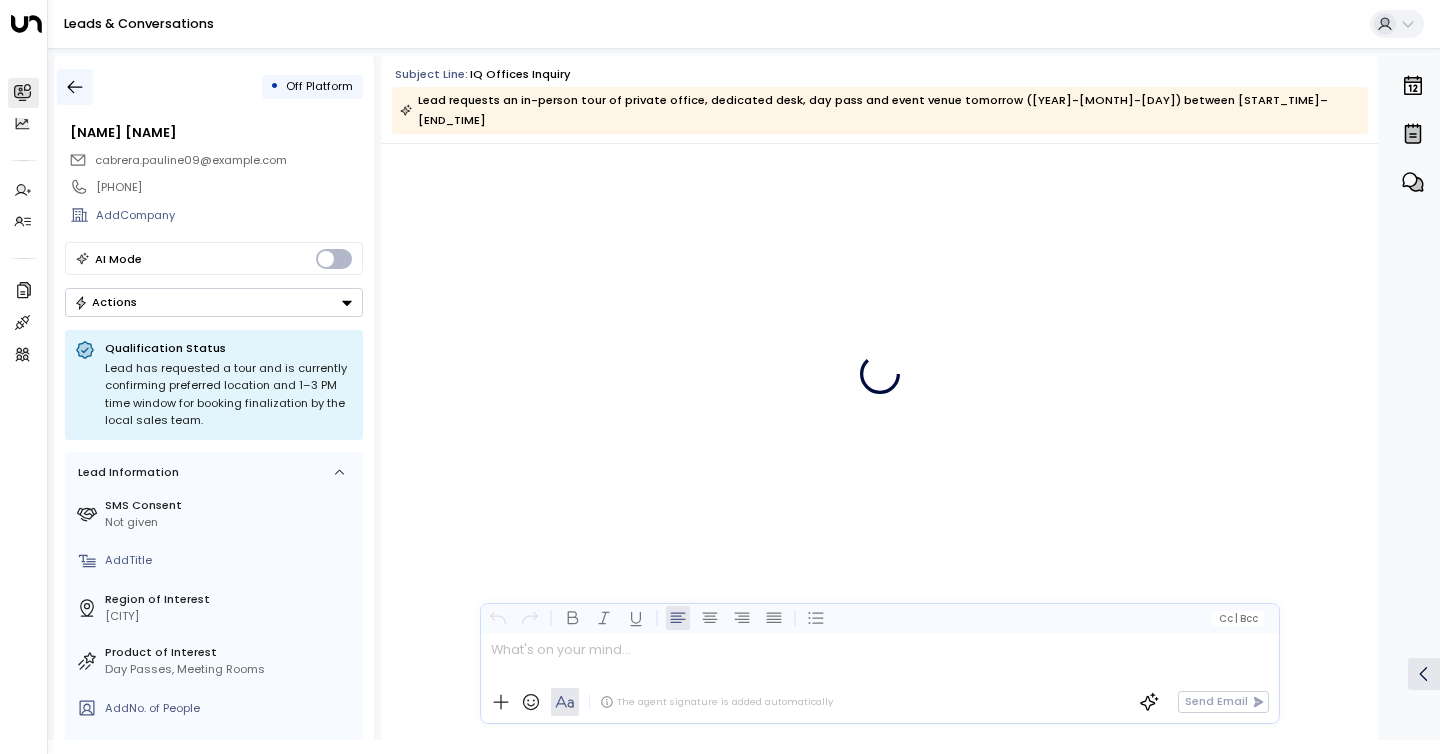 scroll, scrollTop: 2918, scrollLeft: 0, axis: vertical 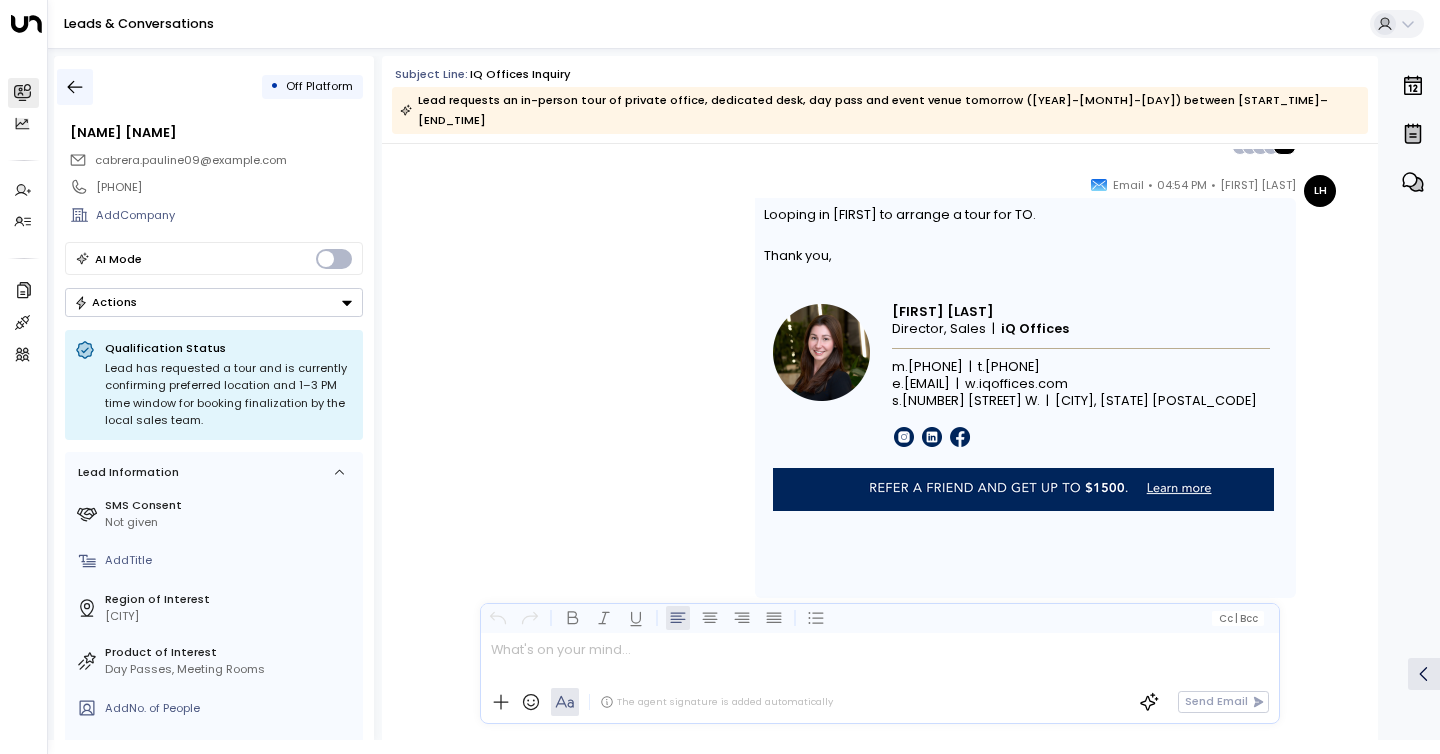 click at bounding box center [75, 87] 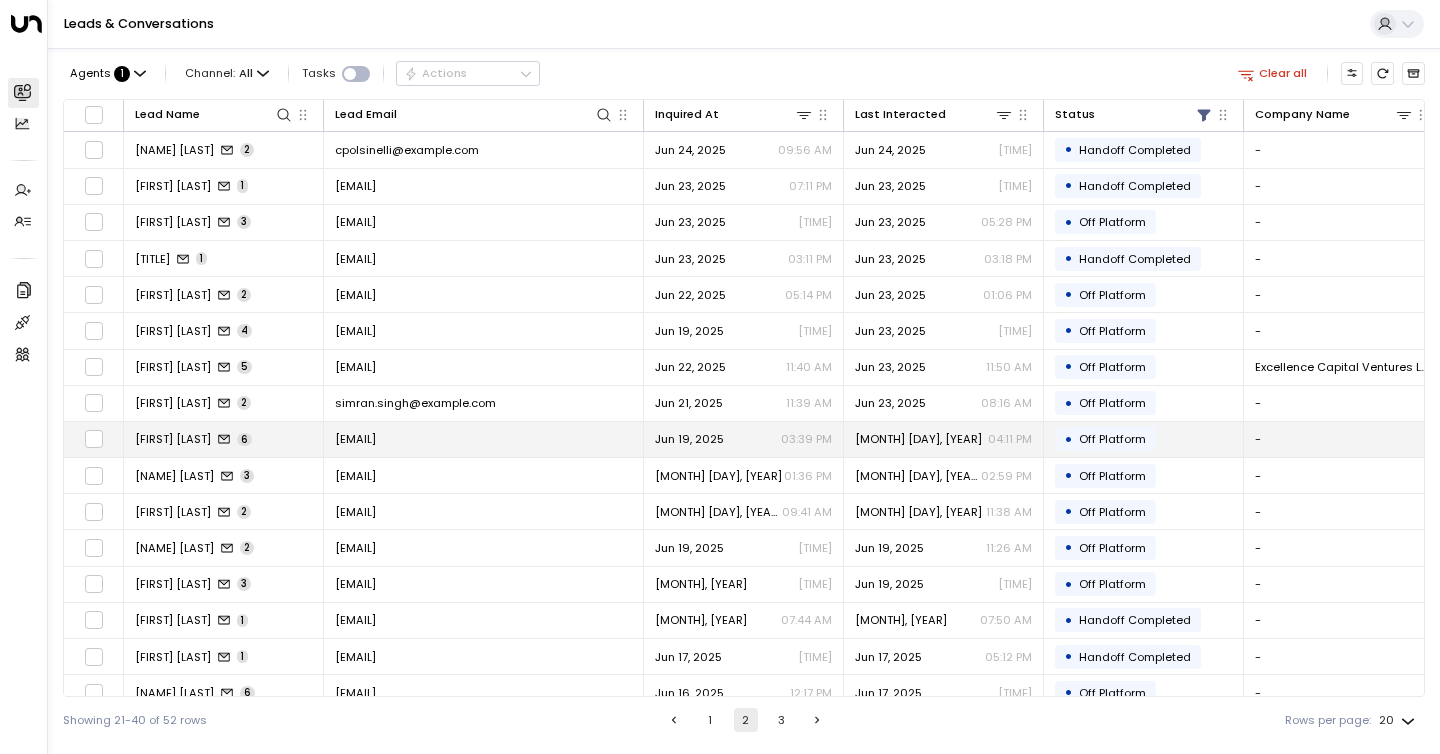 scroll, scrollTop: 165, scrollLeft: 0, axis: vertical 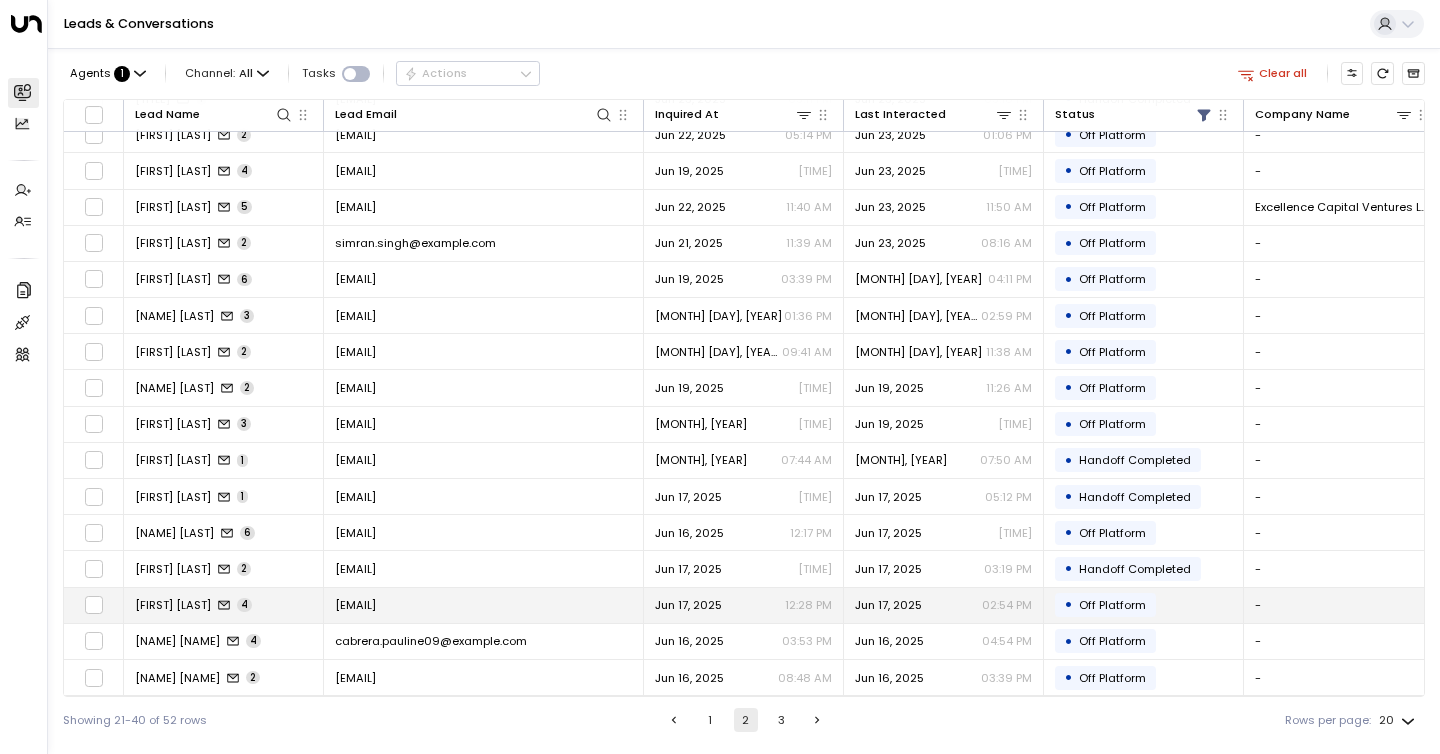 click on "[FIRST] [LAST]" at bounding box center (173, 605) 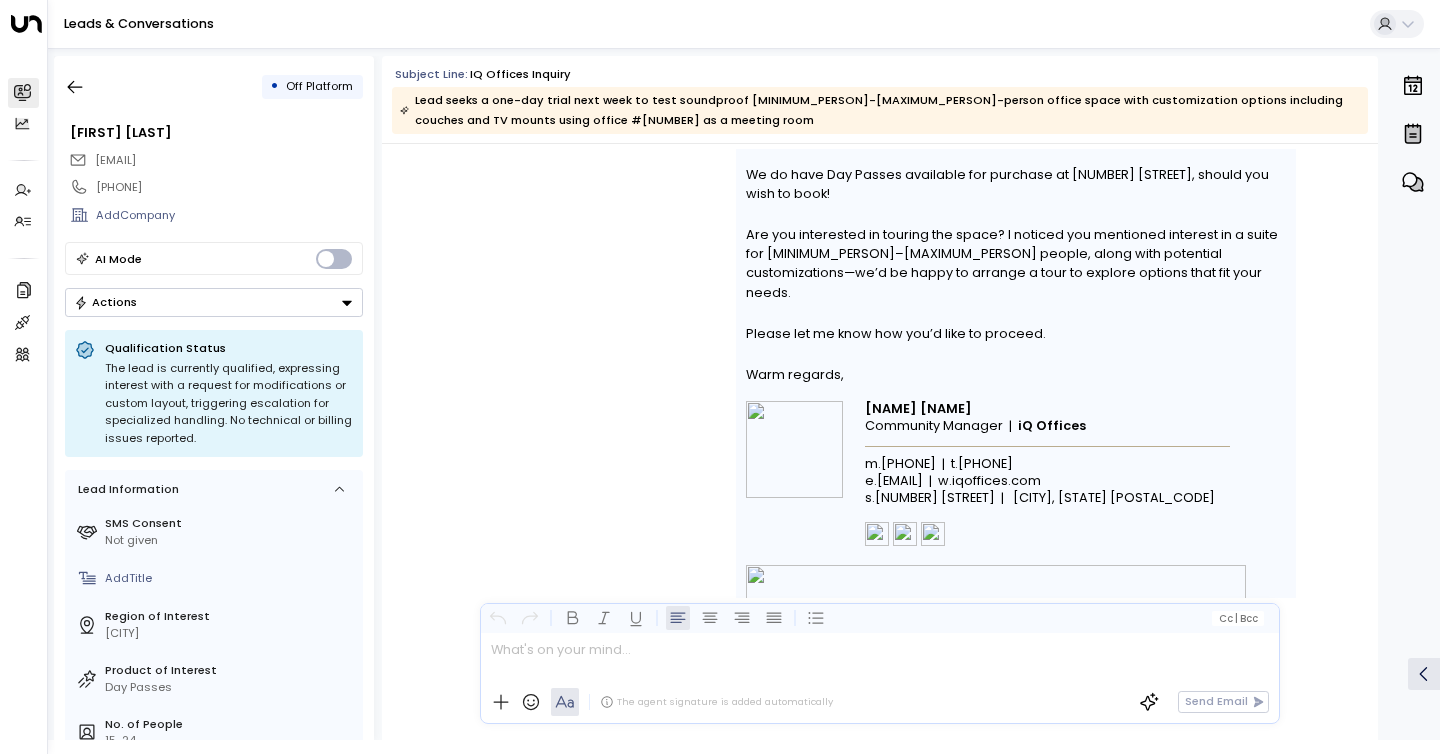 scroll, scrollTop: 3458, scrollLeft: 0, axis: vertical 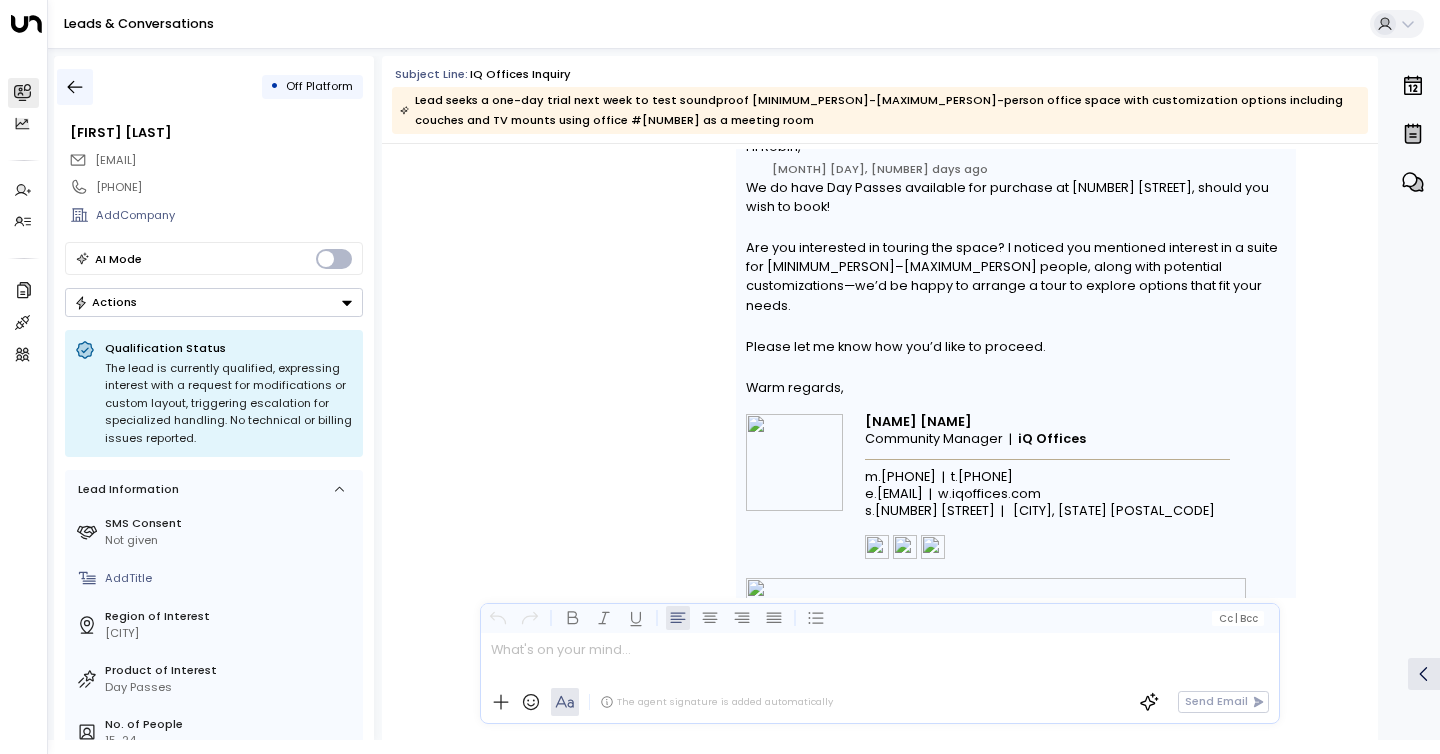 click at bounding box center [75, 87] 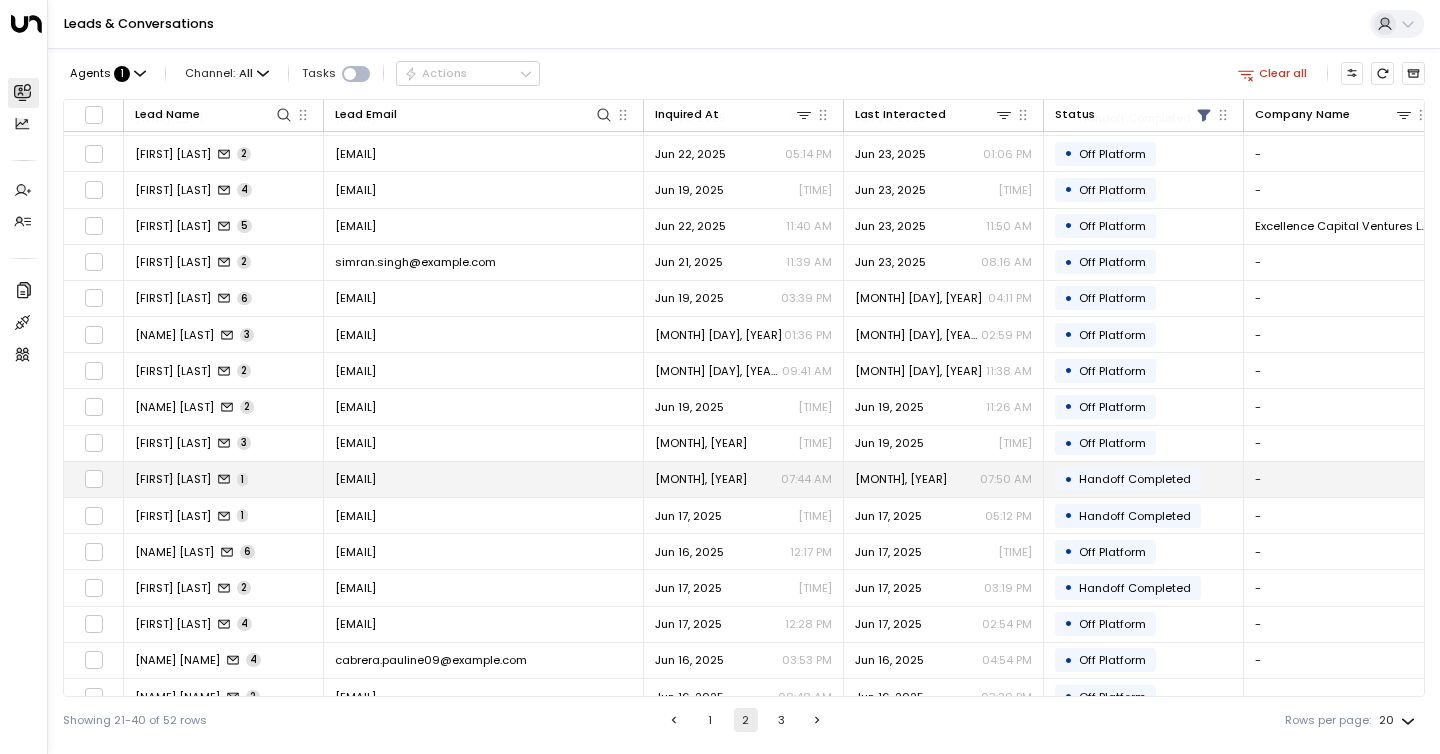 scroll, scrollTop: 144, scrollLeft: 0, axis: vertical 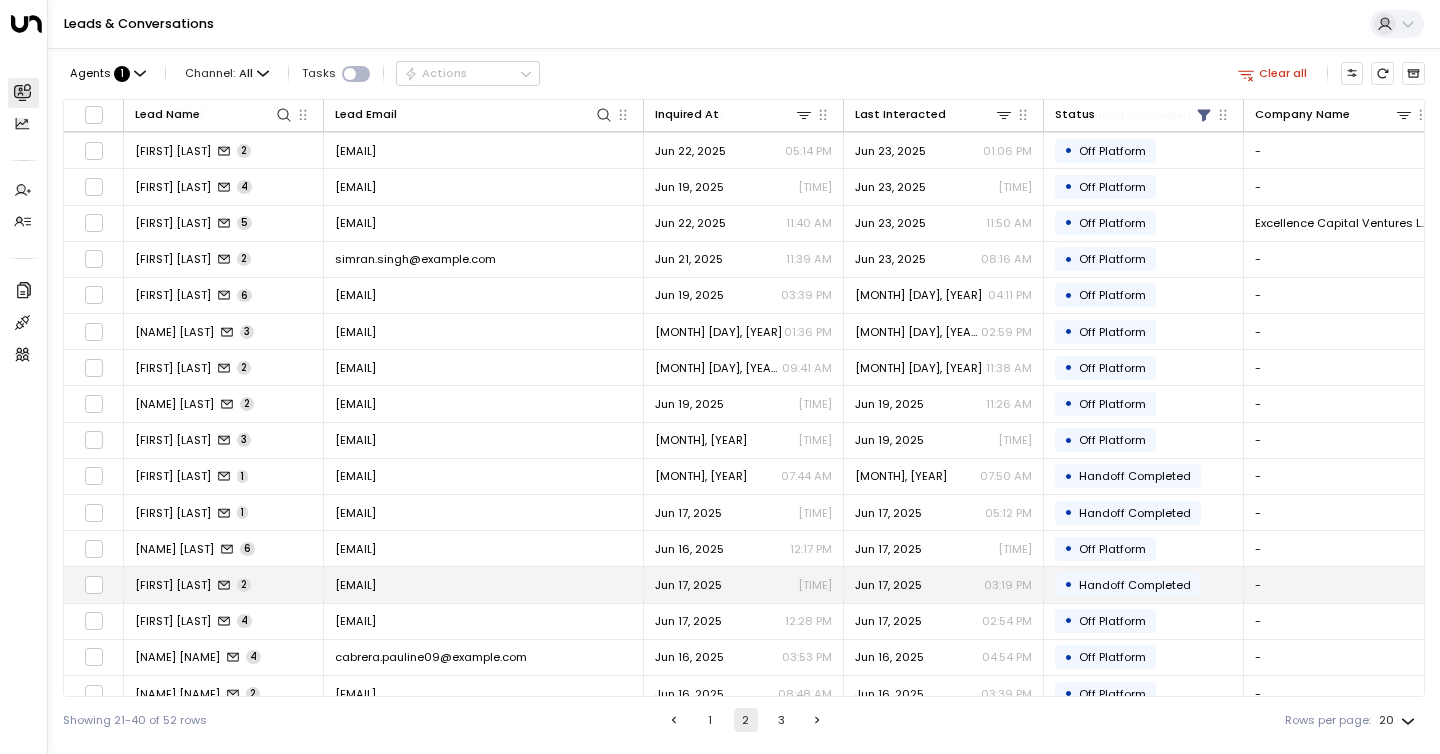 click on "[FIRST] [LAST]" at bounding box center (173, 585) 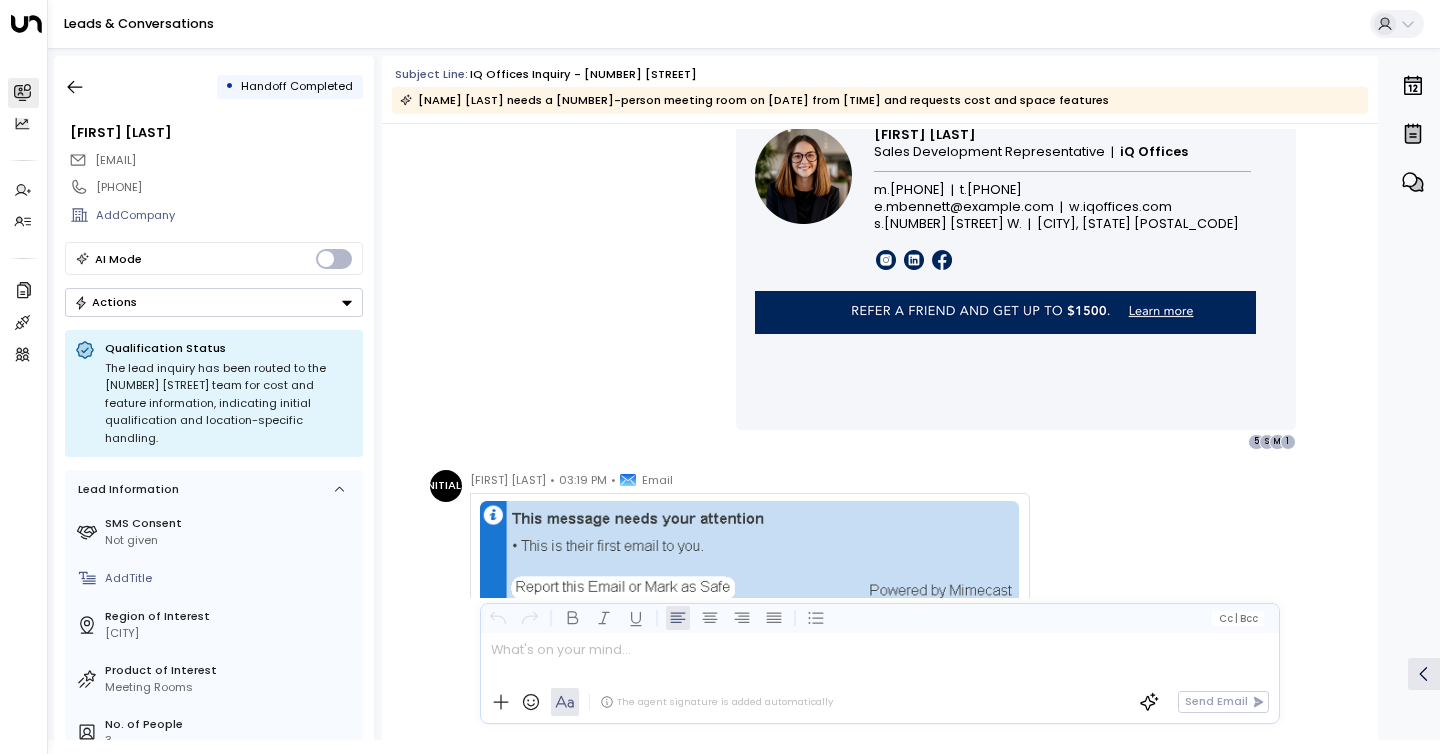scroll, scrollTop: 1288, scrollLeft: 0, axis: vertical 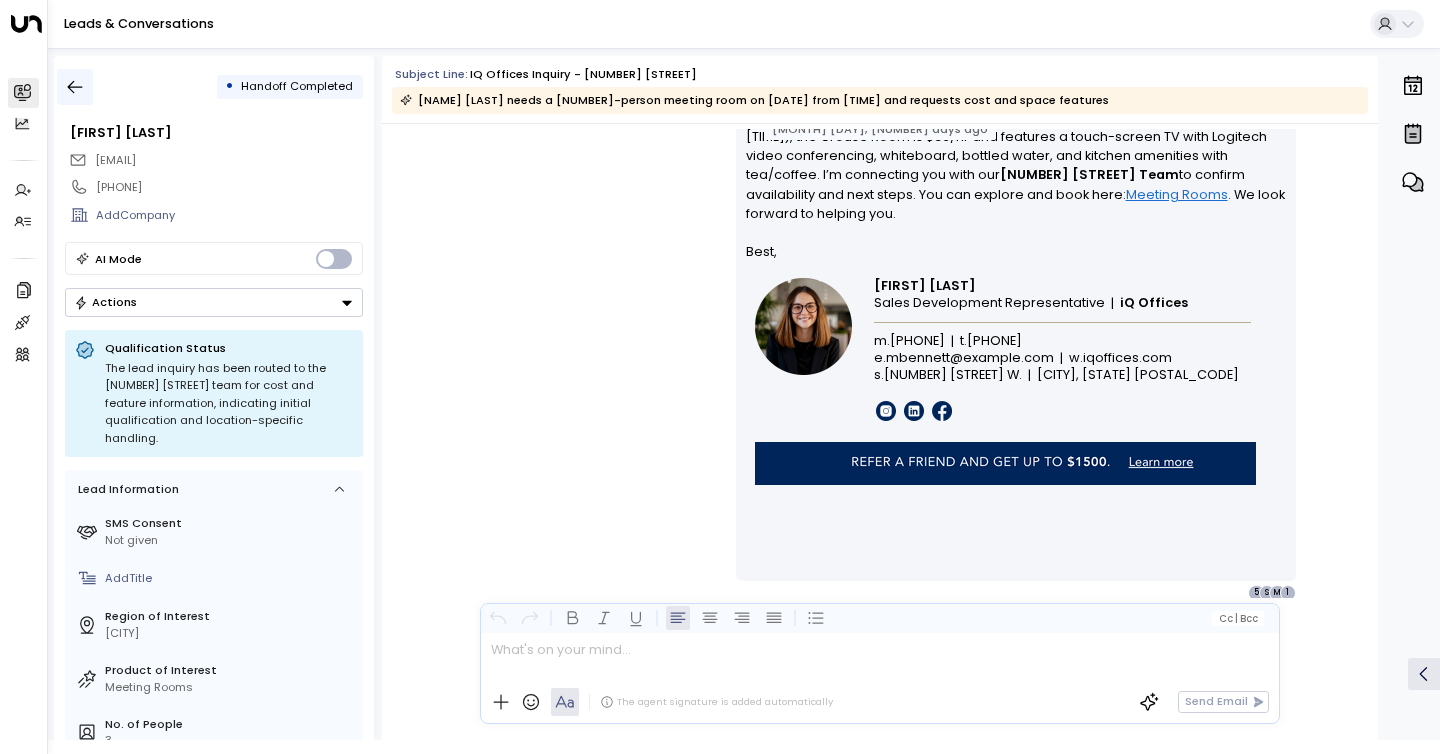 click at bounding box center [75, 87] 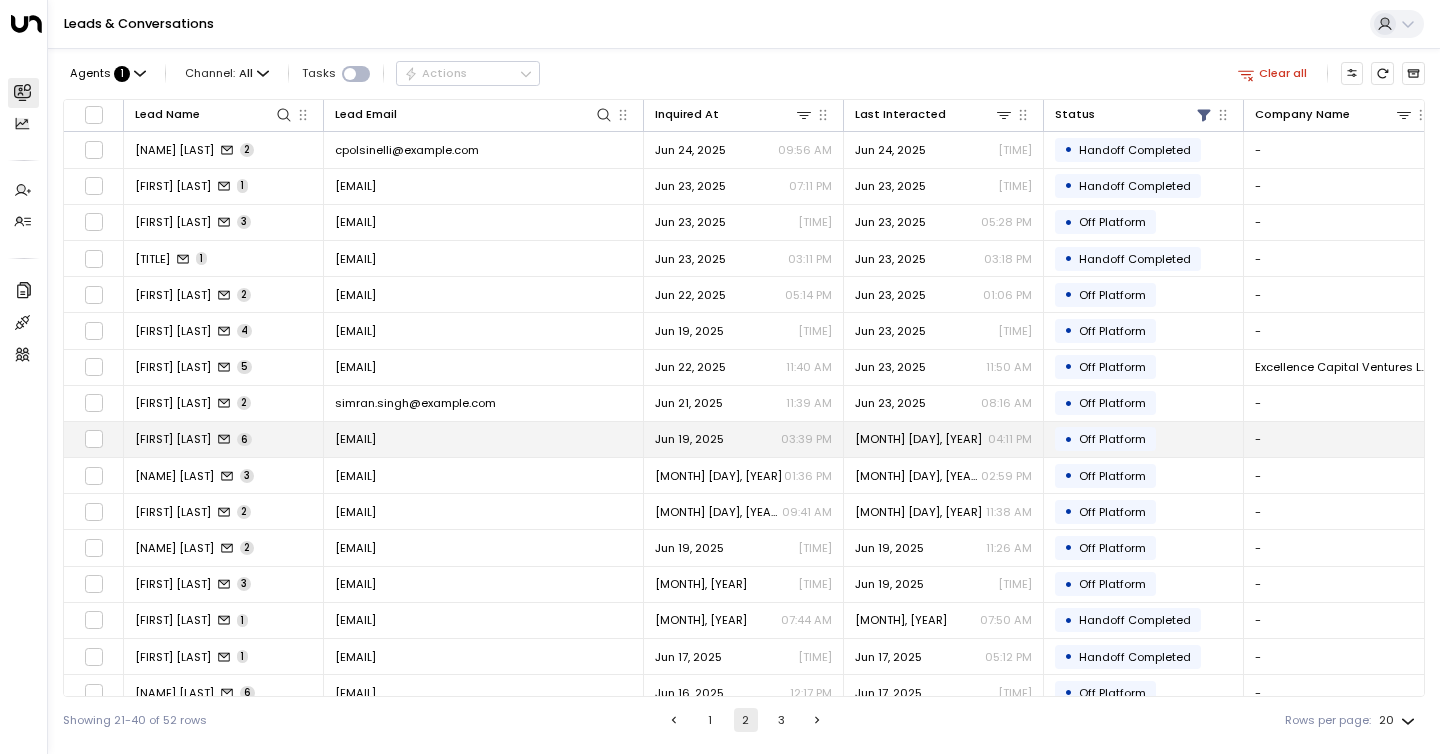 scroll, scrollTop: 165, scrollLeft: 0, axis: vertical 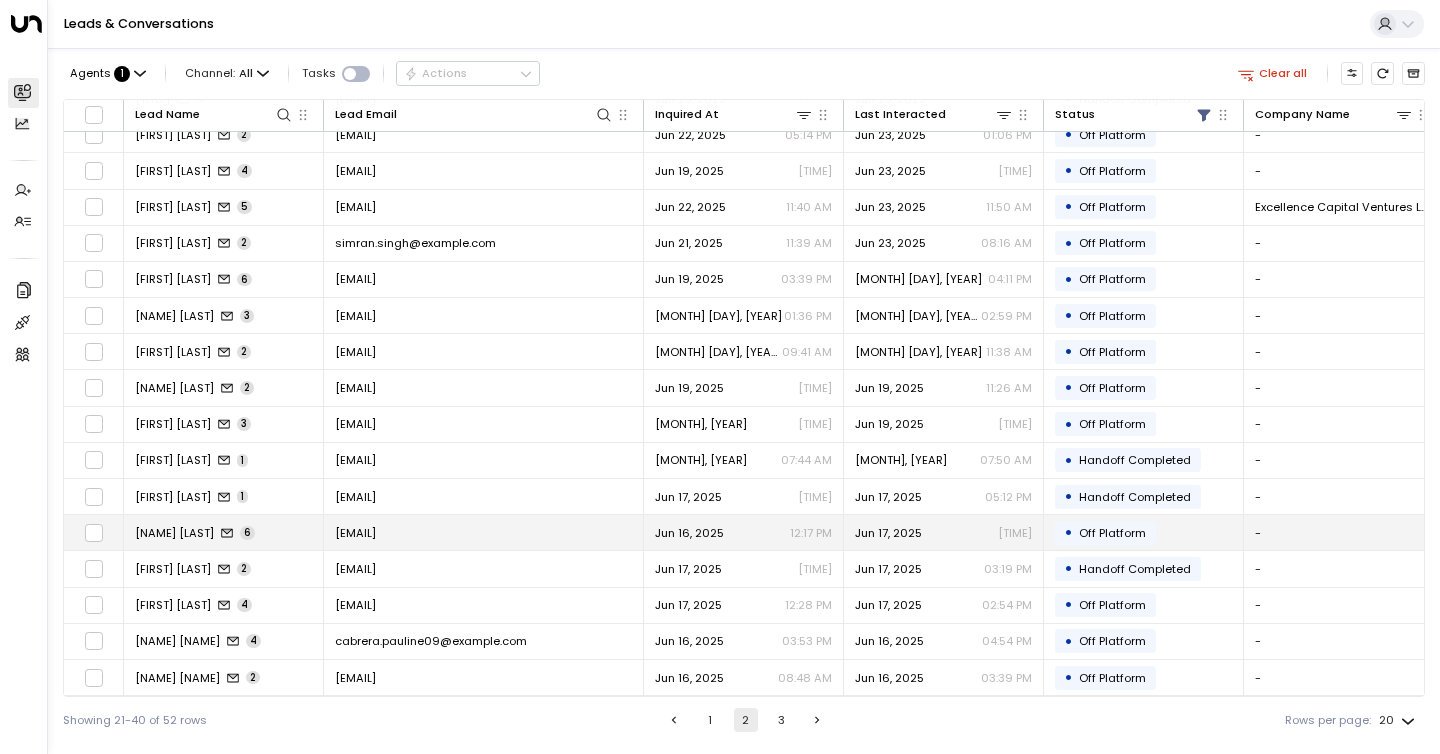 click on "[NAME] [LAST]" at bounding box center (174, 533) 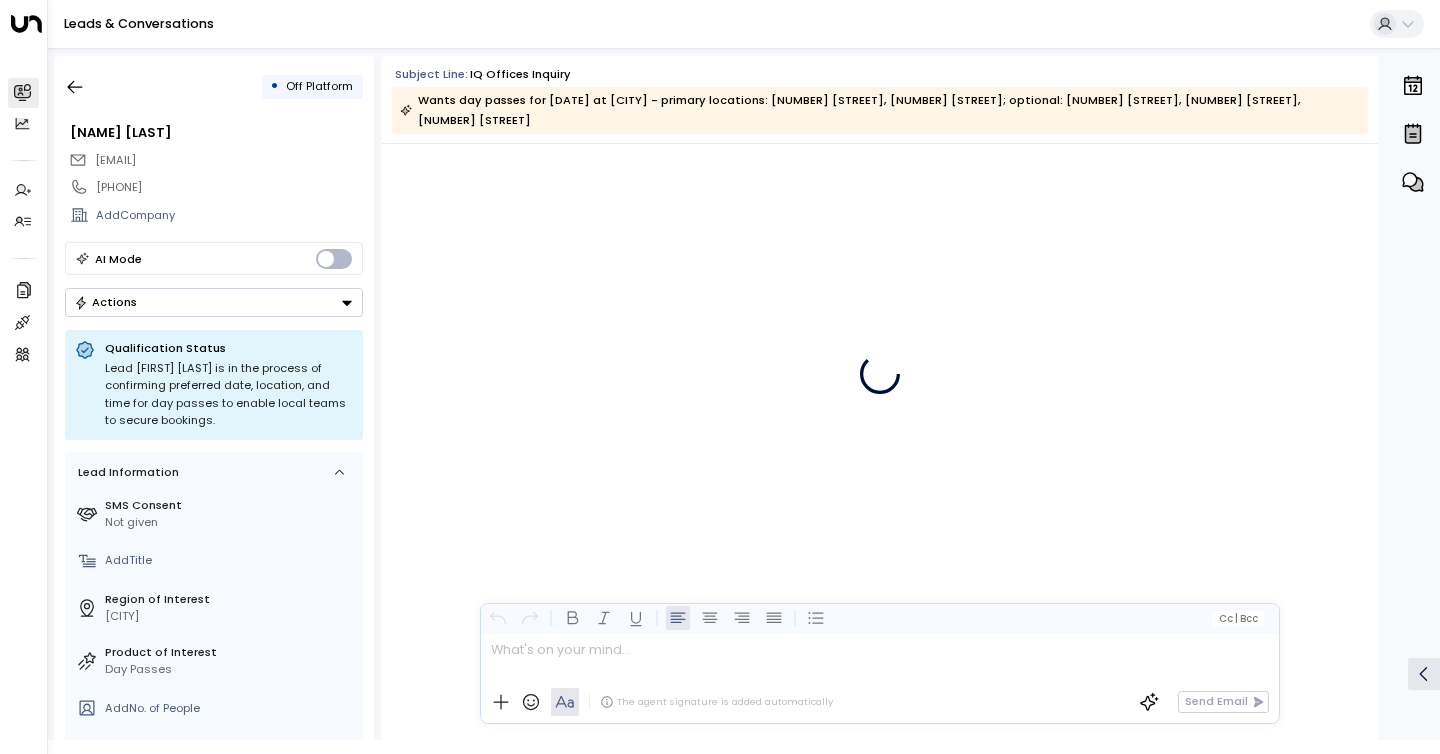 scroll, scrollTop: 4541, scrollLeft: 0, axis: vertical 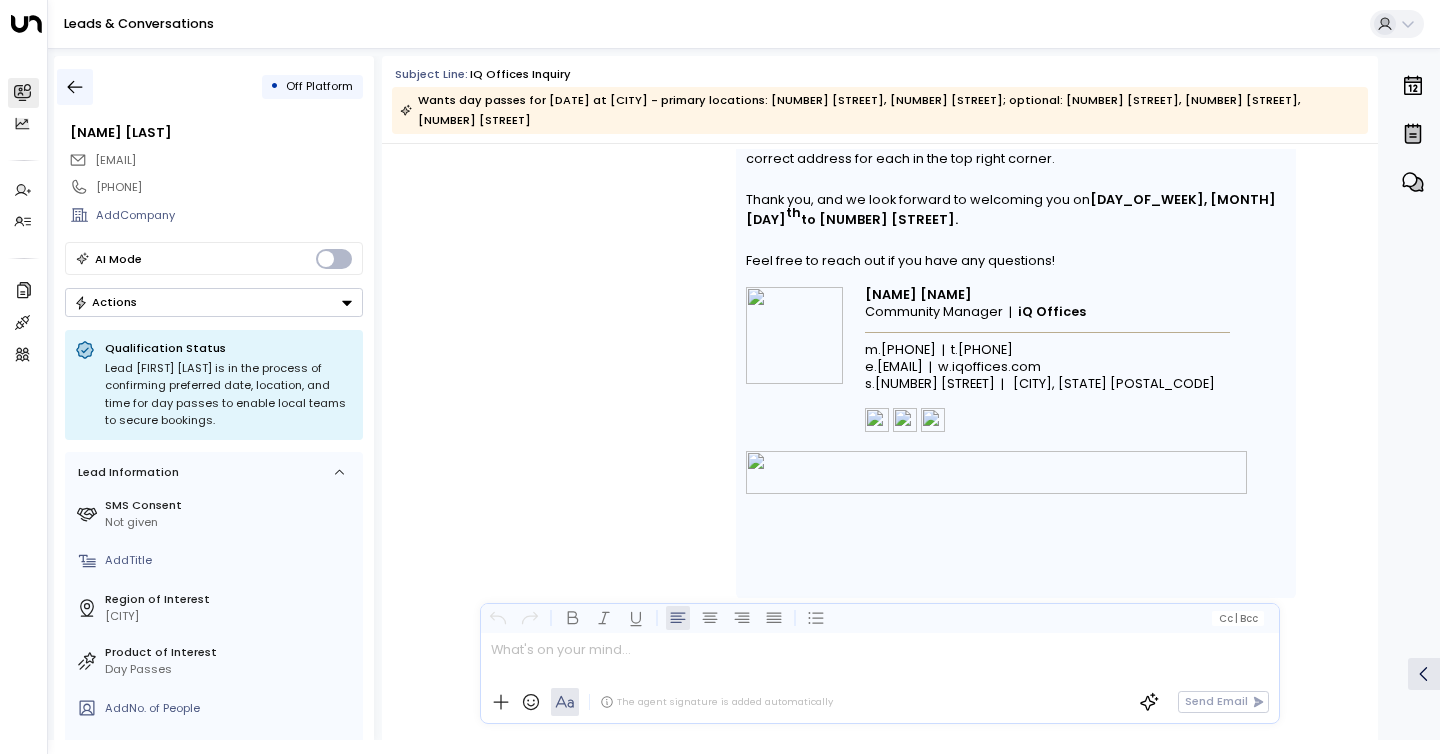 click at bounding box center (75, 87) 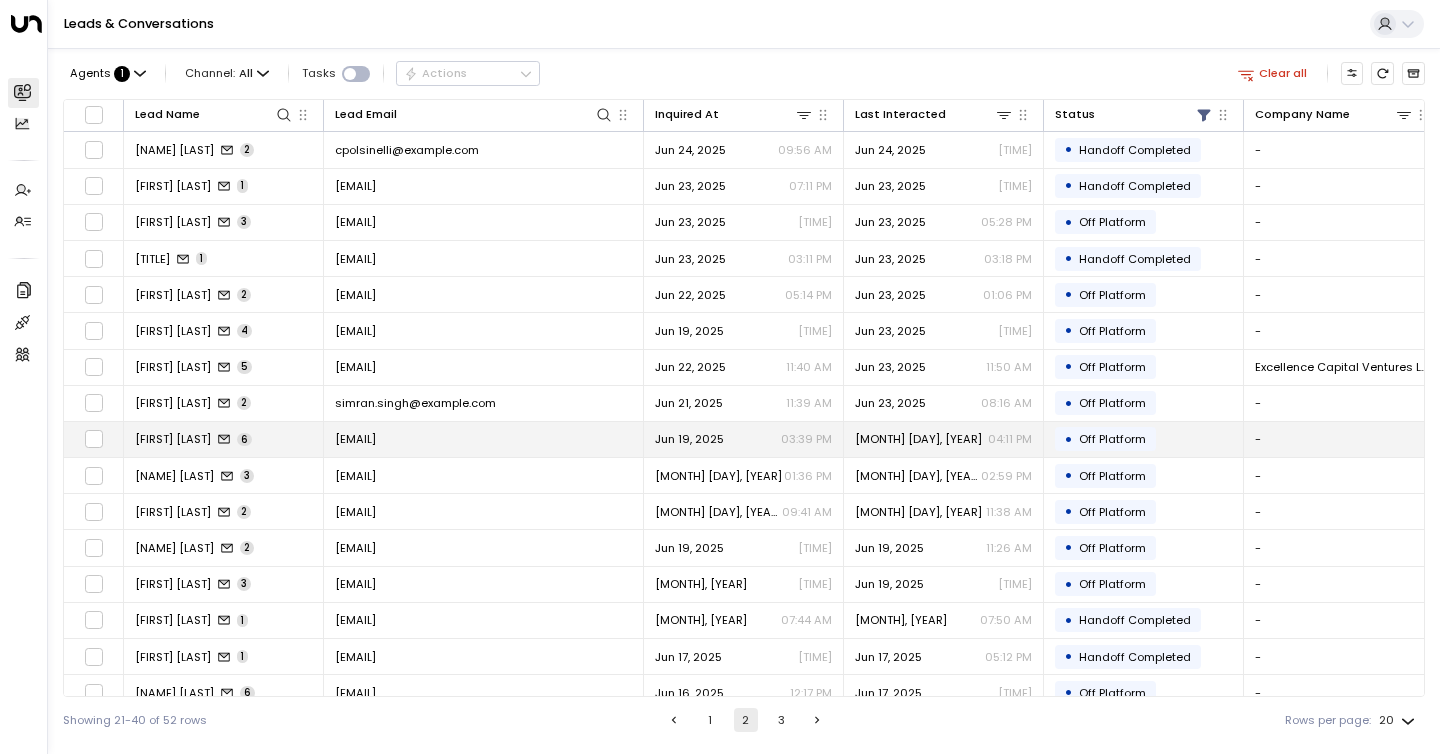 scroll, scrollTop: 165, scrollLeft: 0, axis: vertical 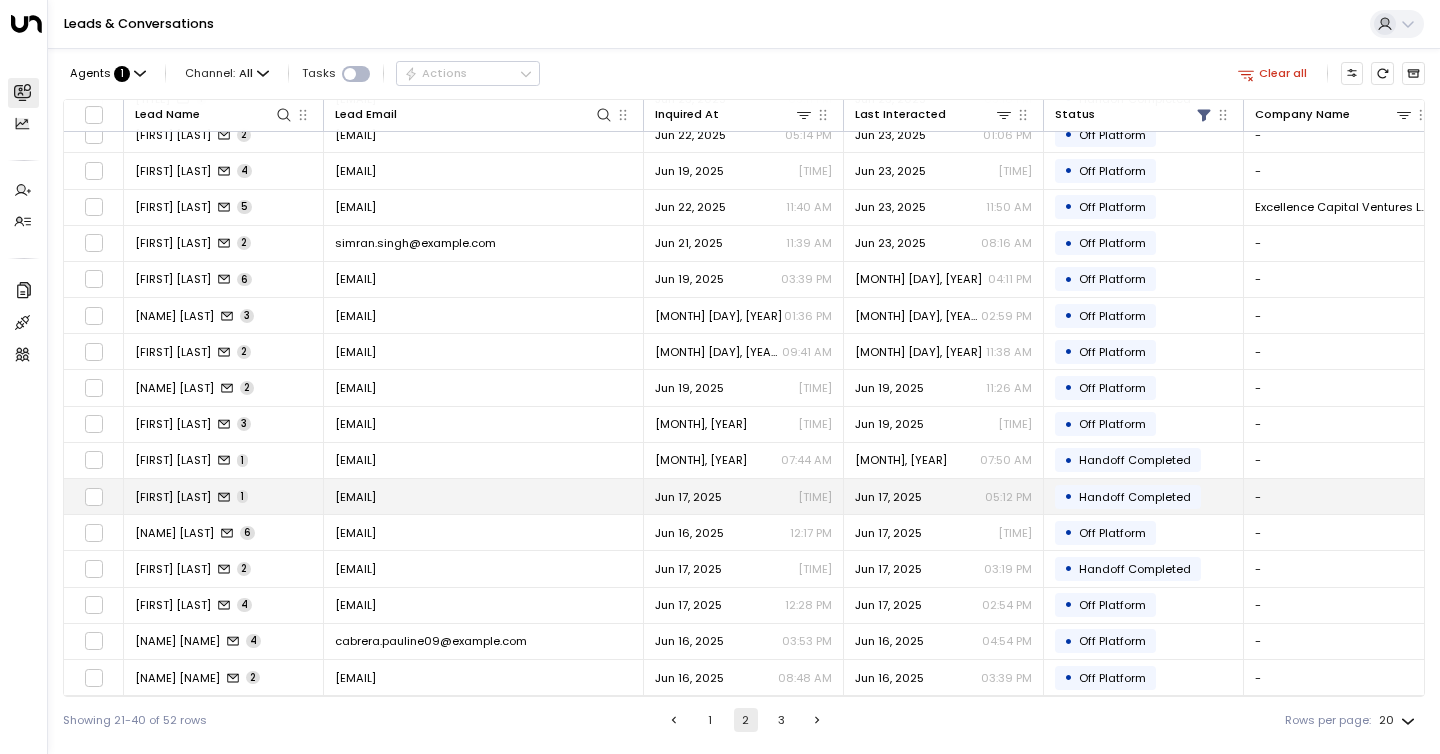 click on "[FIRST] [LAST]" at bounding box center [173, 497] 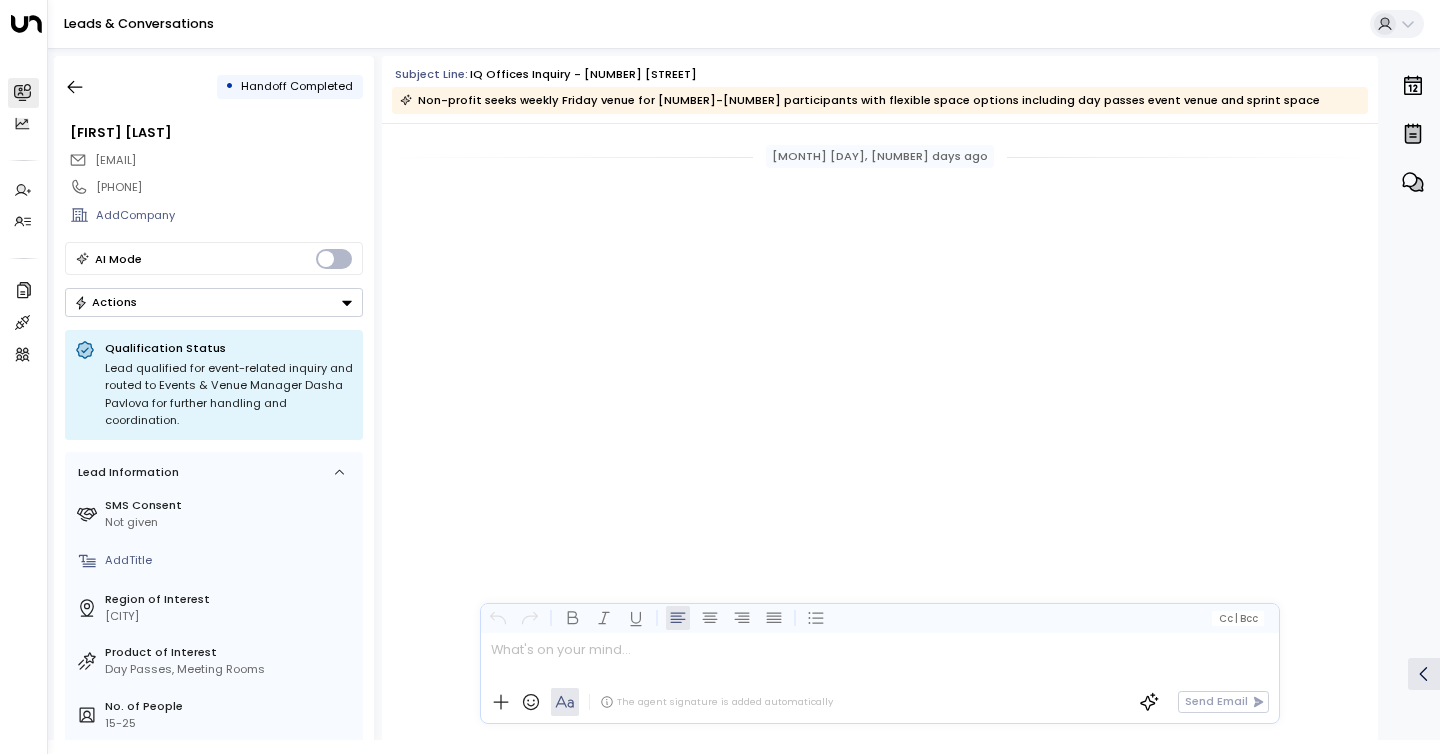 scroll, scrollTop: 1290, scrollLeft: 0, axis: vertical 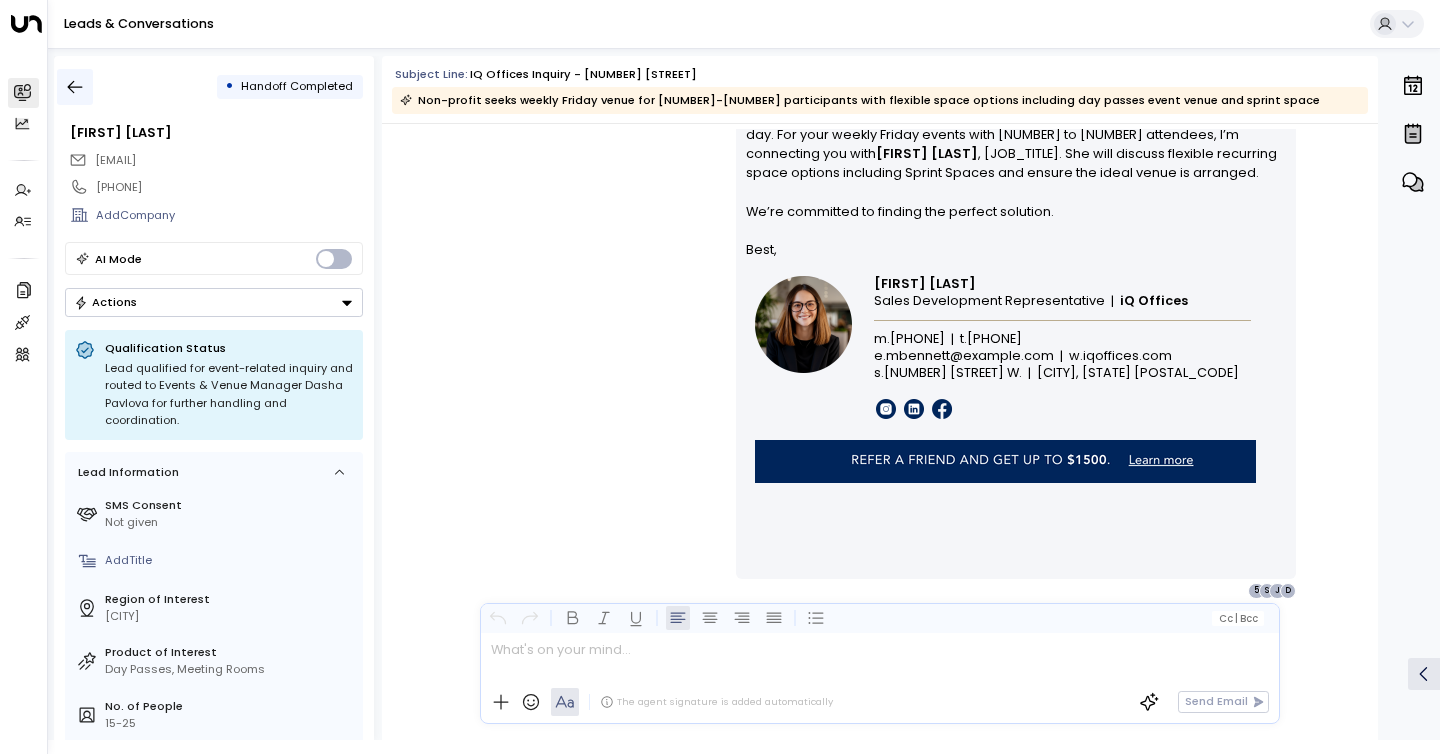 click at bounding box center [75, 87] 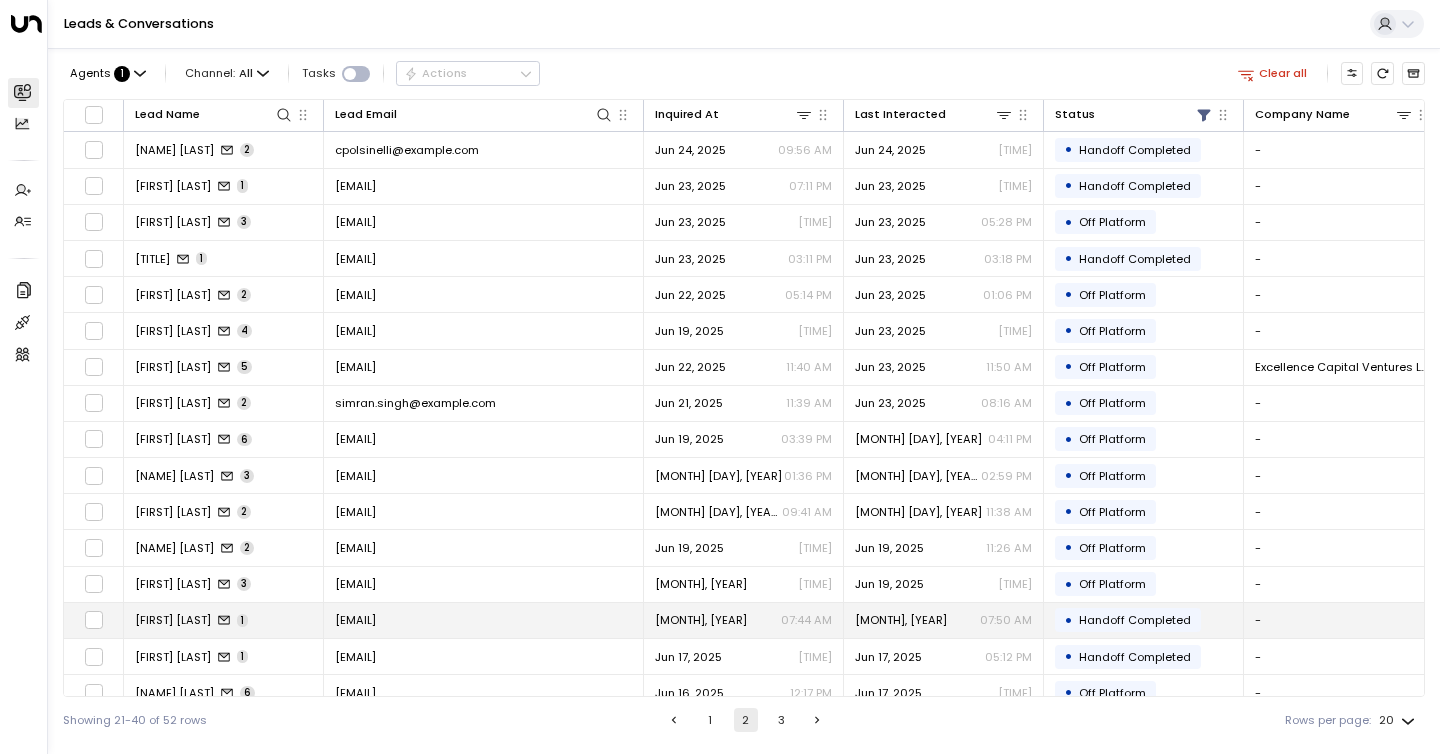 click on "[FIRST] [LAST]" at bounding box center (173, 620) 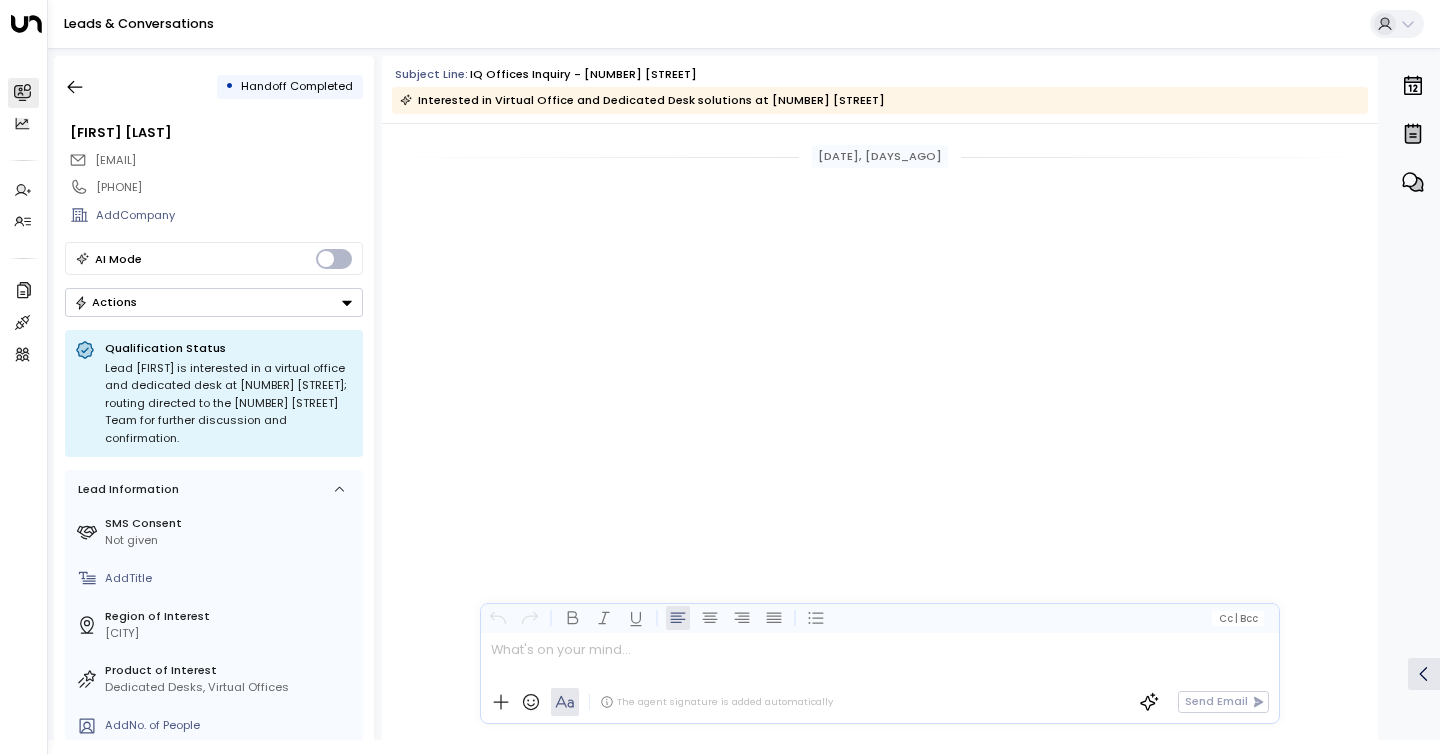 scroll, scrollTop: 1253, scrollLeft: 0, axis: vertical 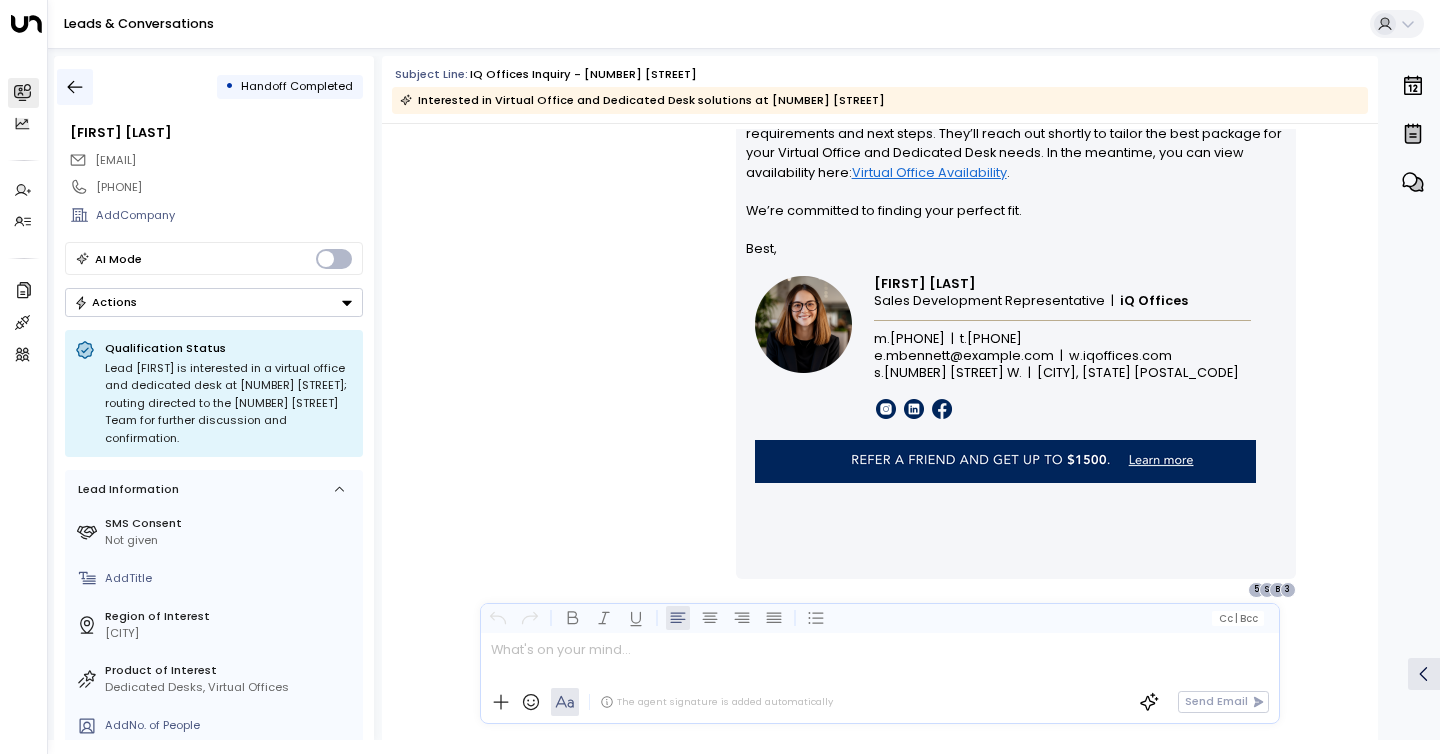 click at bounding box center [75, 87] 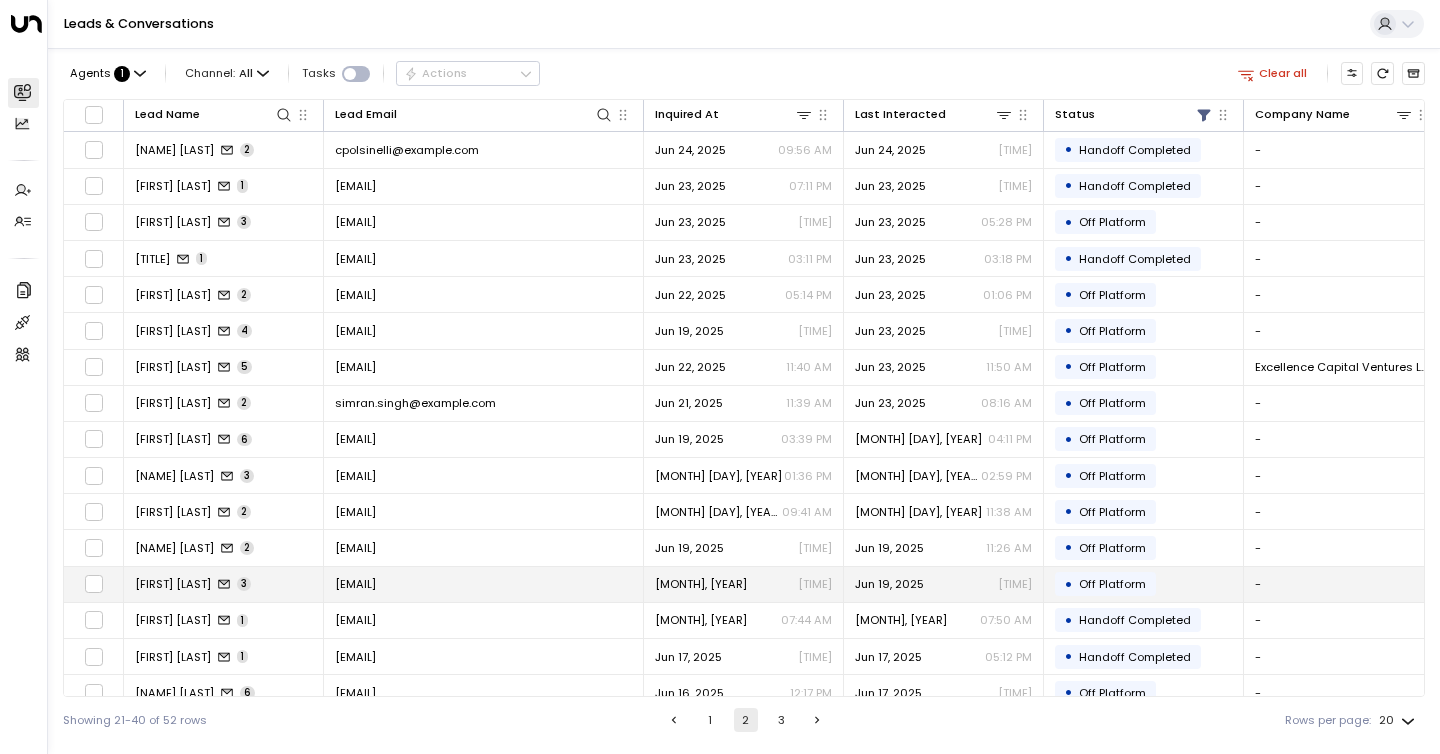 click on "[FIRST] [LAST]" at bounding box center (173, 584) 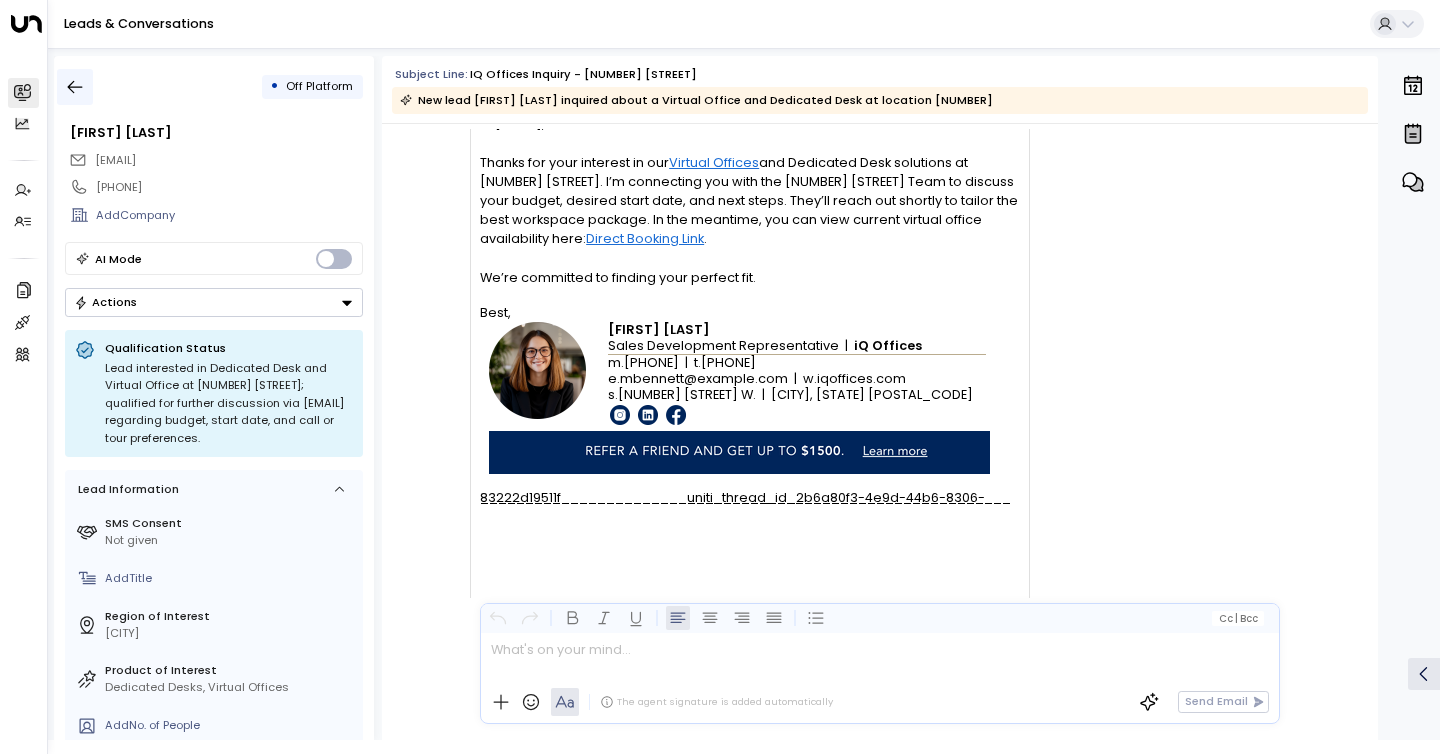 scroll, scrollTop: 4427, scrollLeft: 0, axis: vertical 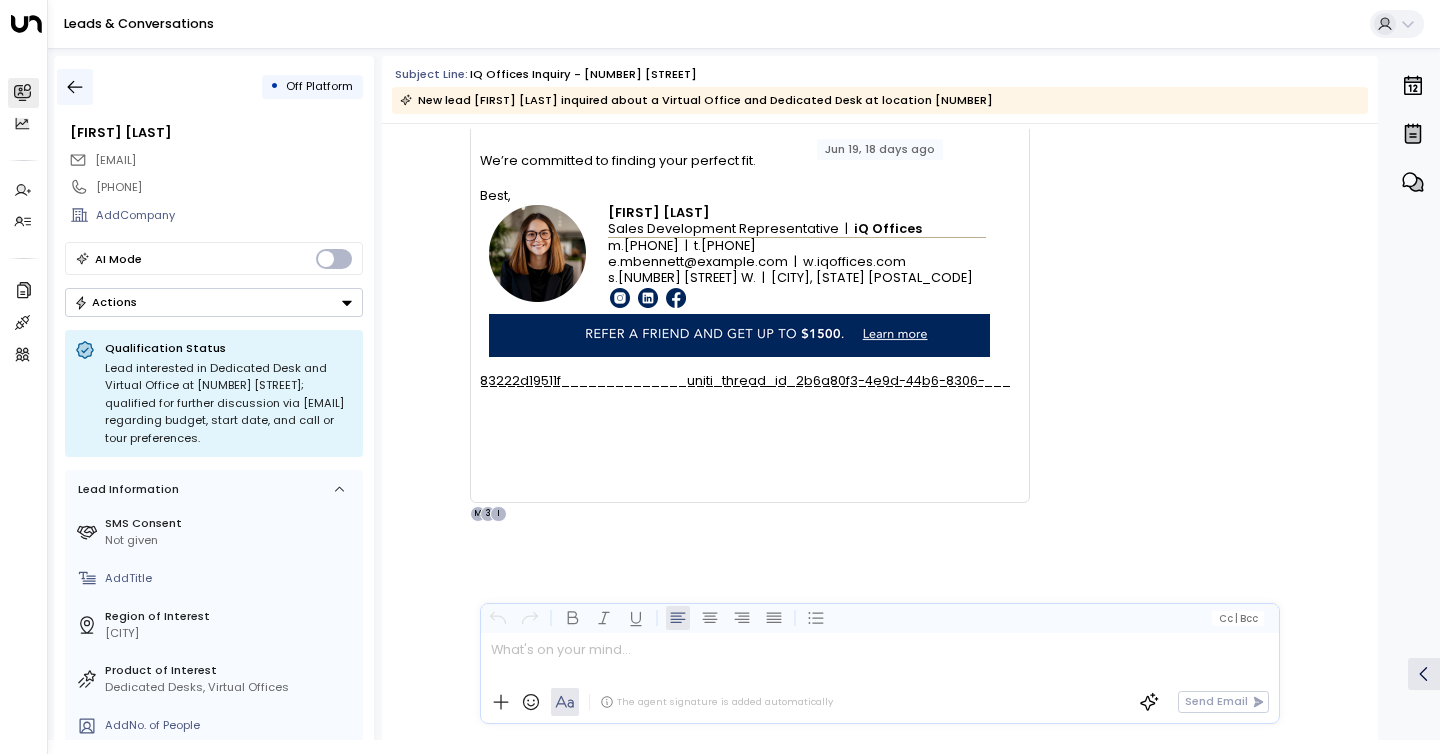 click at bounding box center [75, 87] 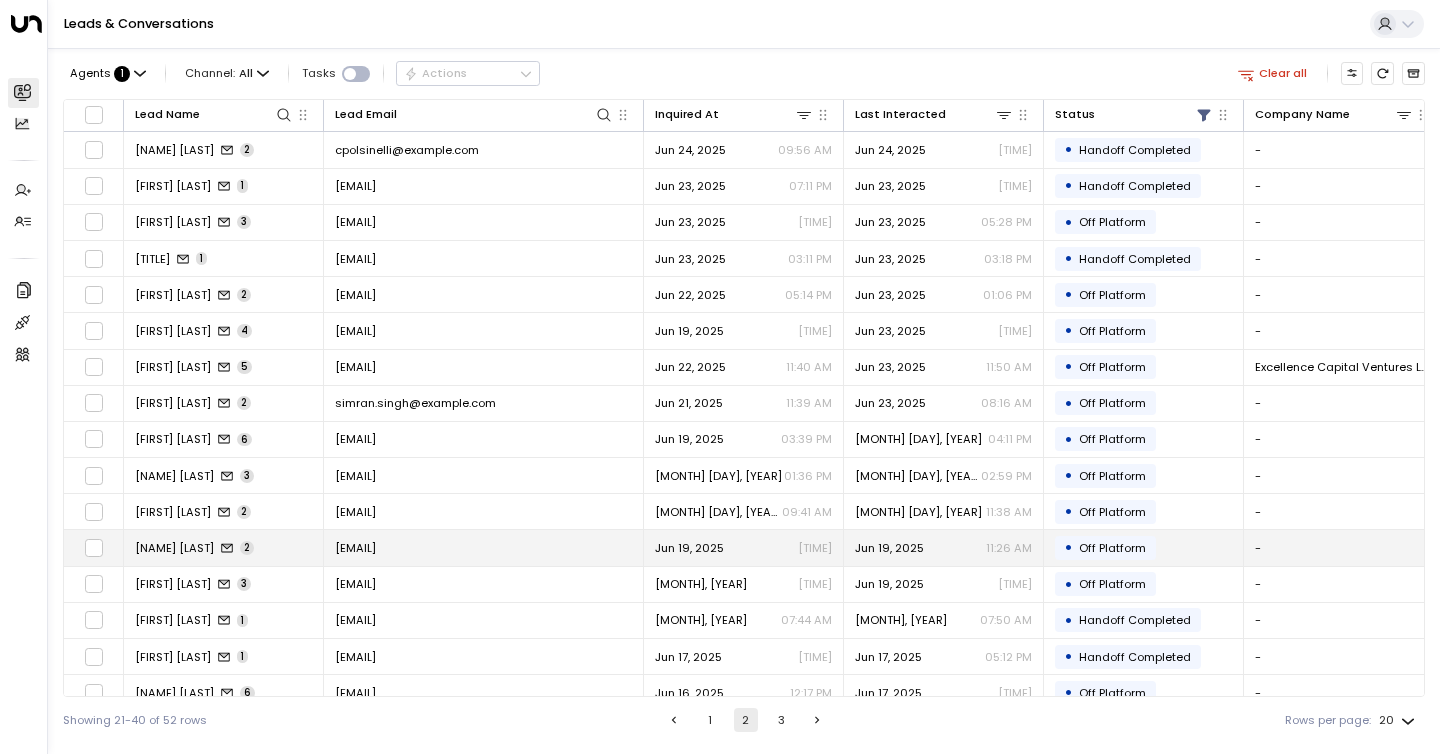 click on "[NAME] [LAST]" at bounding box center (174, 548) 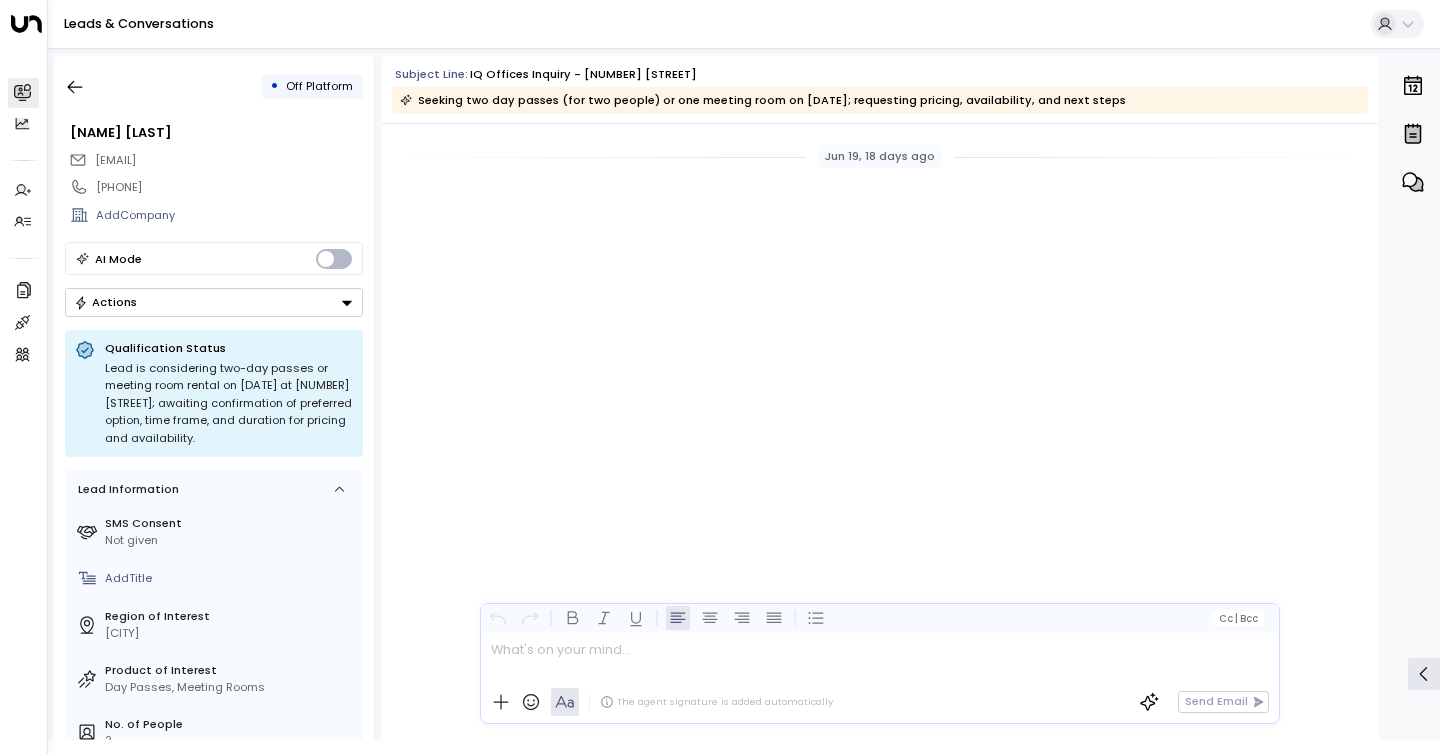 scroll, scrollTop: 2156, scrollLeft: 0, axis: vertical 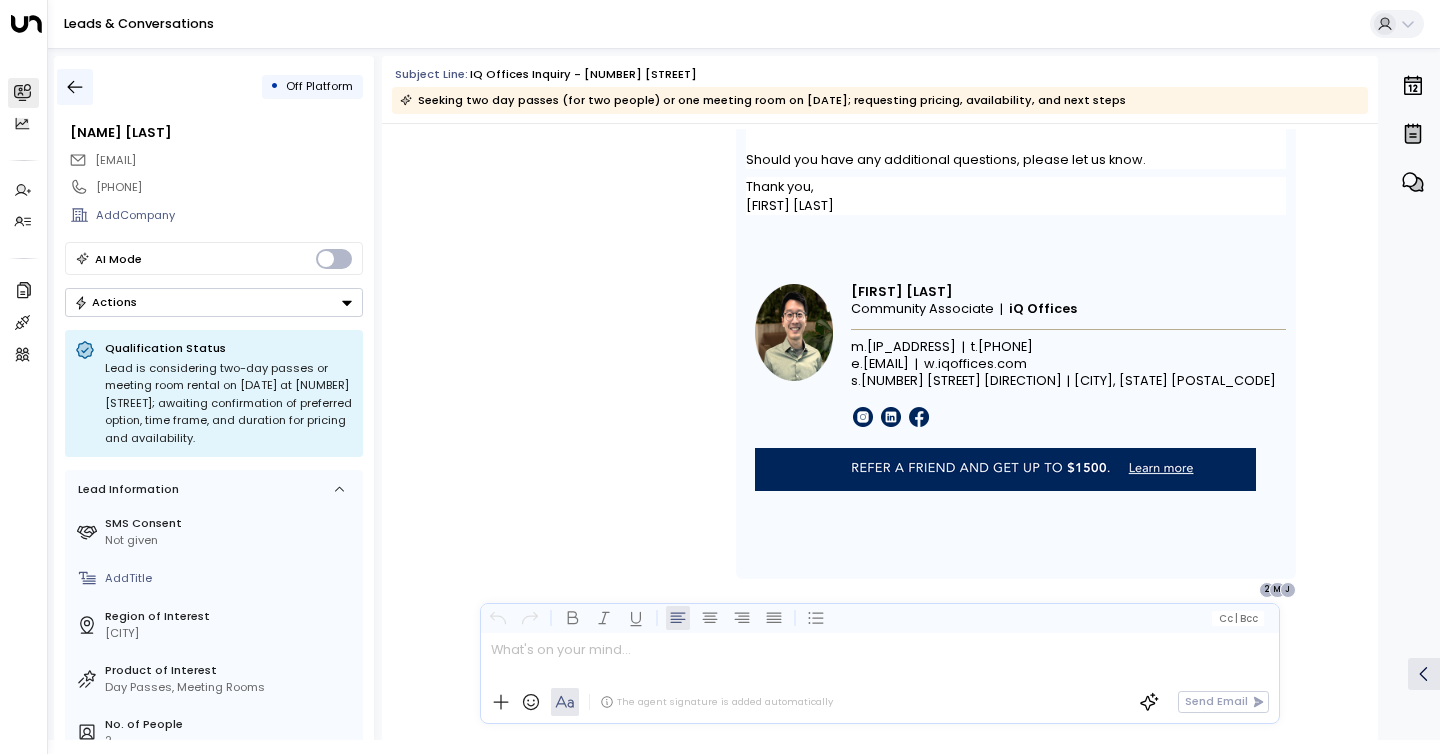 click at bounding box center [75, 87] 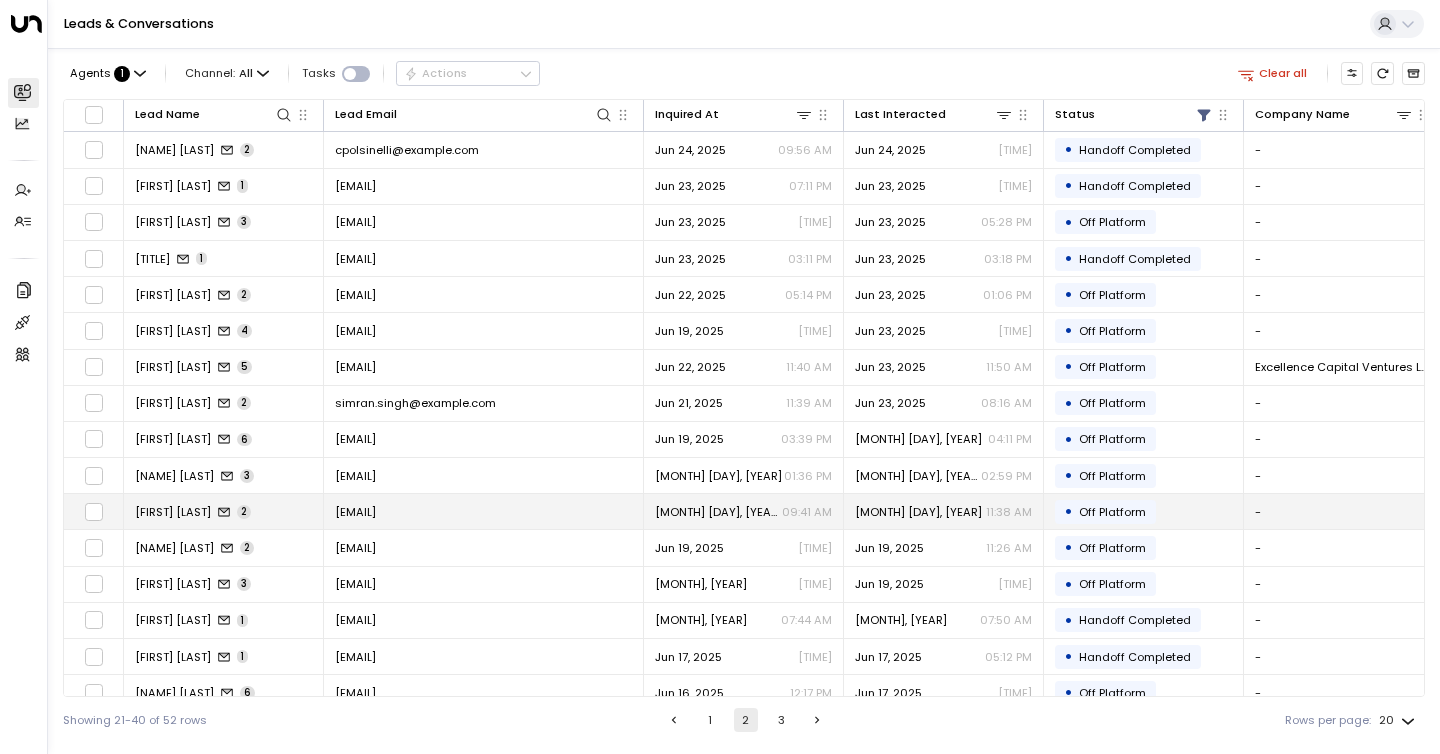 click on "[FIRST] [LAST]" at bounding box center [173, 512] 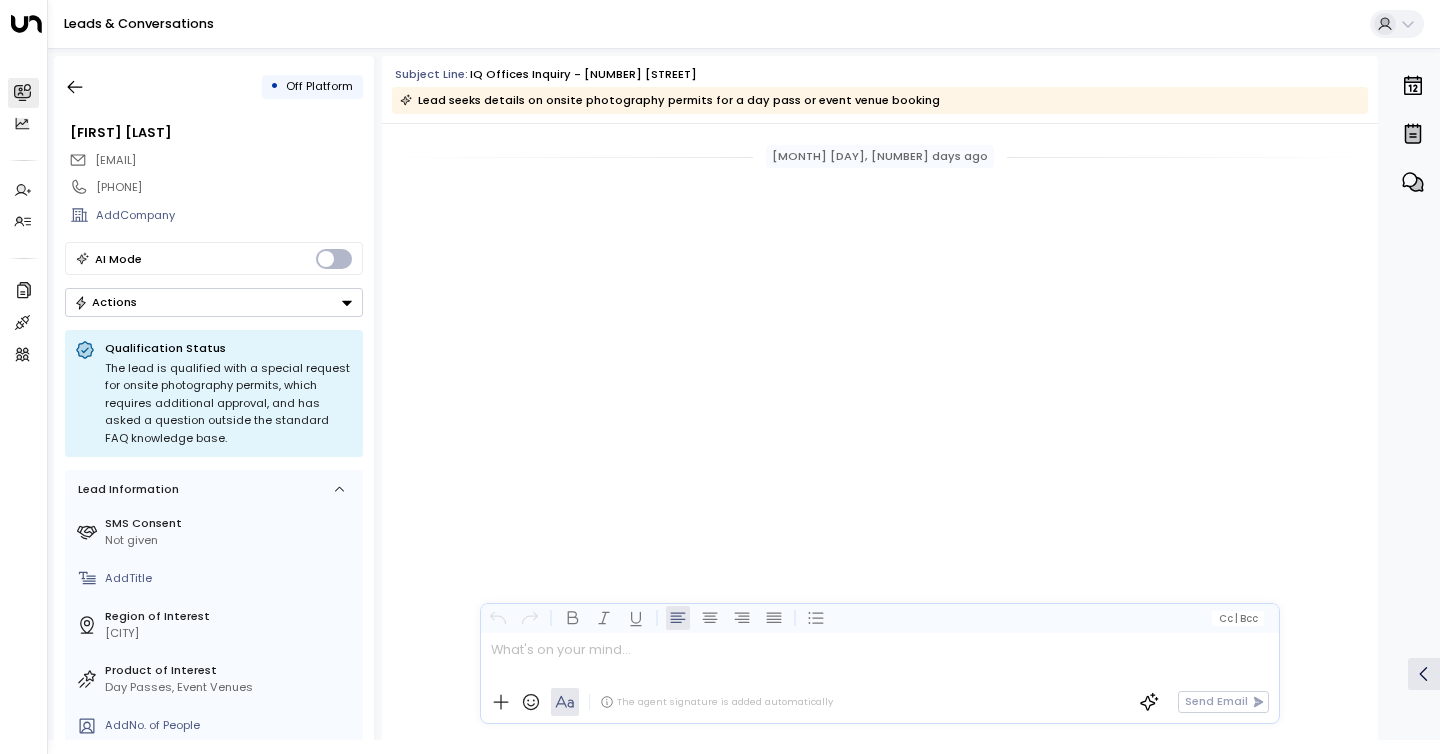 scroll, scrollTop: 1744, scrollLeft: 0, axis: vertical 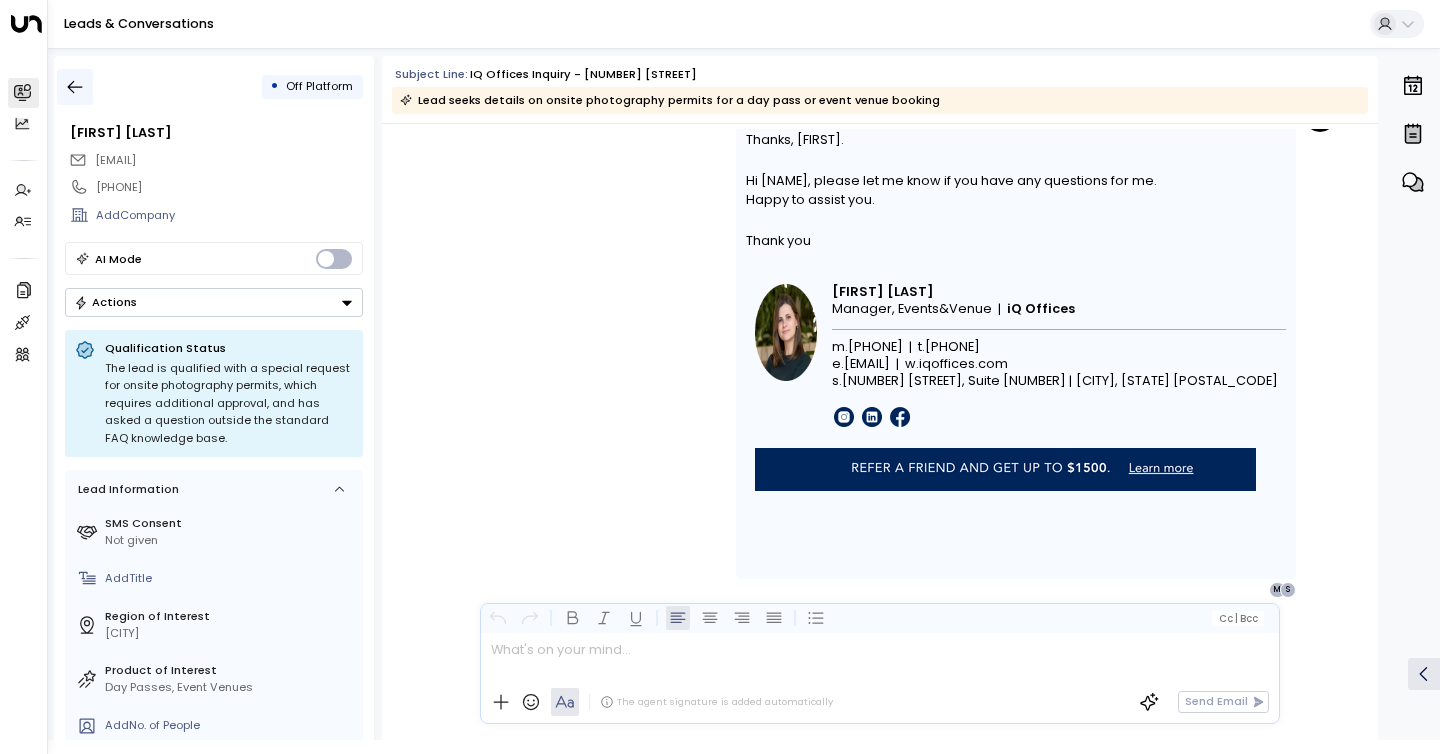 click at bounding box center (75, 87) 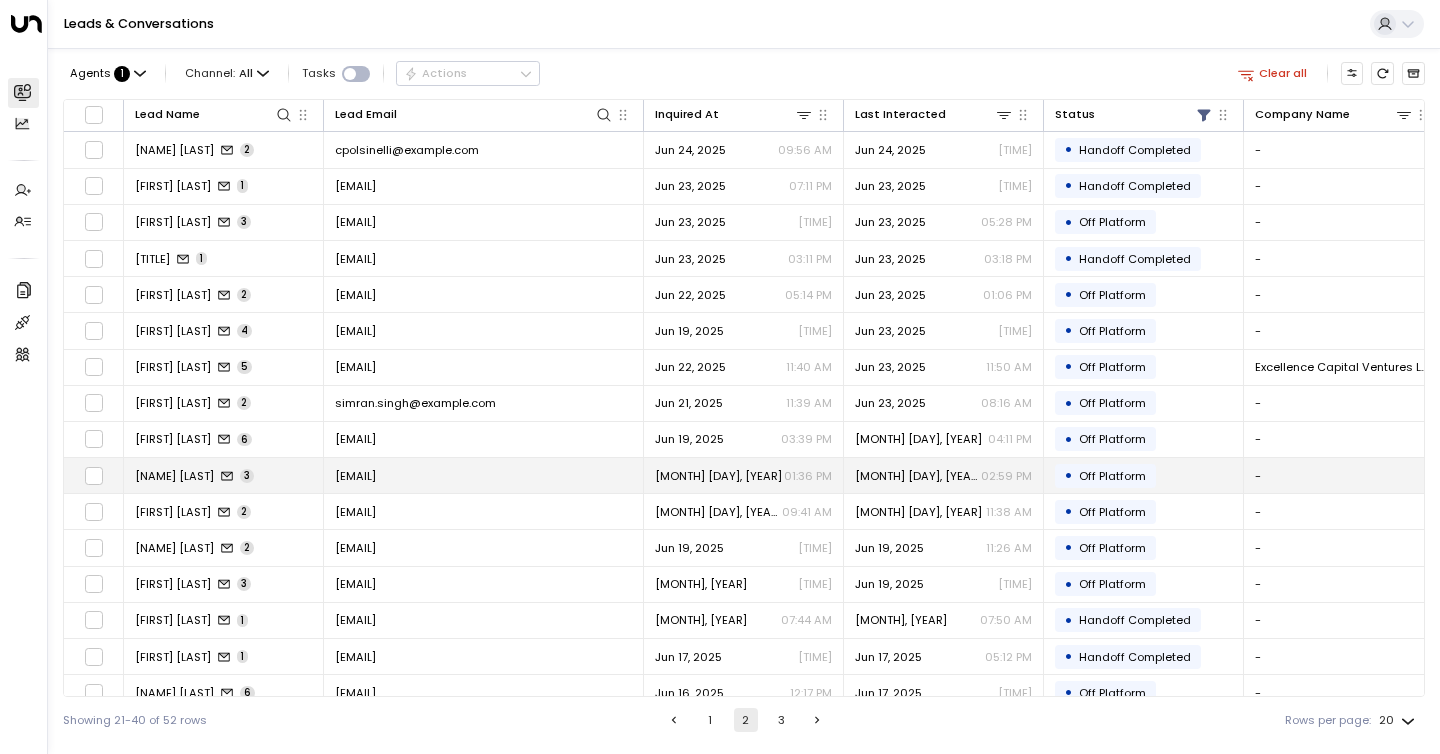click on "[NAME] [LAST]" at bounding box center [174, 476] 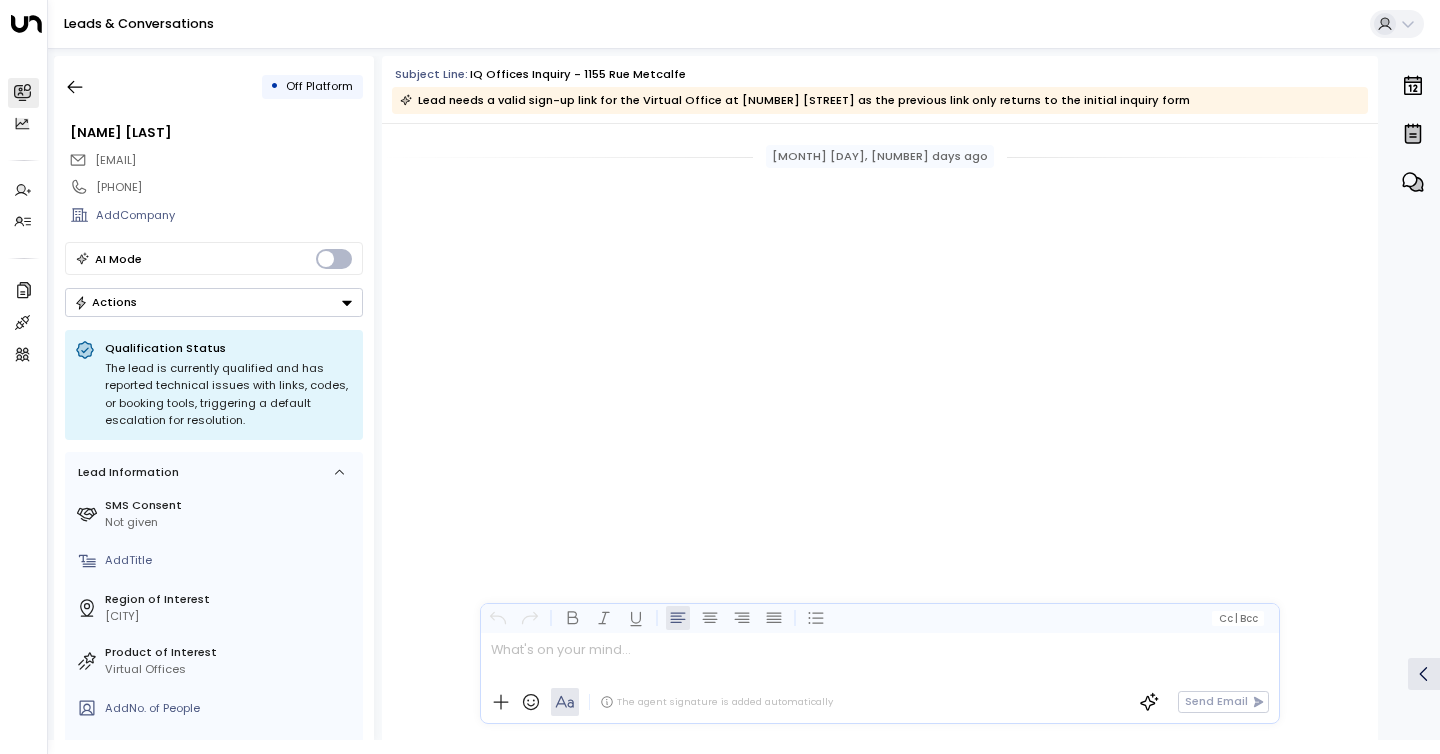 scroll, scrollTop: 1746, scrollLeft: 0, axis: vertical 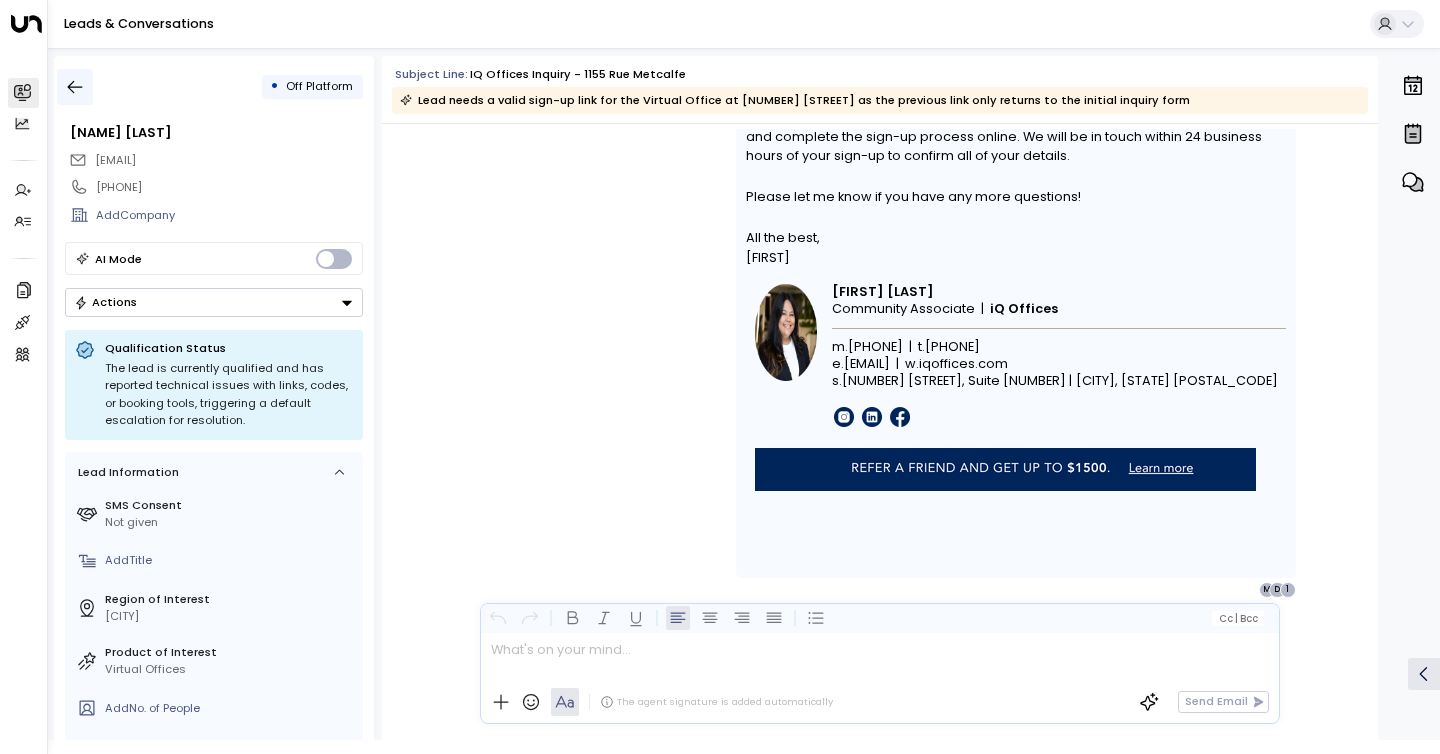 click at bounding box center (75, 87) 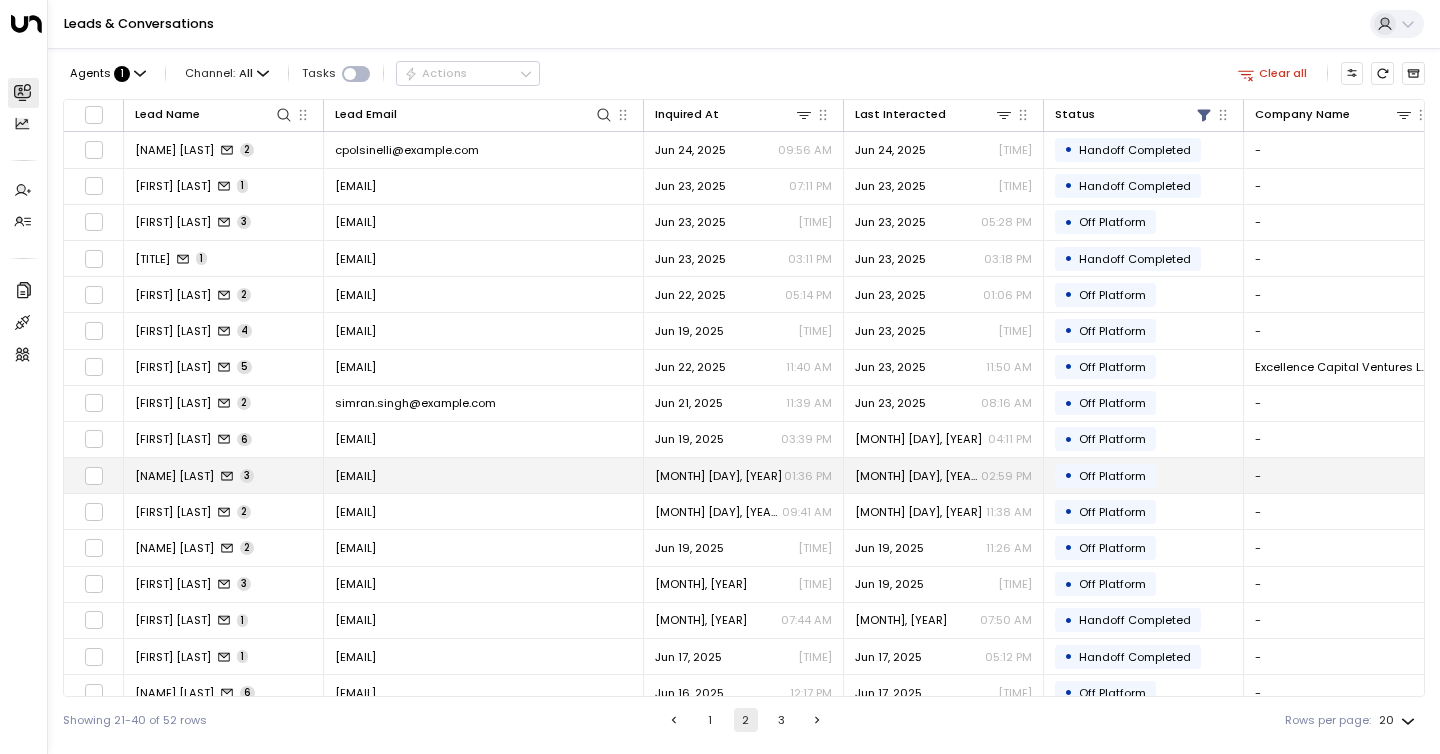 click on "[NAME] [LAST]" at bounding box center (174, 476) 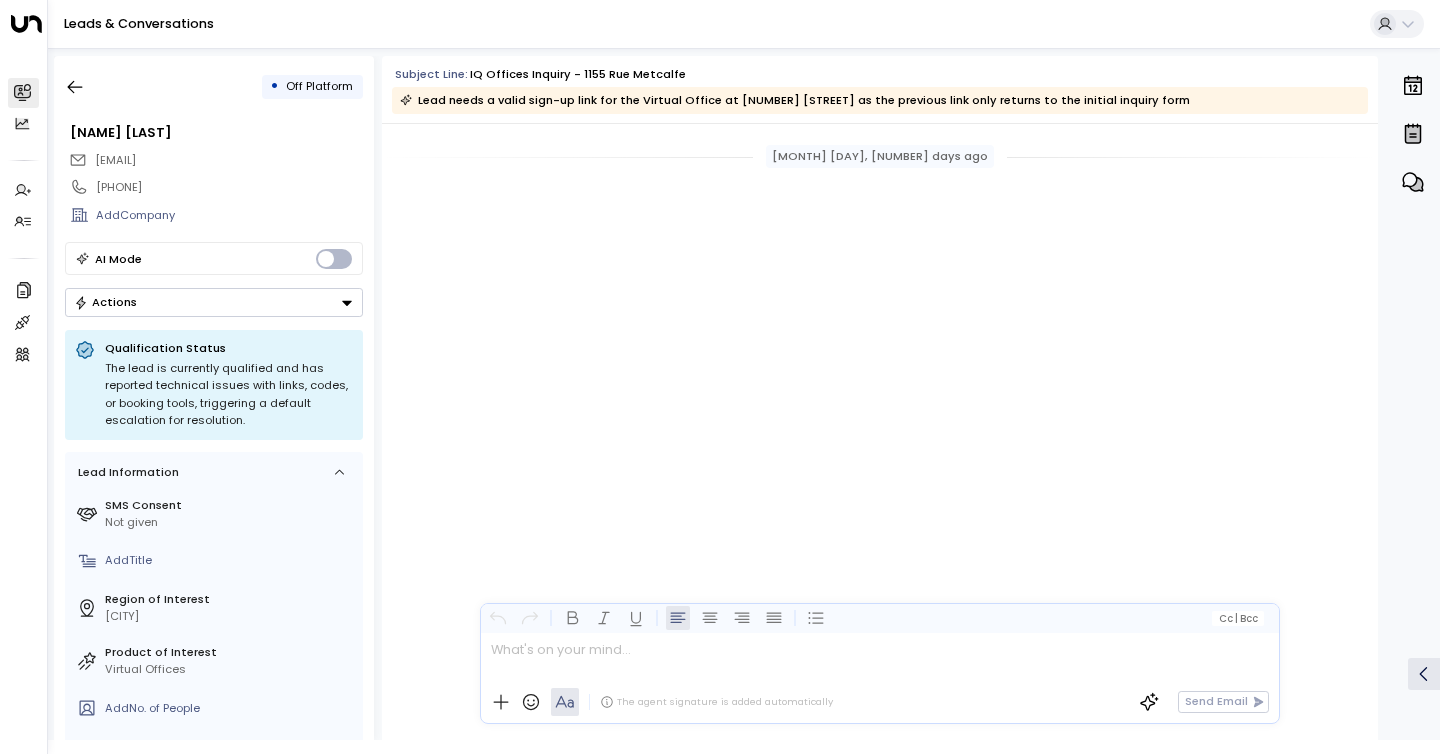 scroll, scrollTop: 1840, scrollLeft: 0, axis: vertical 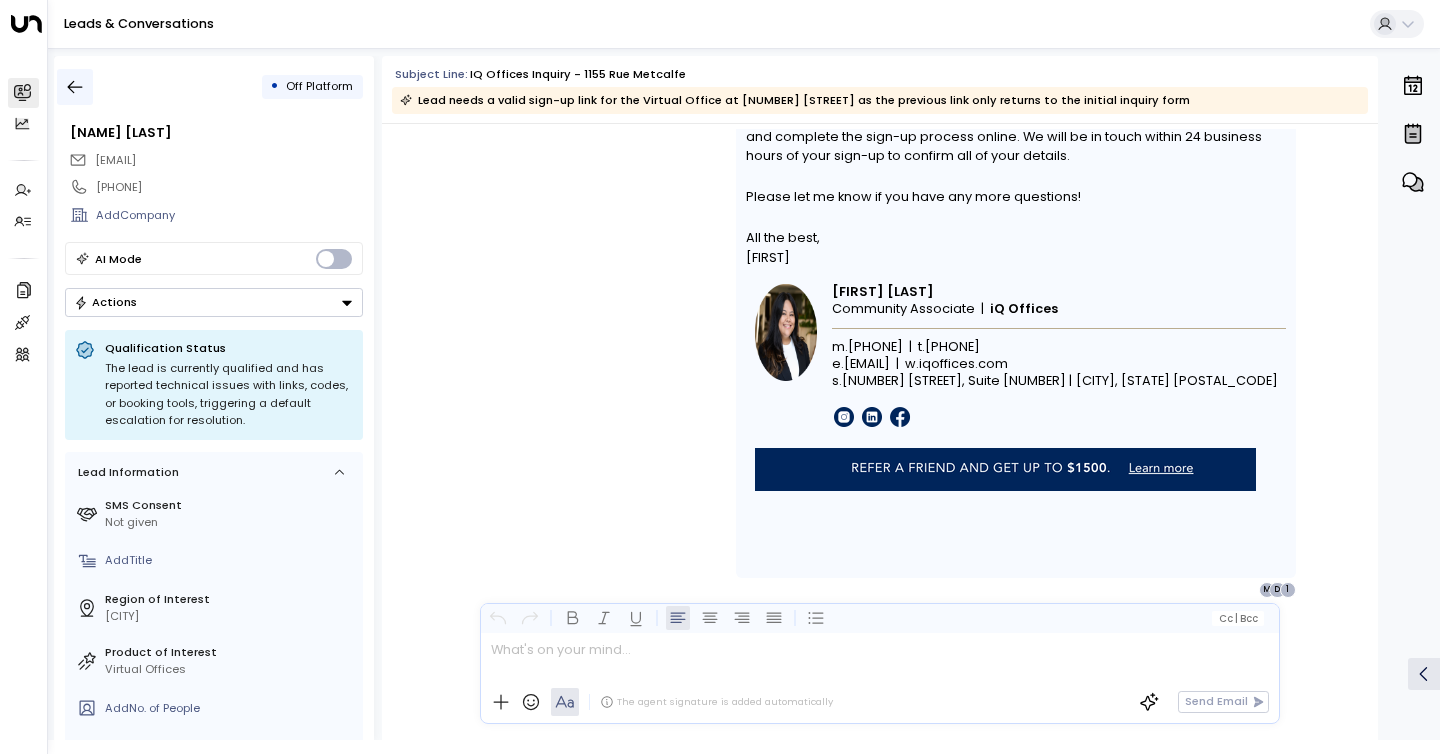 click at bounding box center (75, 87) 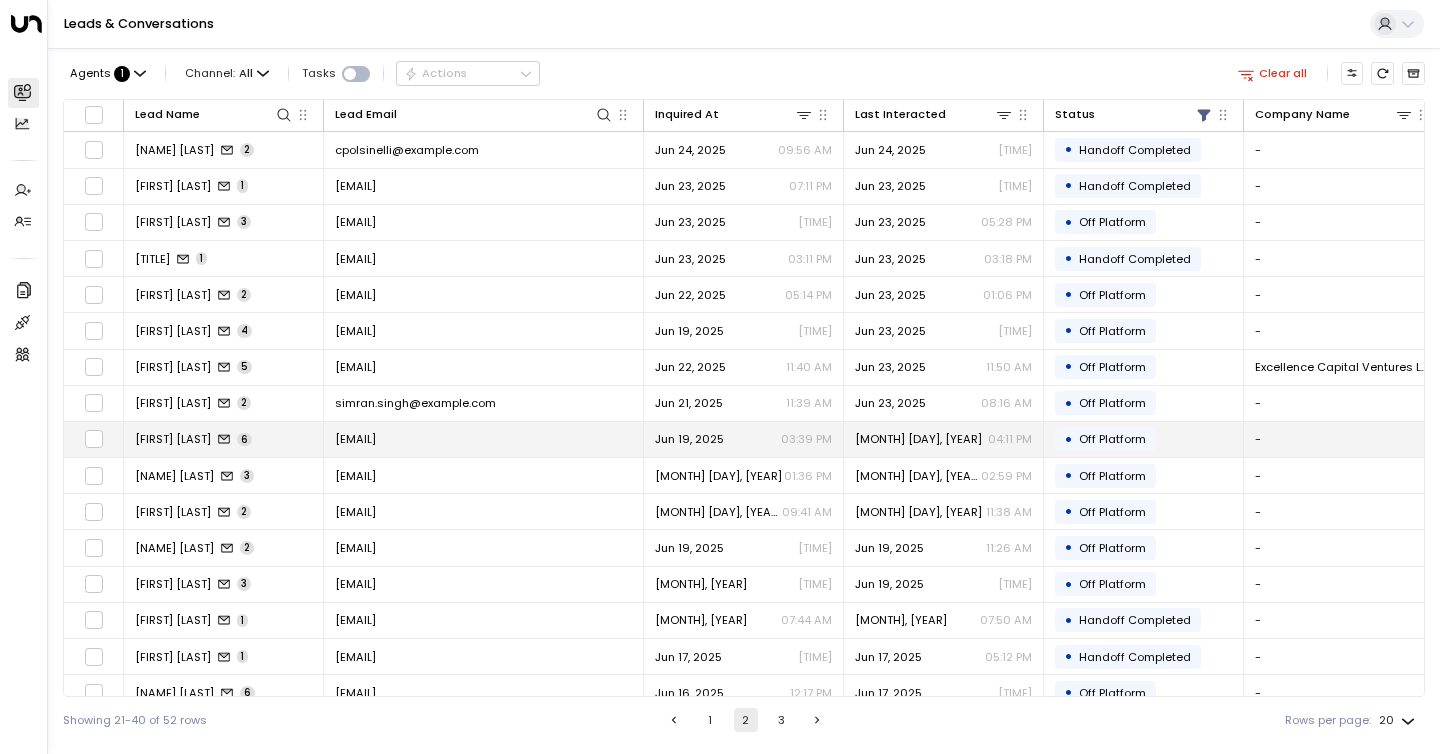 click on "[FIRST] [LAST]" at bounding box center [173, 439] 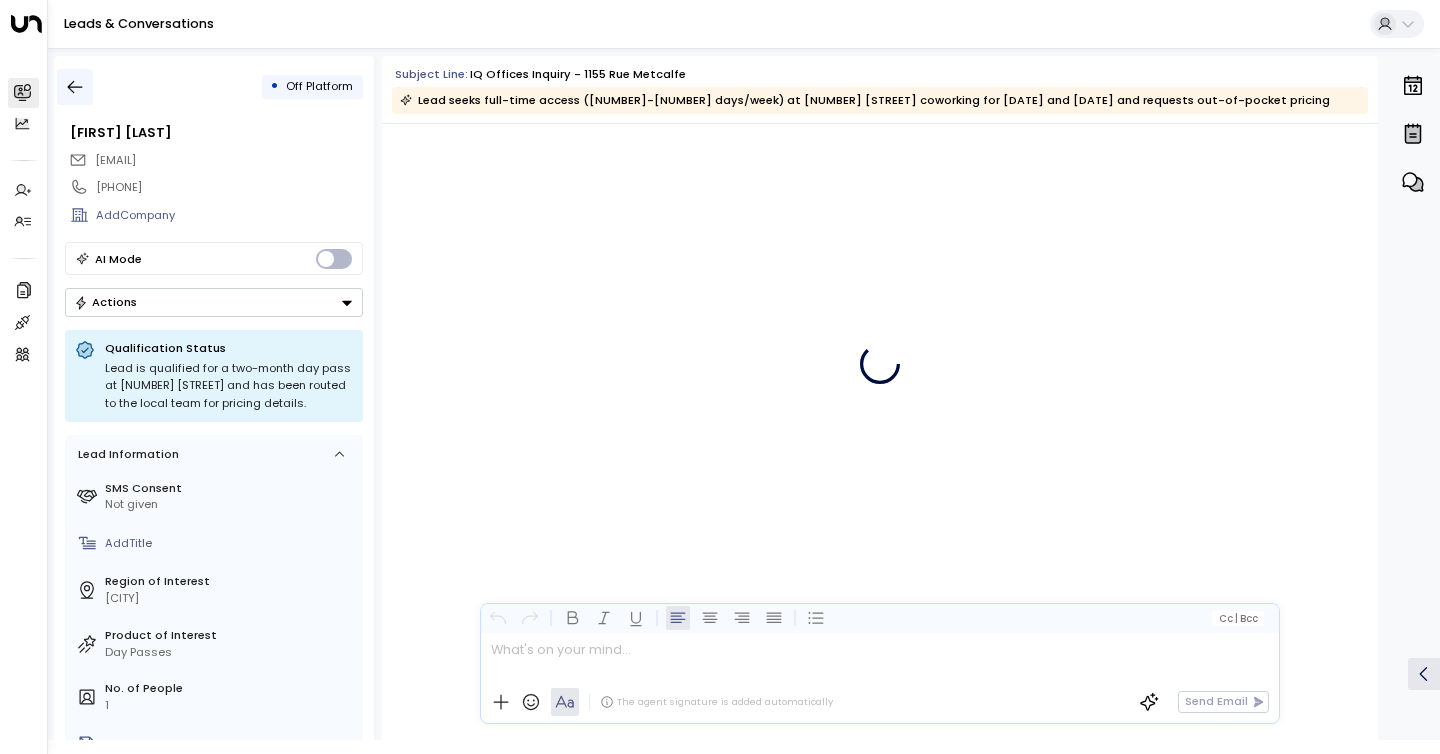 scroll, scrollTop: 4172, scrollLeft: 0, axis: vertical 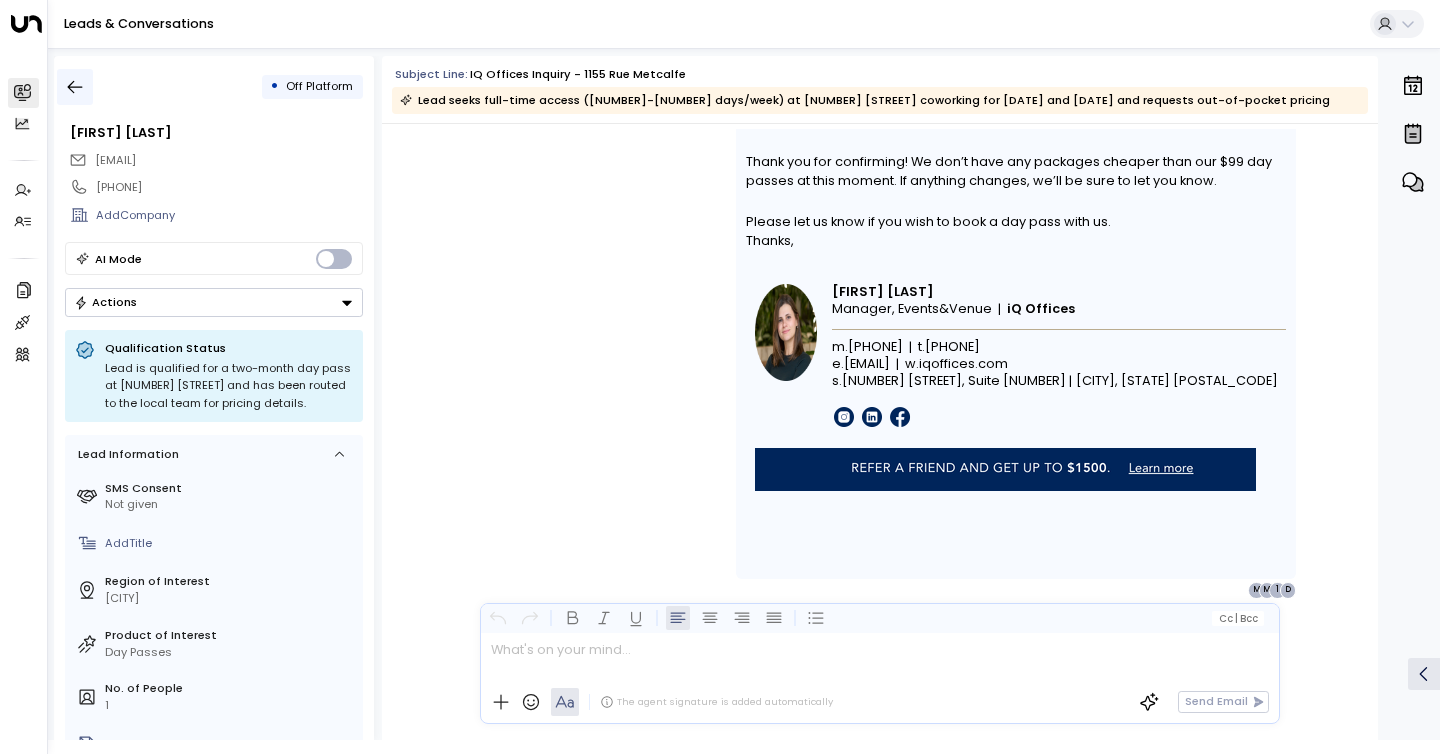 click at bounding box center [75, 87] 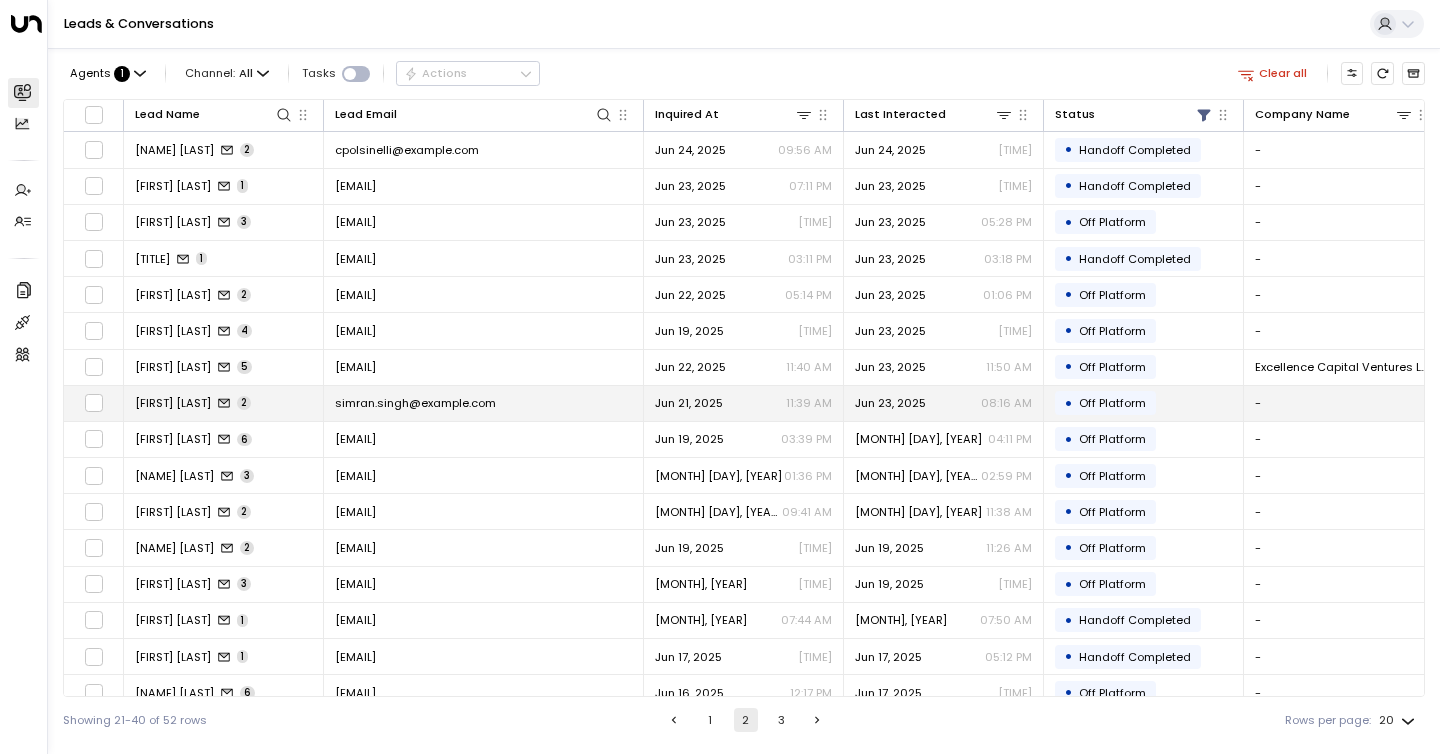 click on "[FIRST] [LAST]" at bounding box center [173, 403] 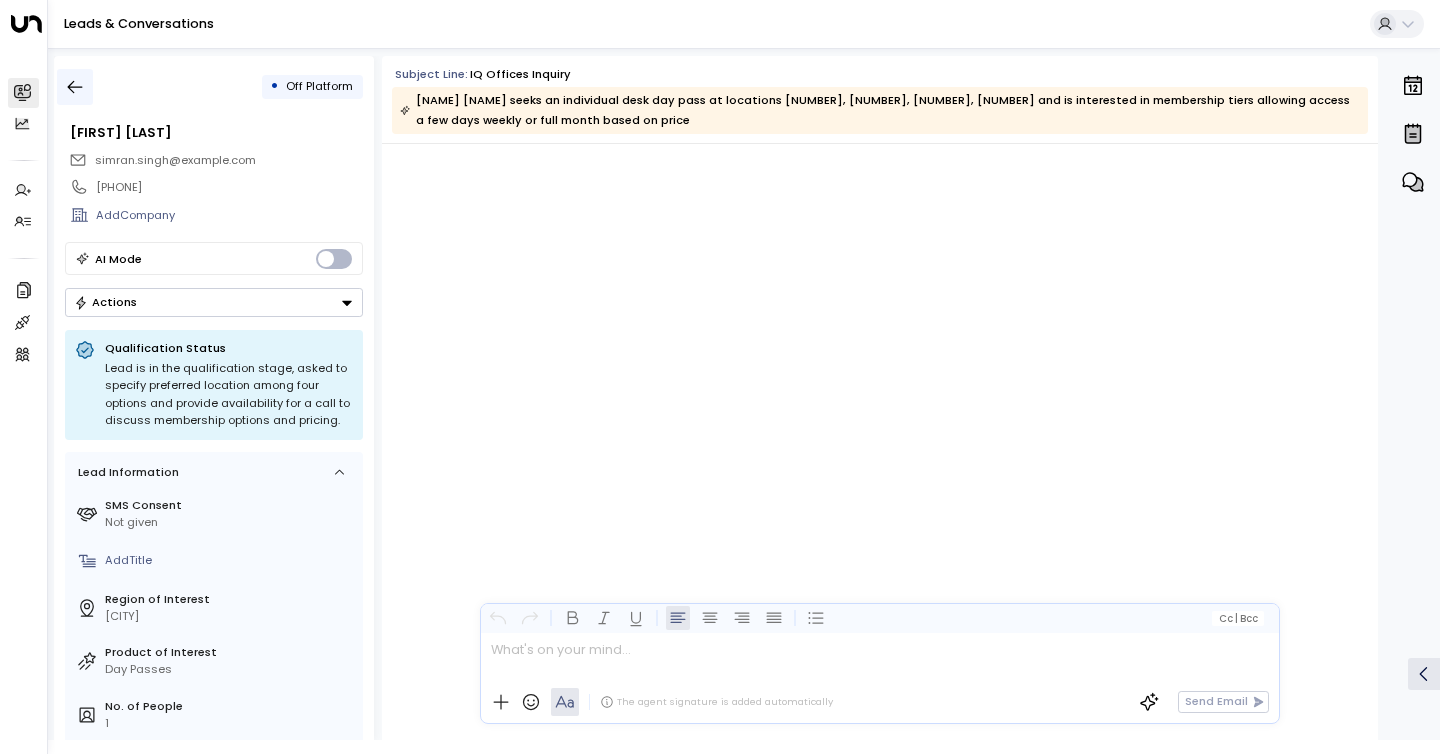 scroll, scrollTop: 2063, scrollLeft: 0, axis: vertical 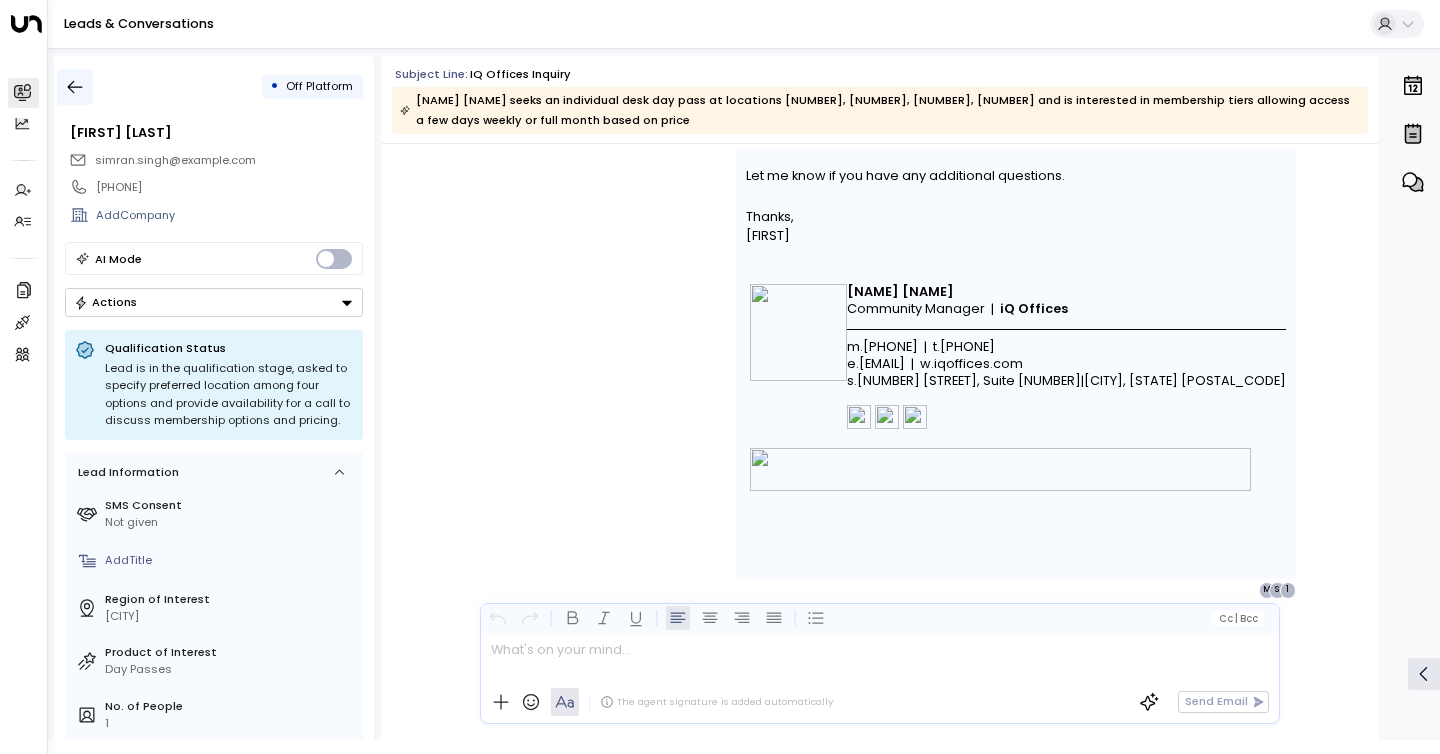 click at bounding box center [75, 87] 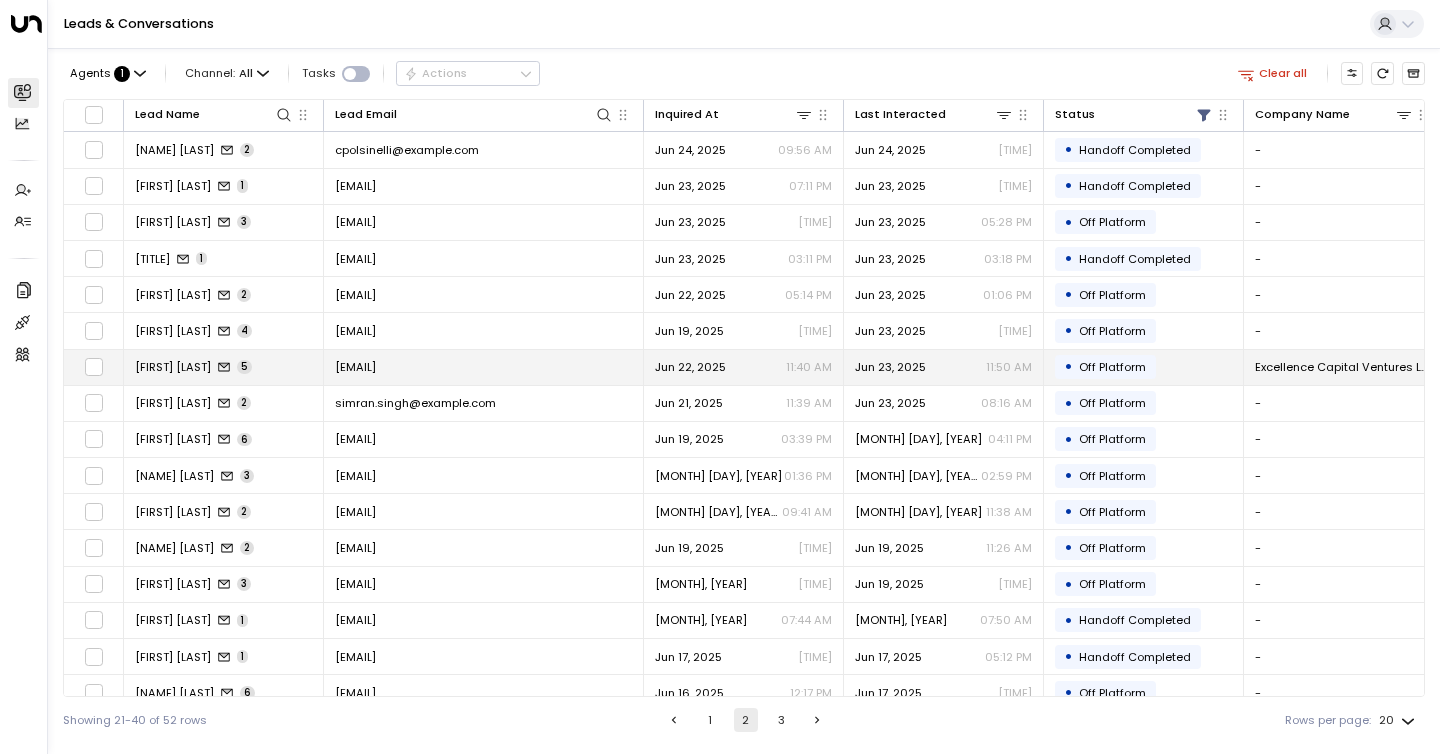 click on "[NAME] [NAME] [NUMBER]" at bounding box center [224, 367] 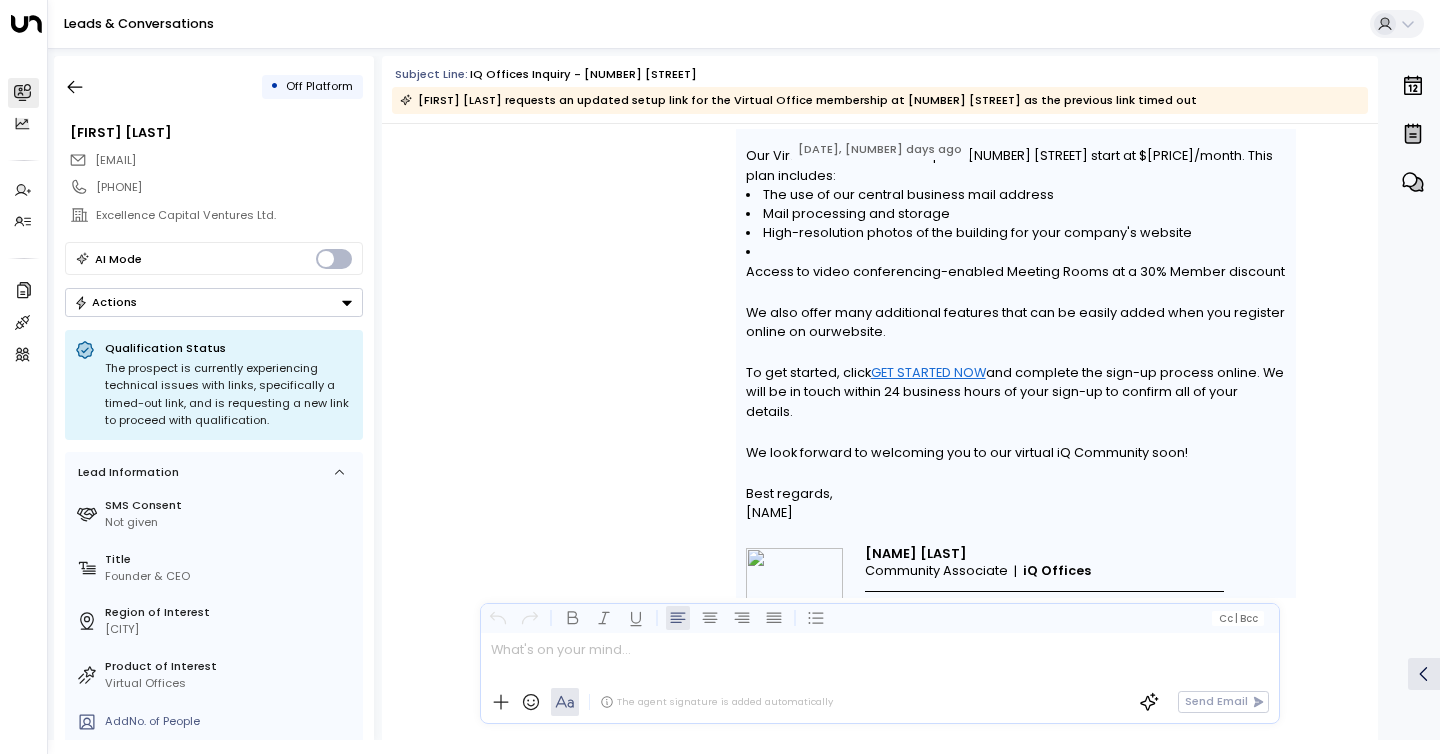 scroll, scrollTop: 4216, scrollLeft: 0, axis: vertical 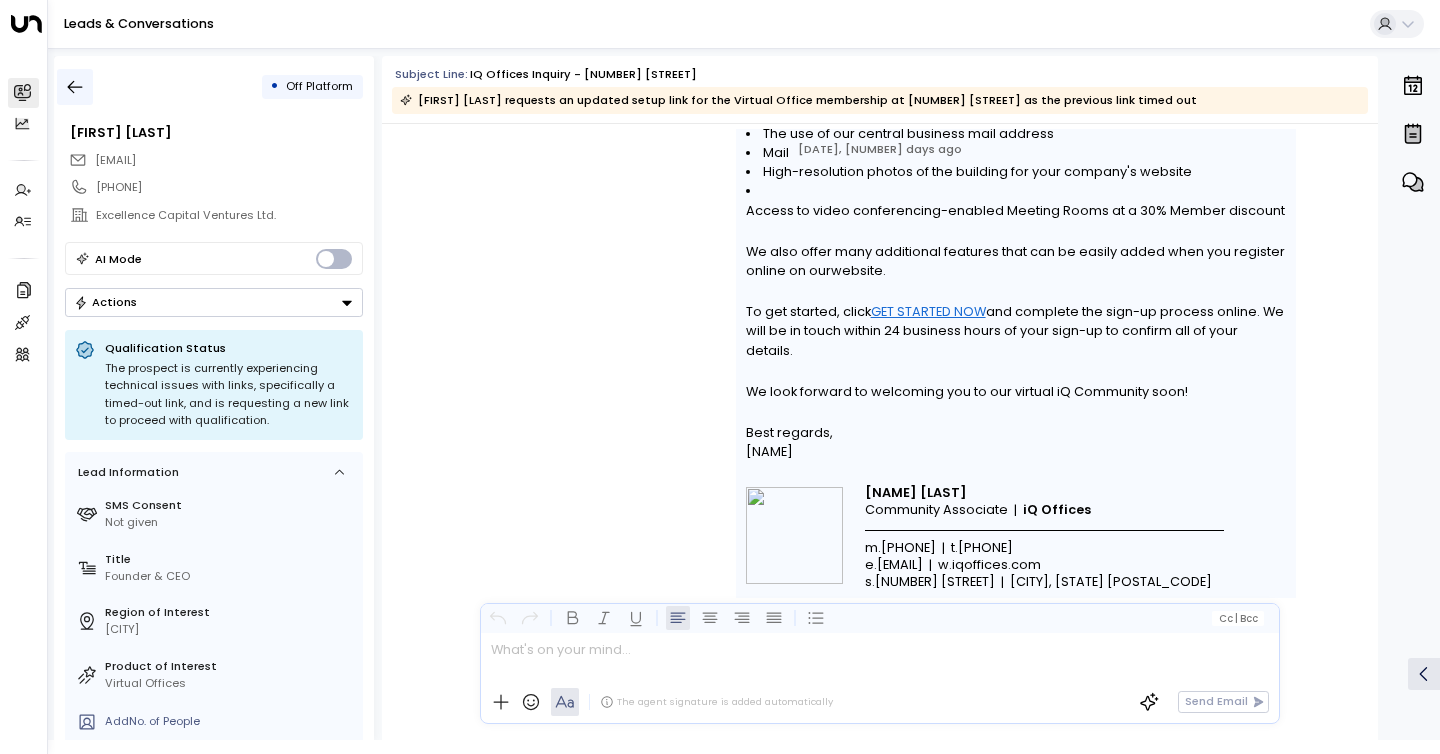 click at bounding box center [75, 87] 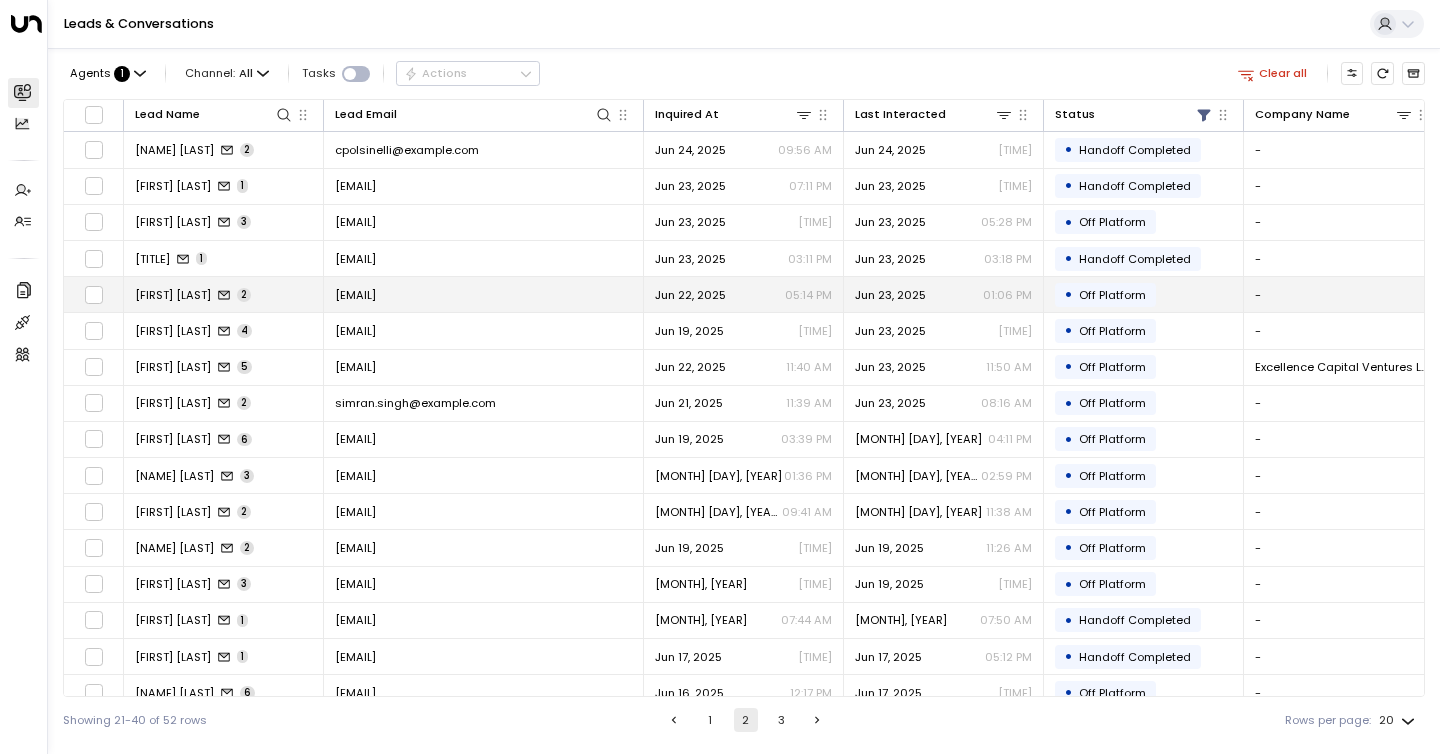 click on "[FIRST] [LAST]" at bounding box center [173, 295] 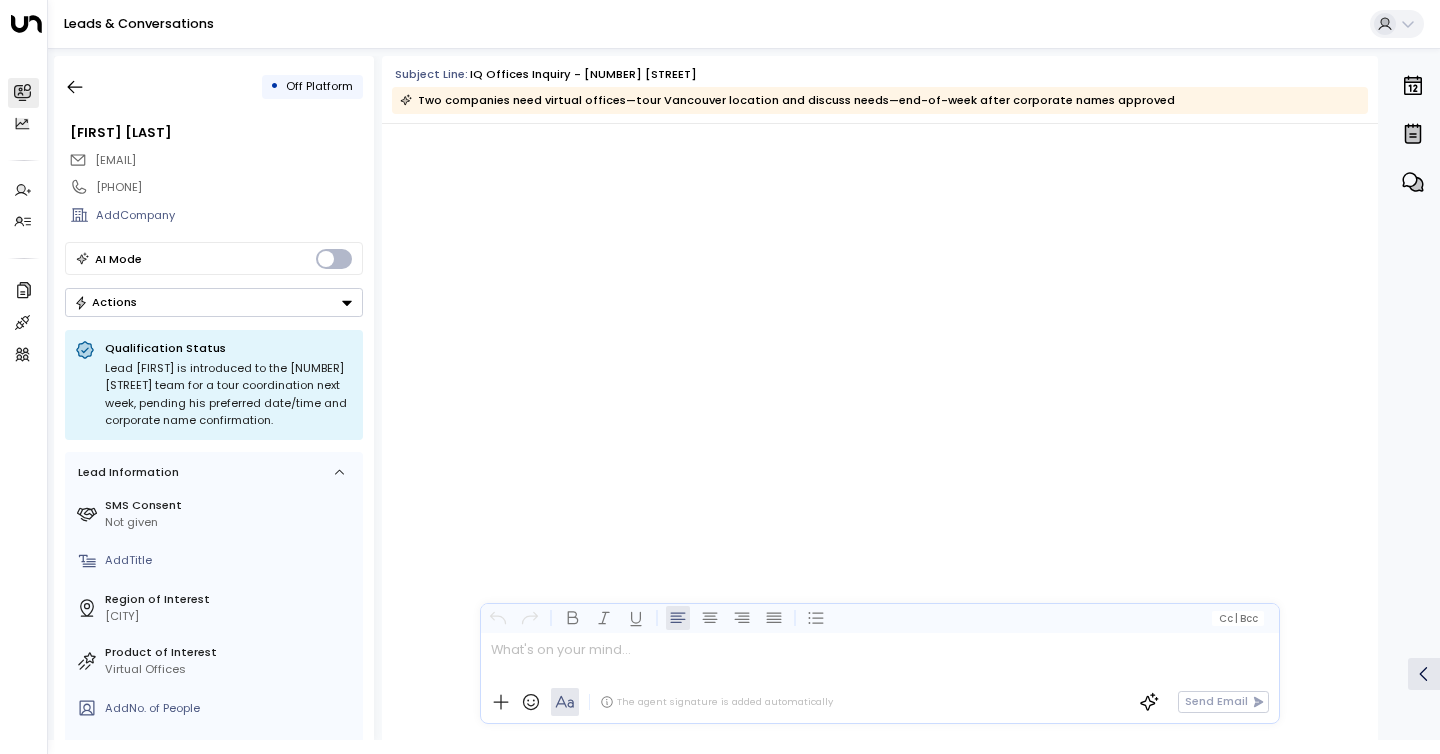 scroll, scrollTop: 2008, scrollLeft: 0, axis: vertical 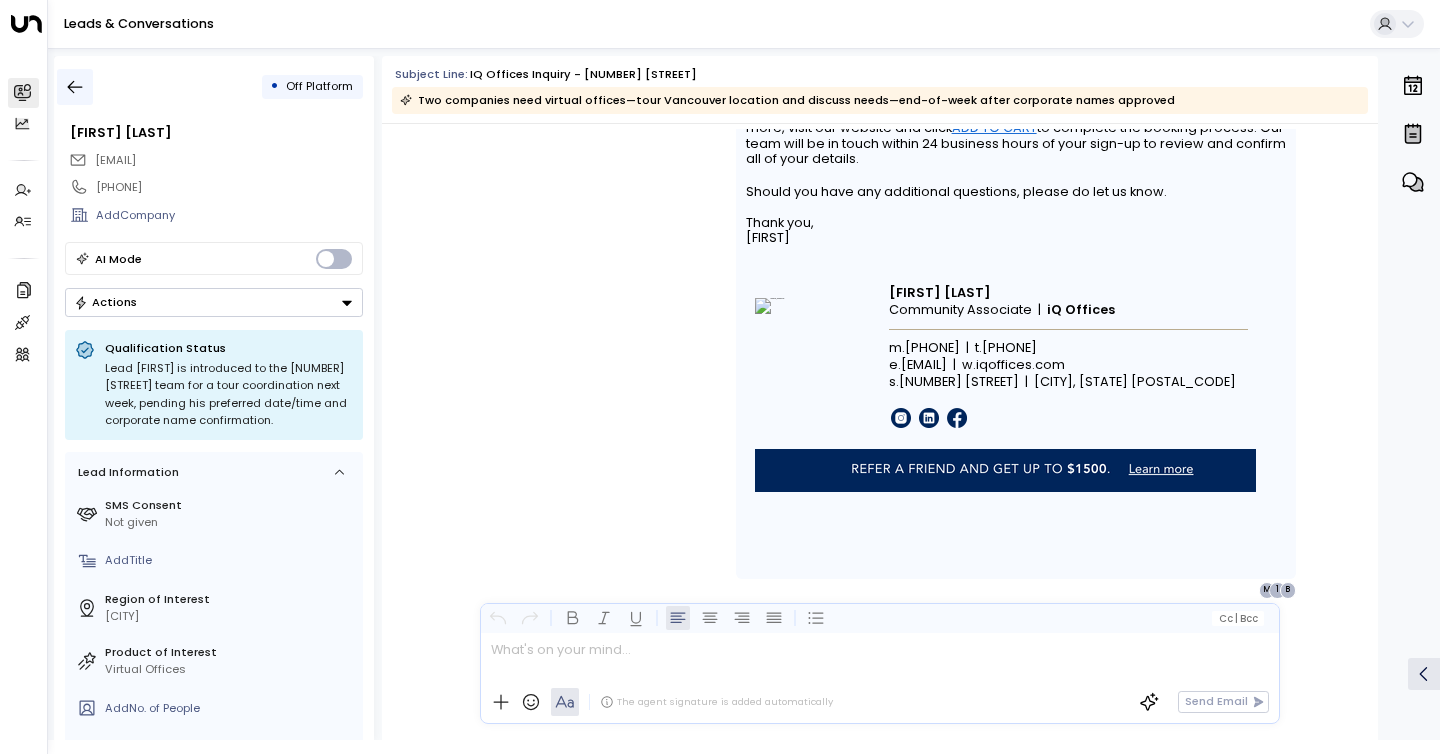 click at bounding box center (75, 87) 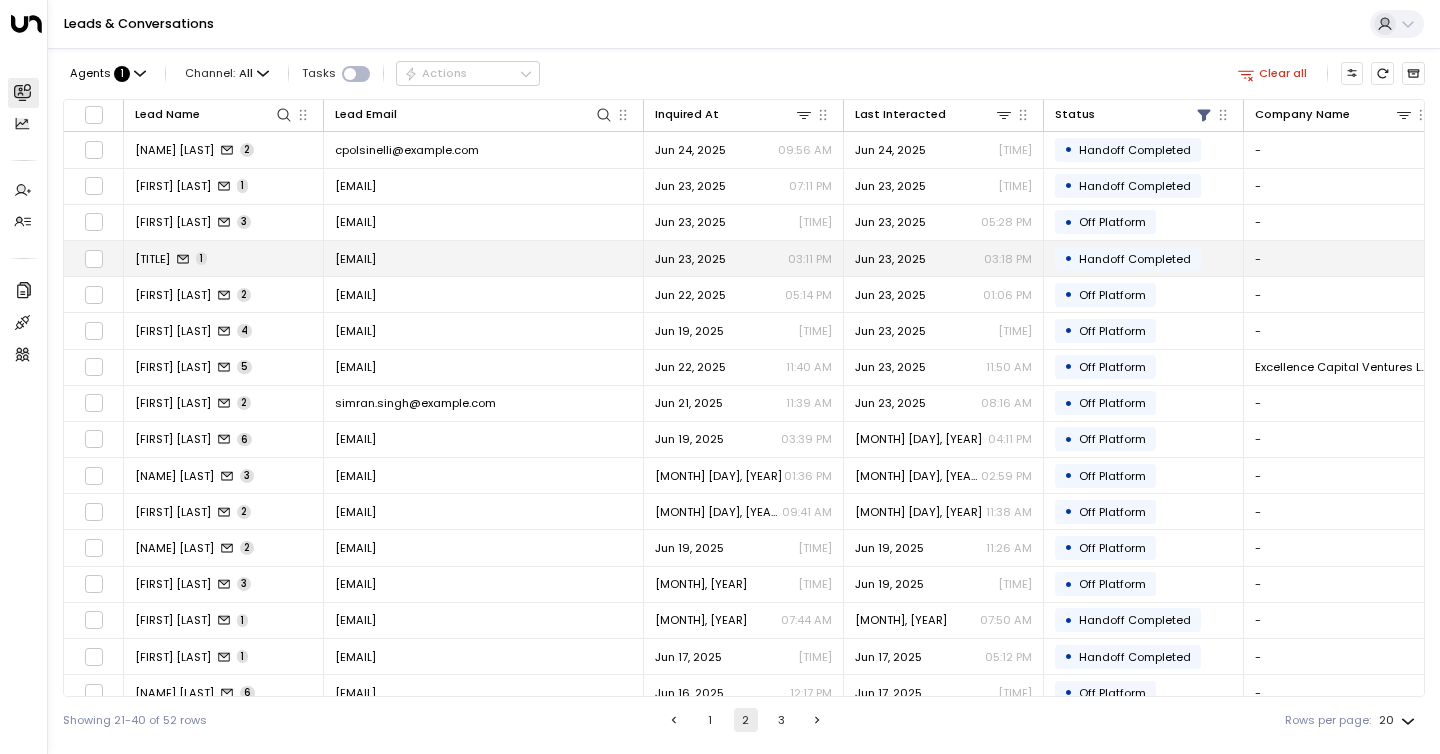 click on "[TITLE]" at bounding box center (152, 259) 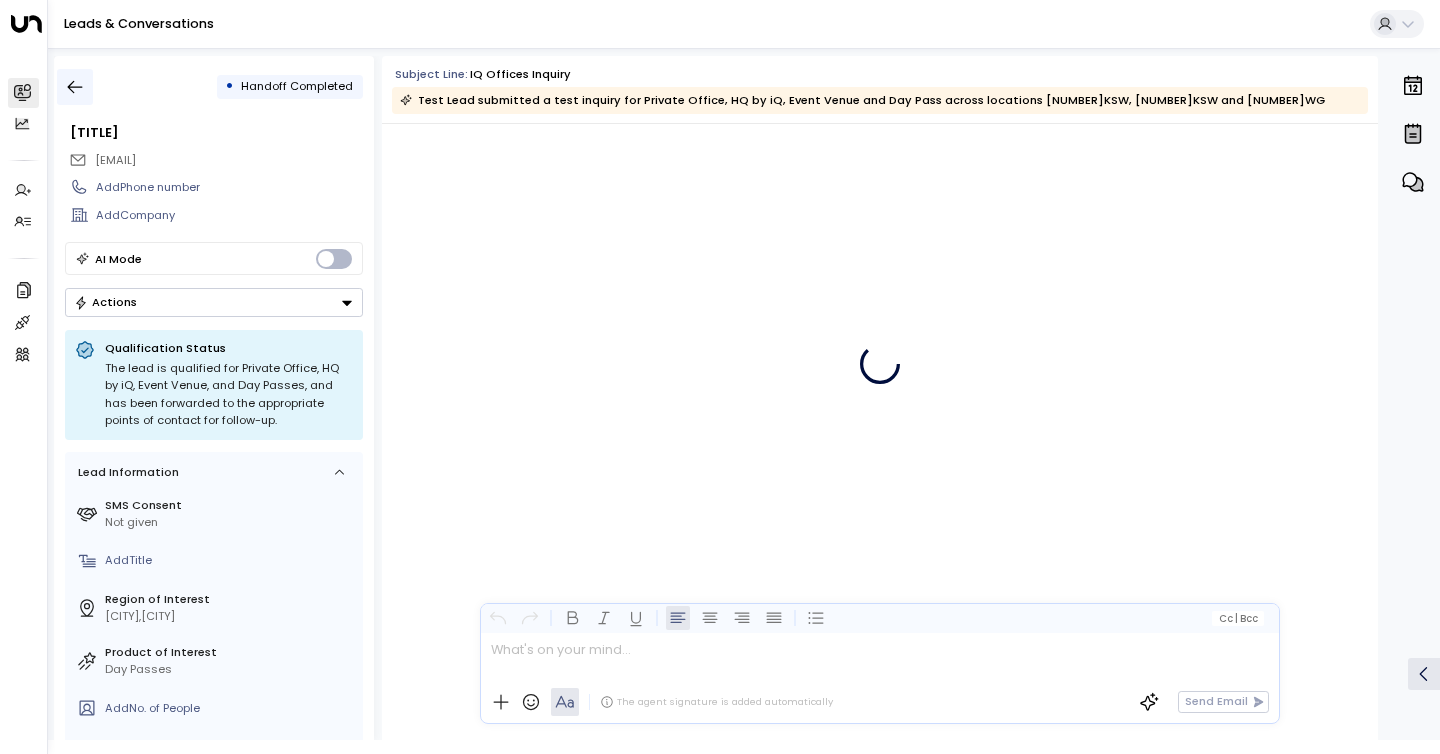 click at bounding box center (75, 87) 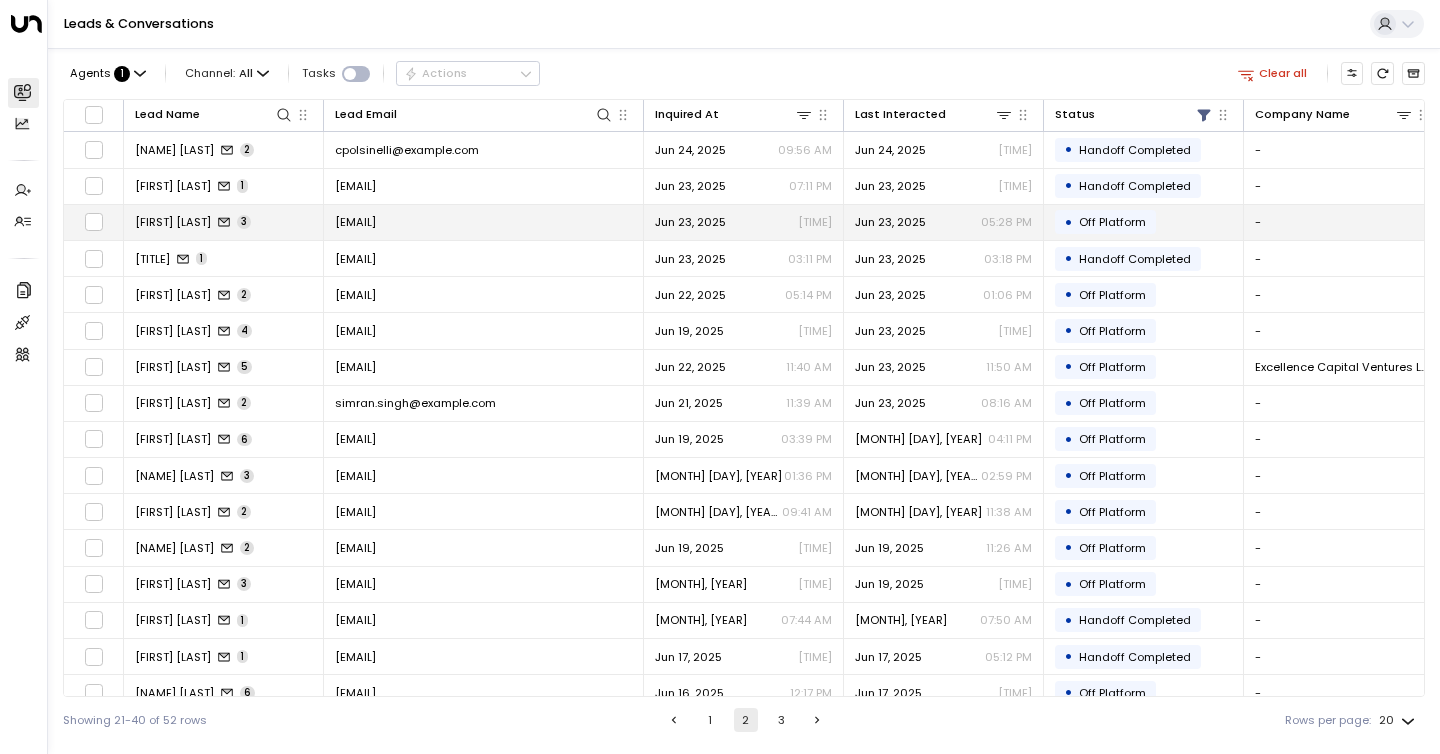 click on "[FIRST] [LAST]" at bounding box center [173, 222] 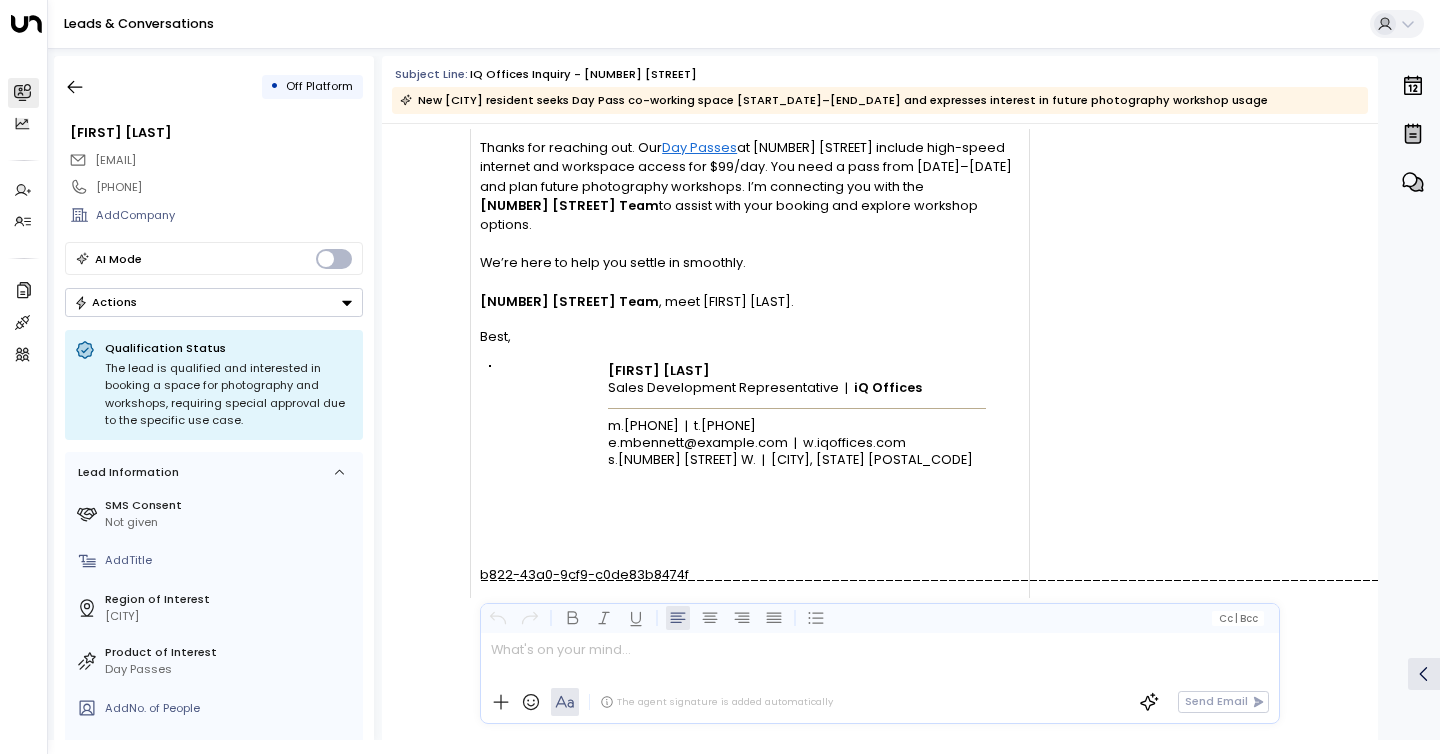 scroll, scrollTop: 4332, scrollLeft: 0, axis: vertical 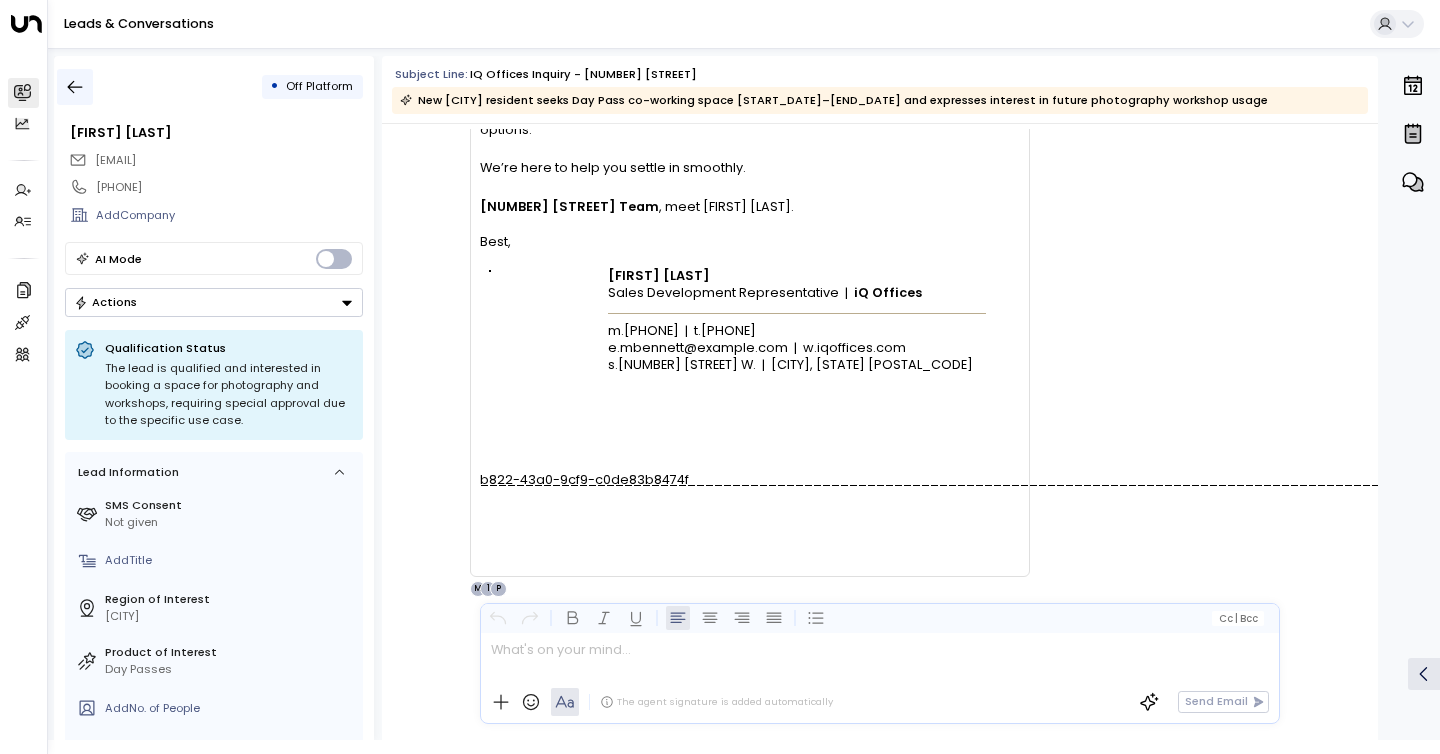 click at bounding box center [75, 87] 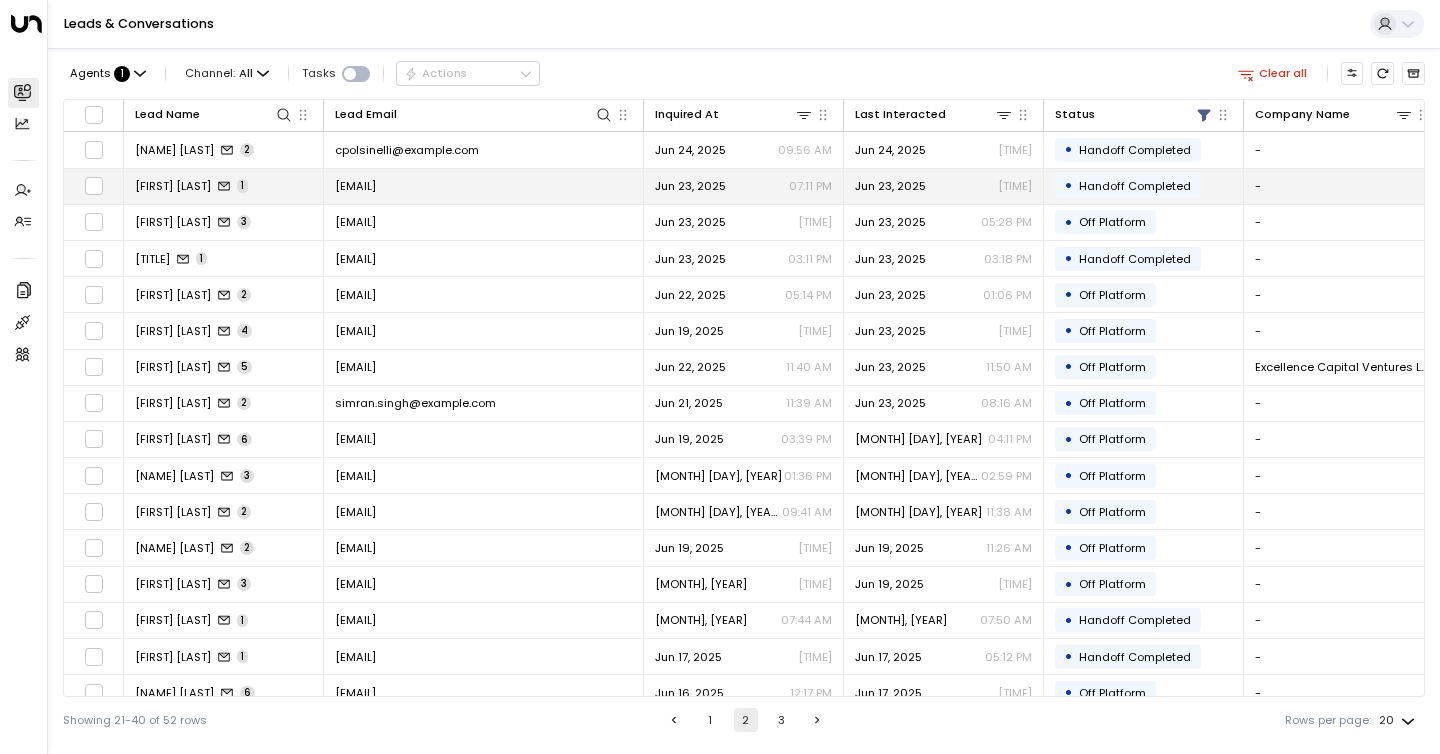 click on "[FIRST] [LAST]" at bounding box center [173, 186] 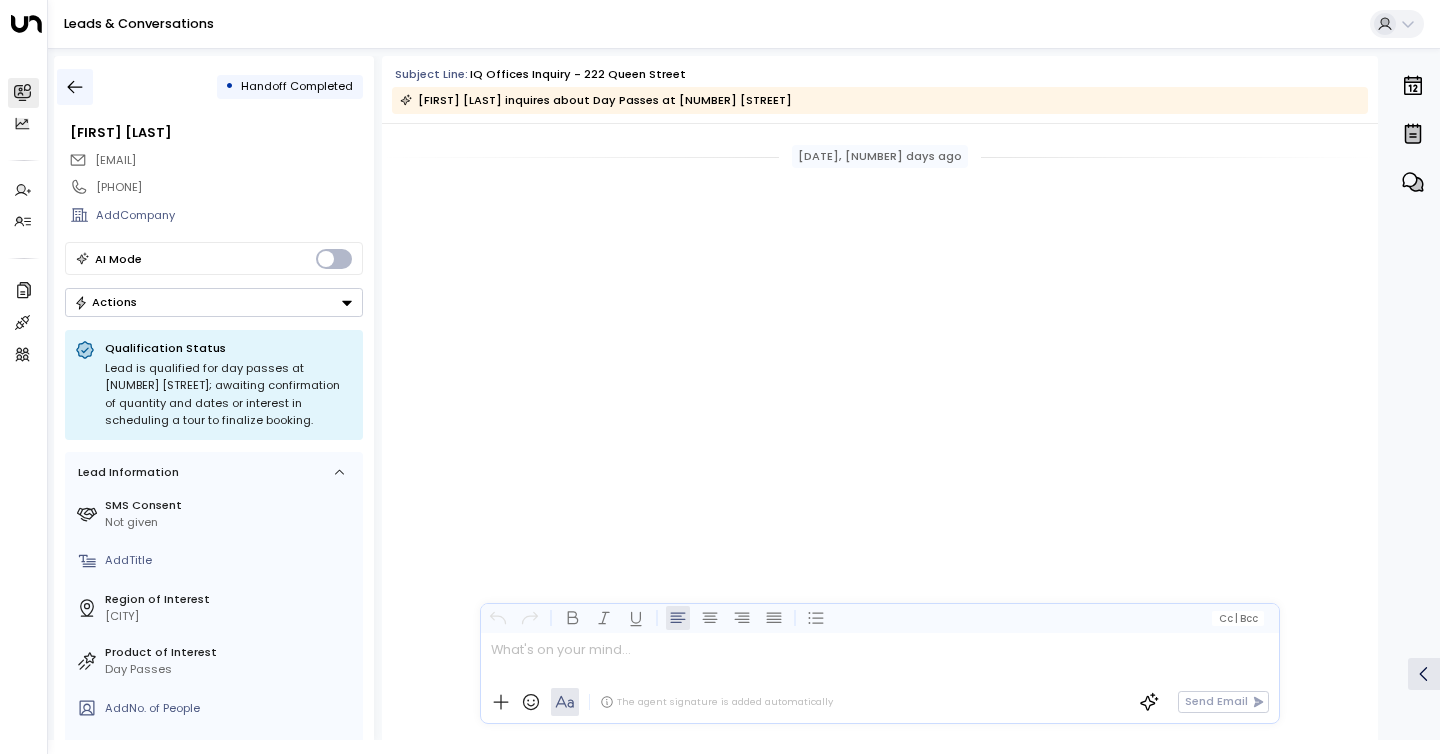 scroll, scrollTop: 1271, scrollLeft: 0, axis: vertical 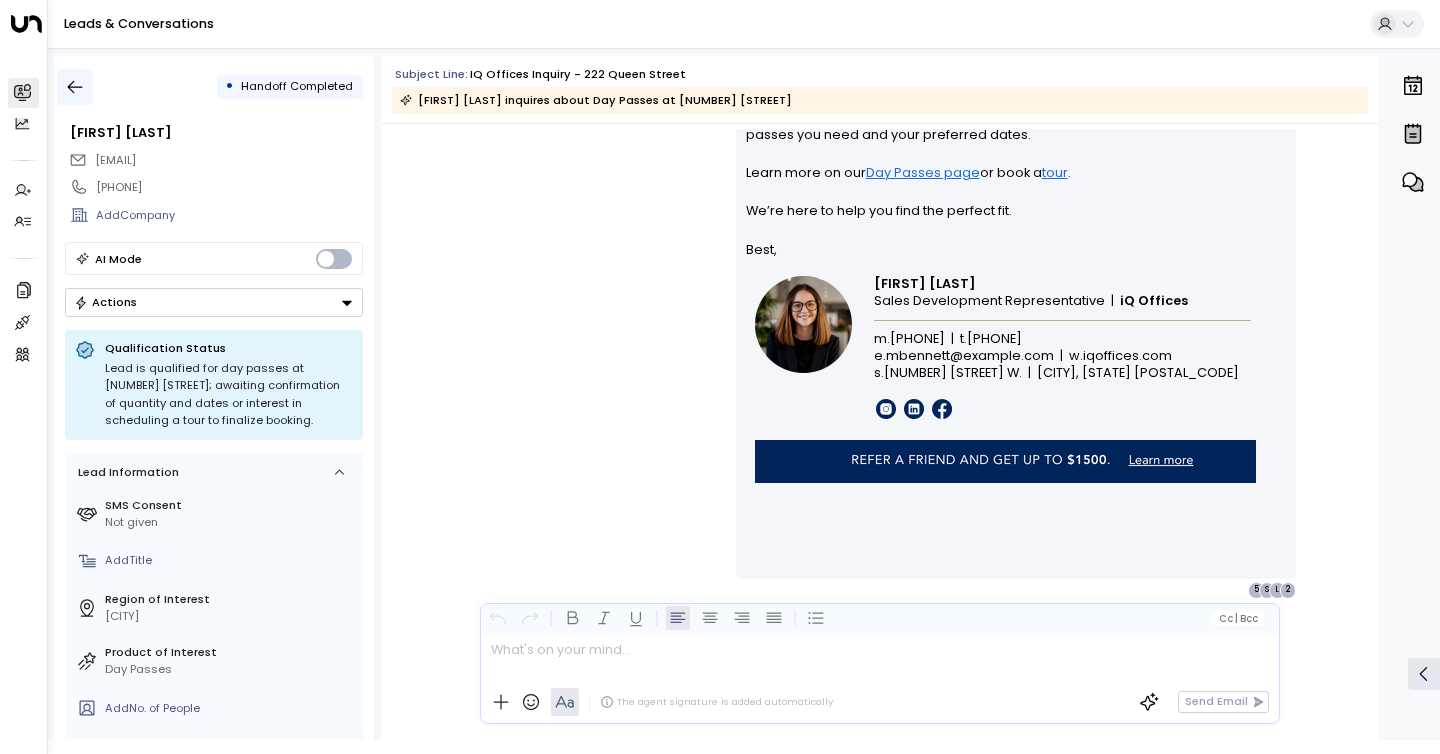 click at bounding box center [75, 87] 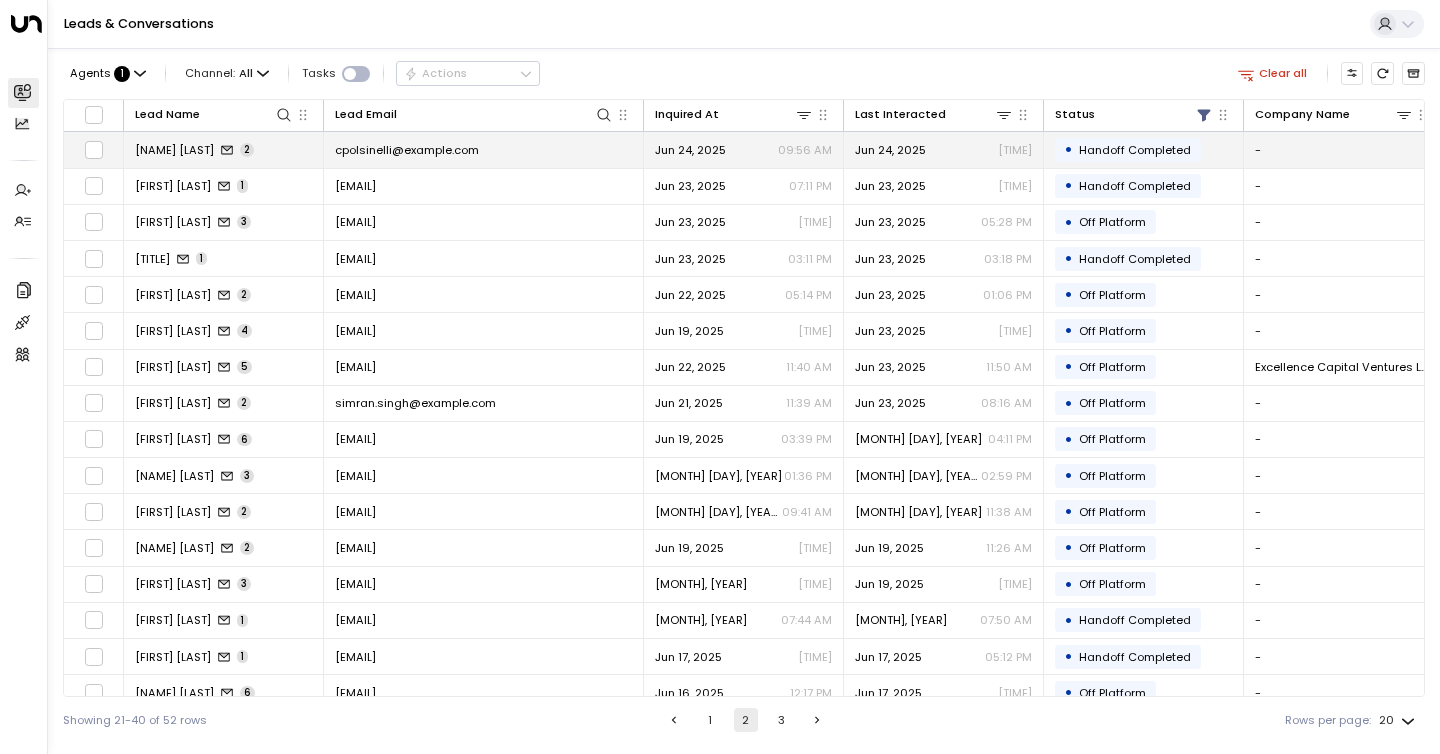 click on "[NAME] [LAST]" at bounding box center [174, 150] 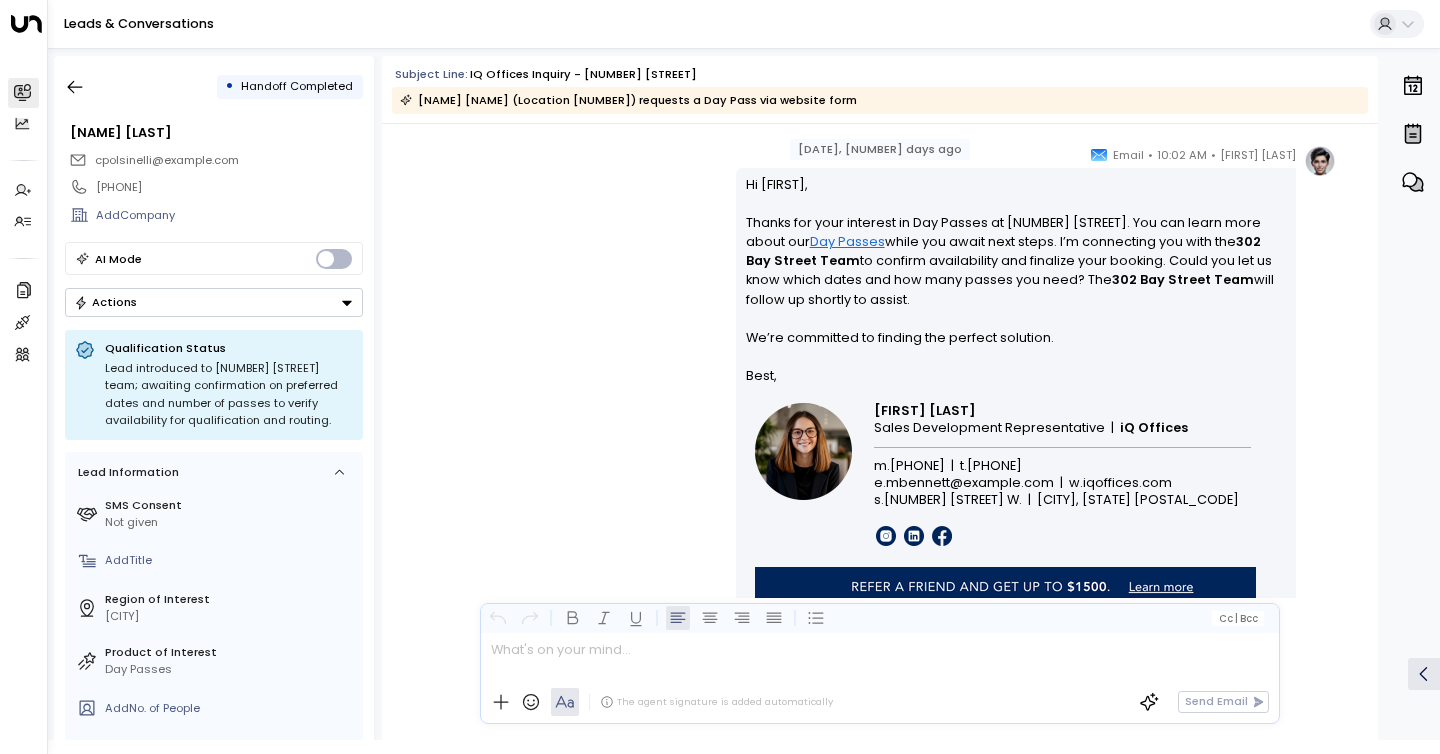 scroll, scrollTop: 1129, scrollLeft: 0, axis: vertical 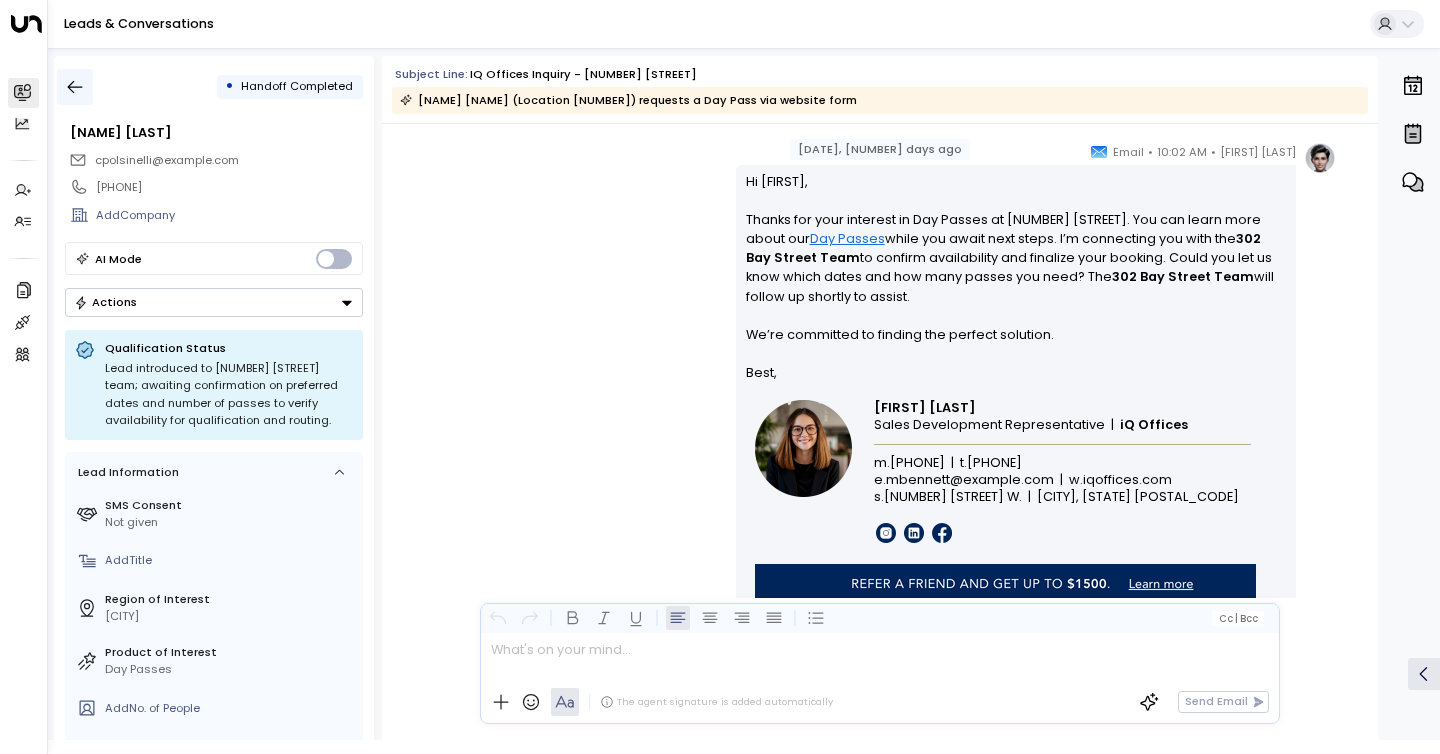 click at bounding box center [75, 87] 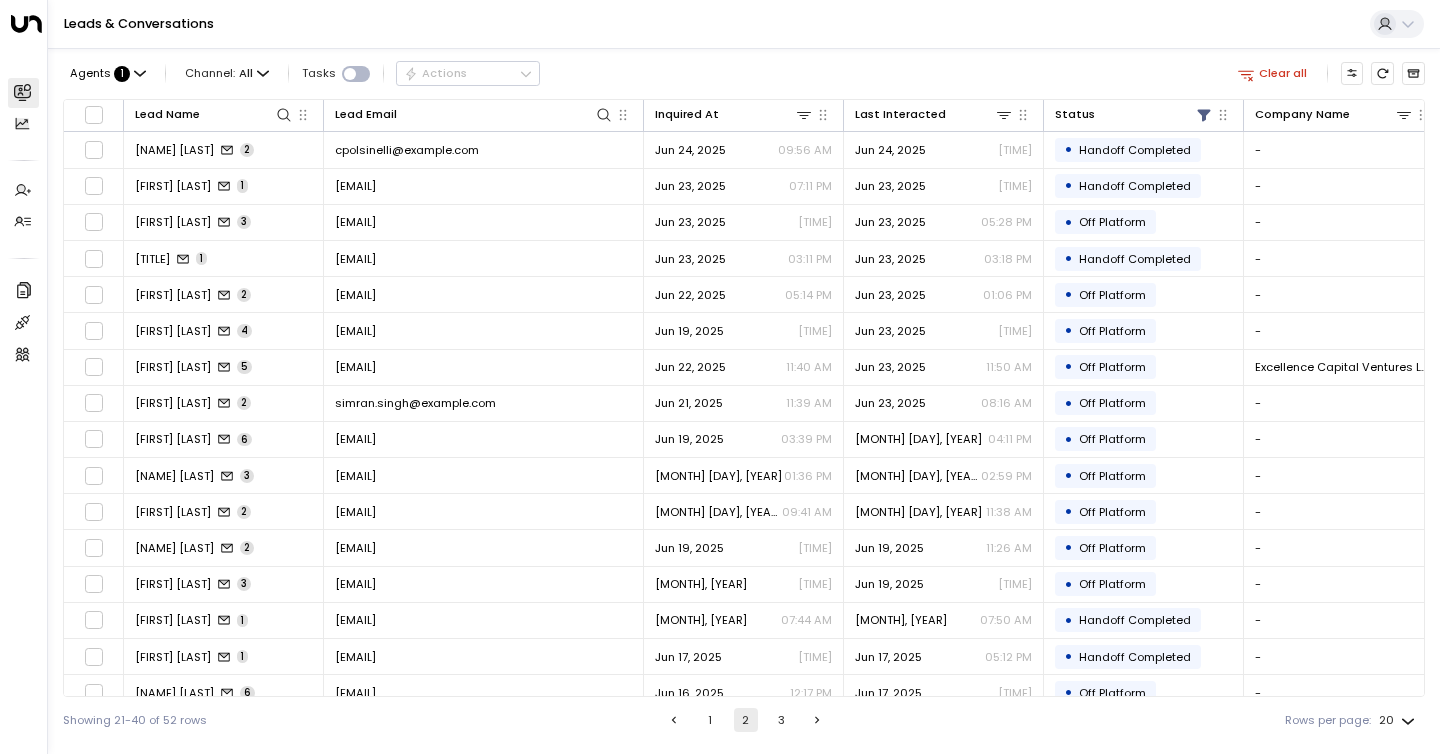 click on "1" at bounding box center [710, 720] 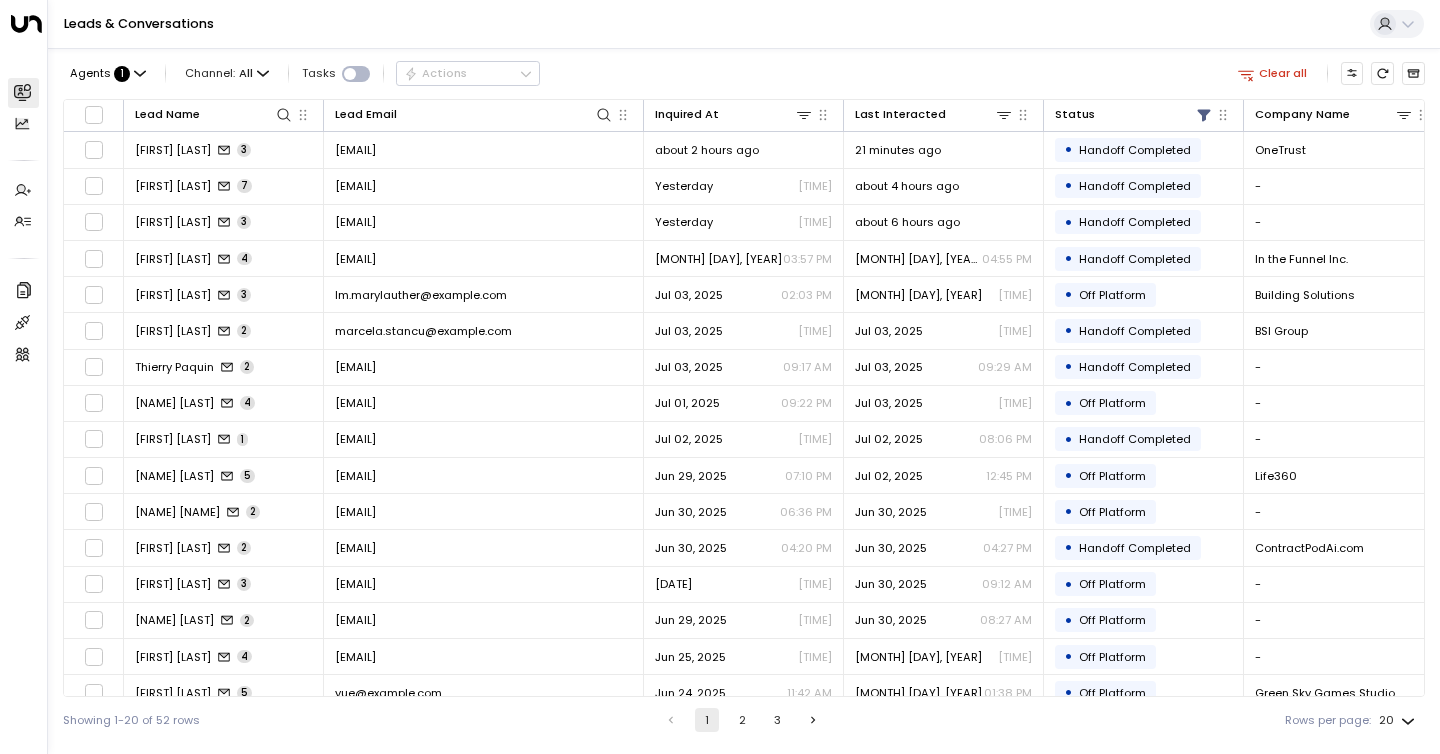 scroll, scrollTop: 165, scrollLeft: 0, axis: vertical 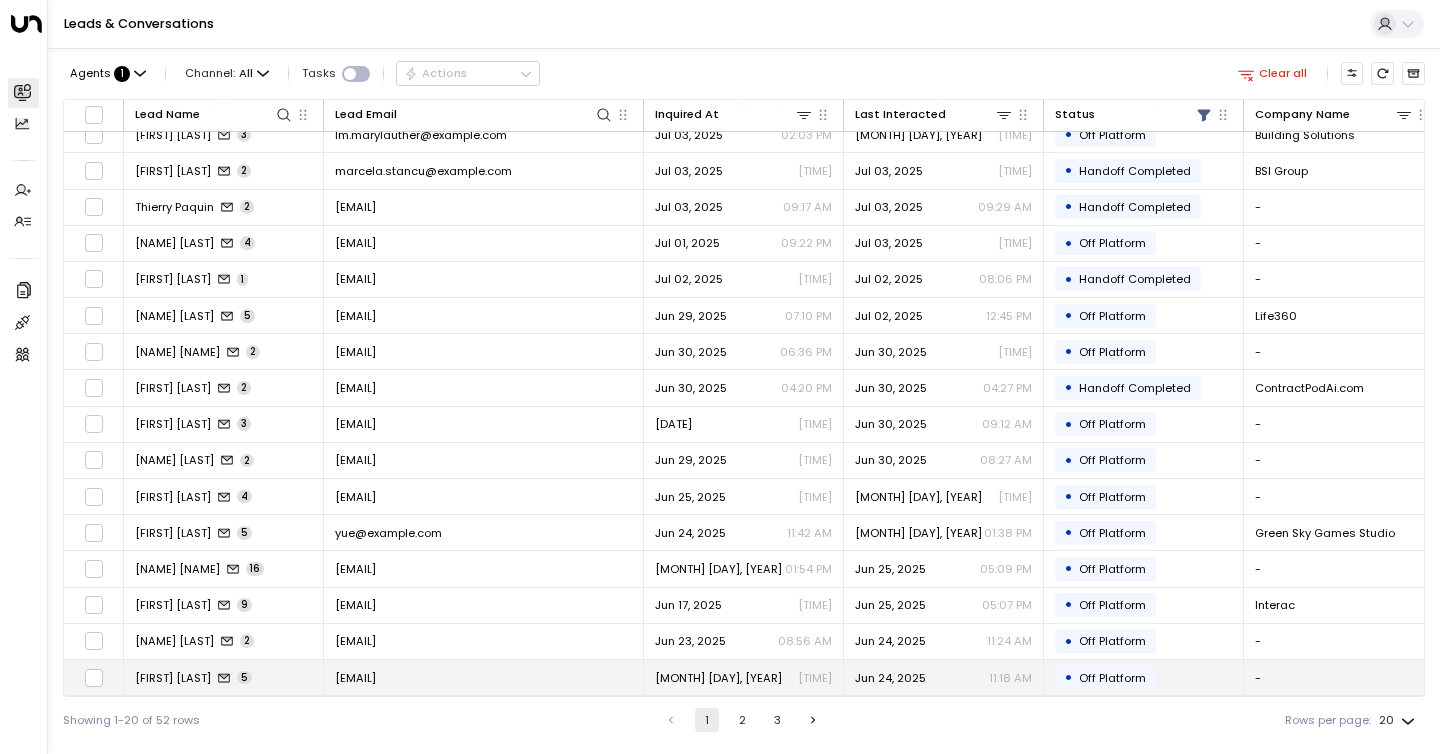 click on "[EMAIL]" at bounding box center [355, 678] 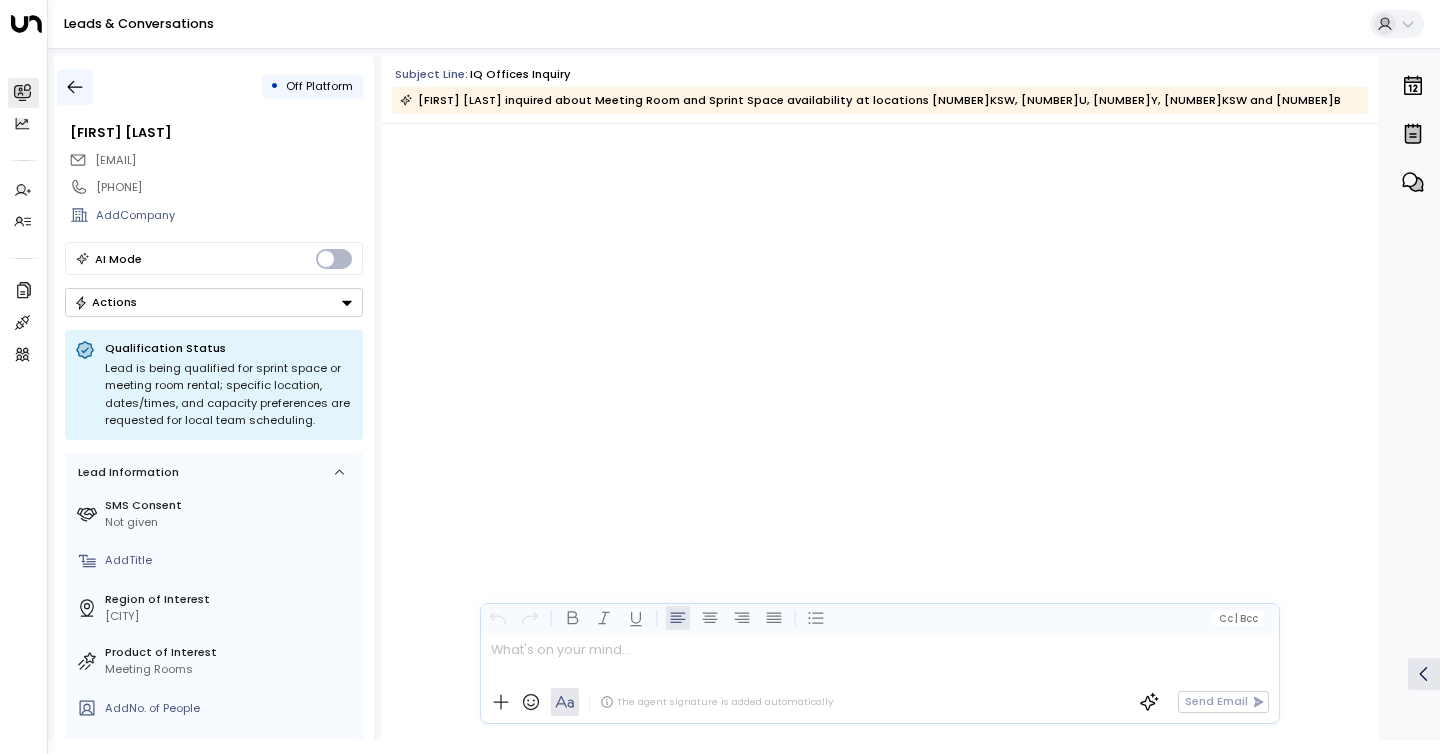 scroll, scrollTop: 4577, scrollLeft: 0, axis: vertical 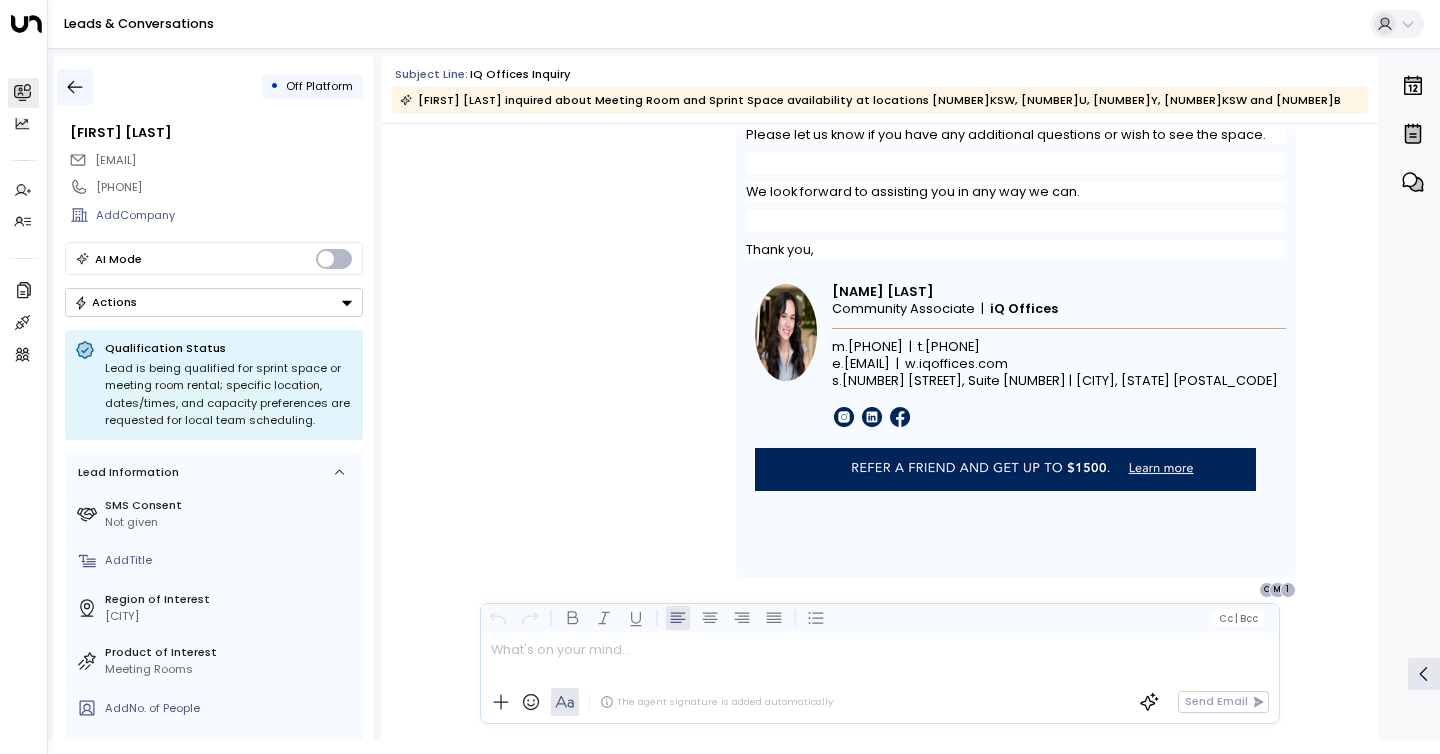 click at bounding box center (75, 87) 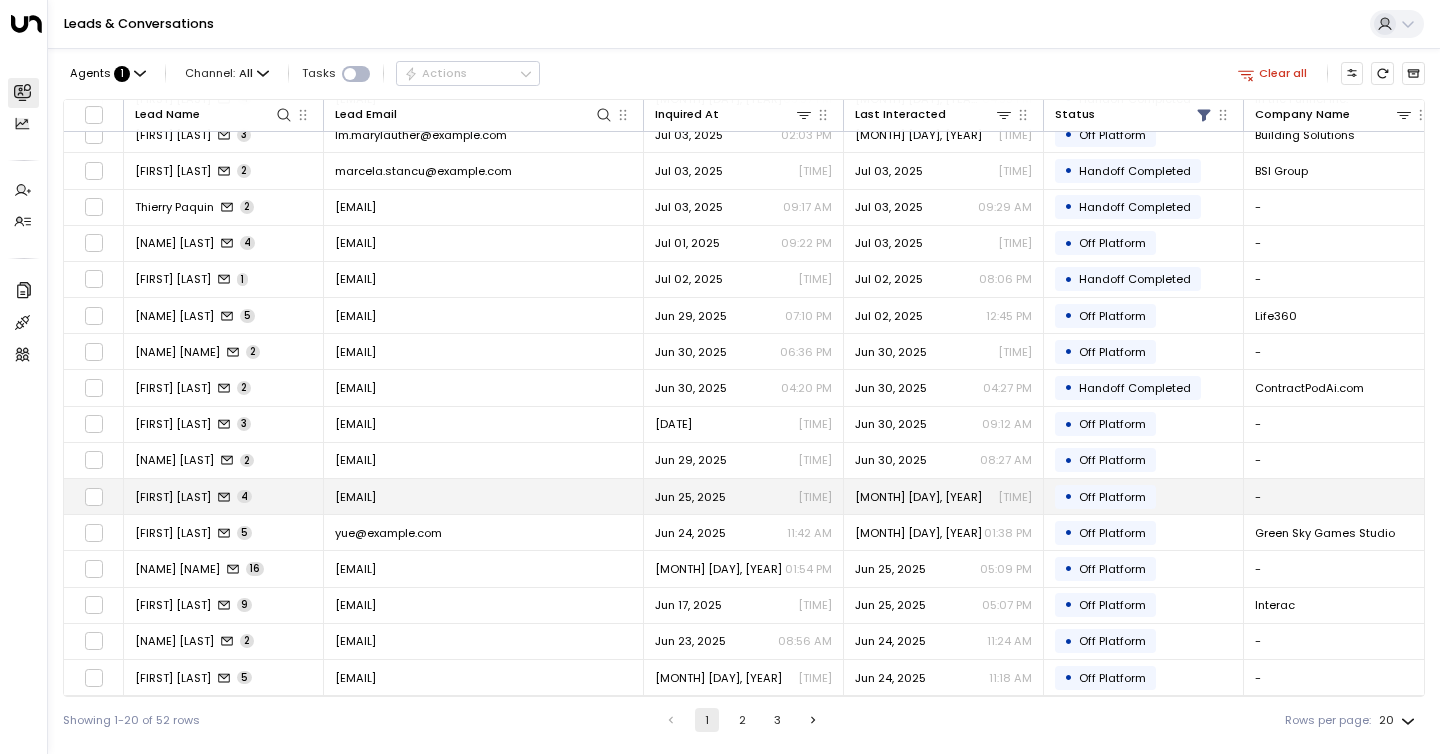 scroll, scrollTop: 165, scrollLeft: 0, axis: vertical 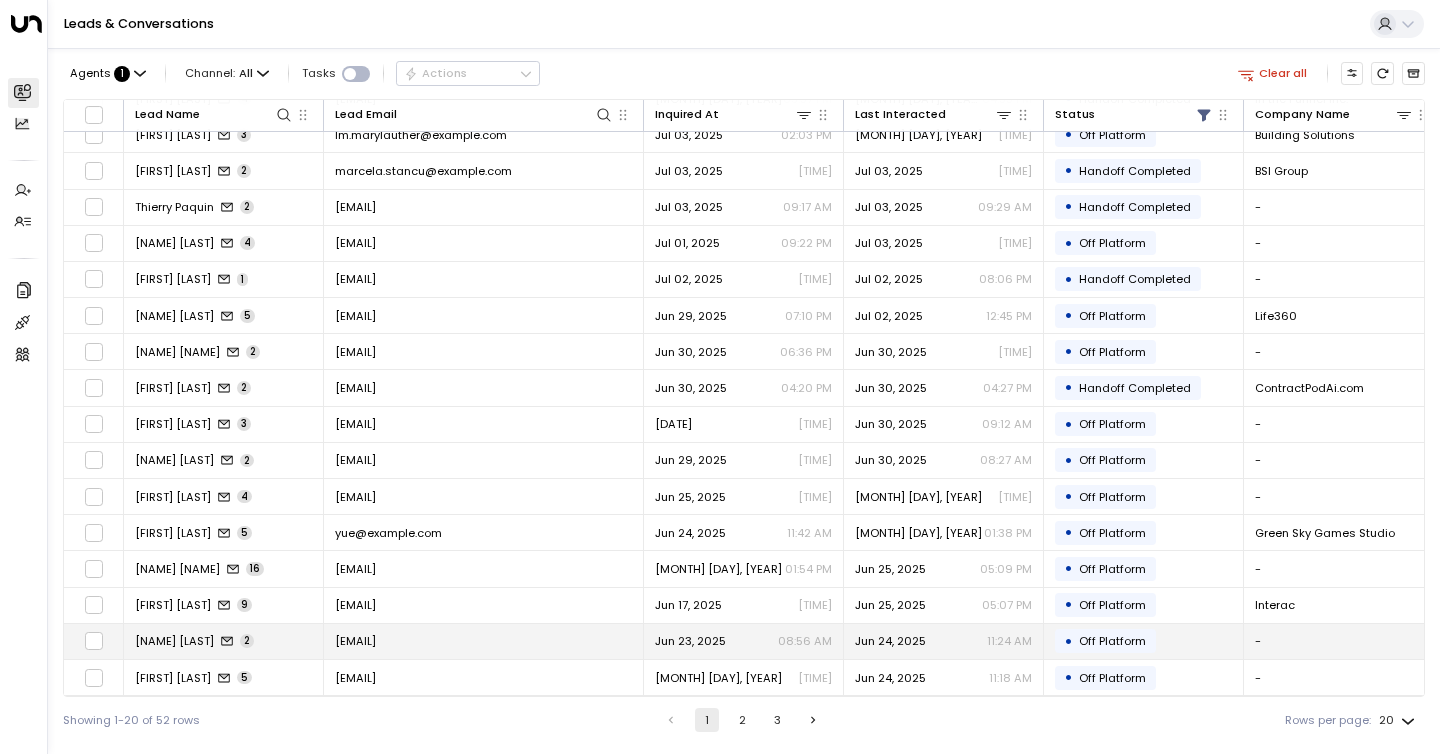 click on "[NAME] [LAST]" at bounding box center (174, 641) 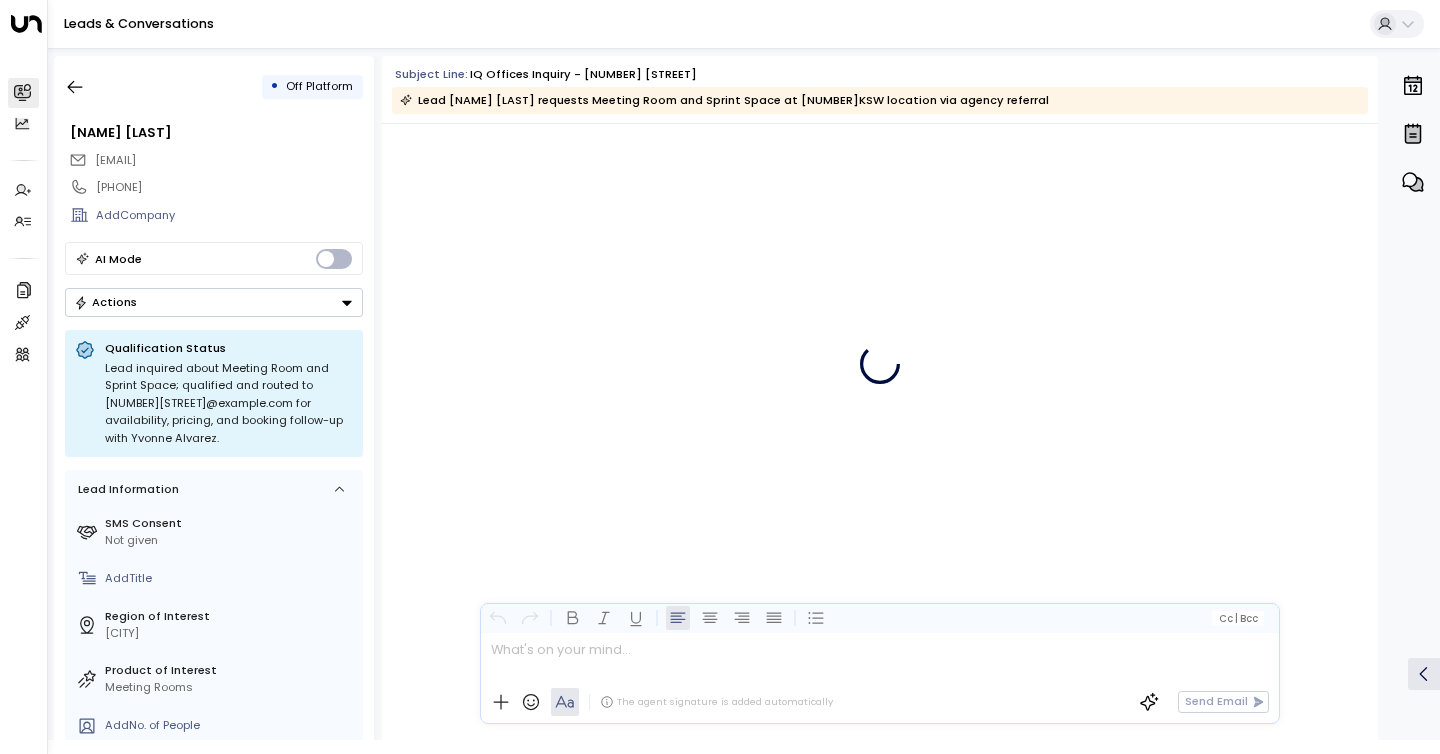 scroll, scrollTop: 1977, scrollLeft: 0, axis: vertical 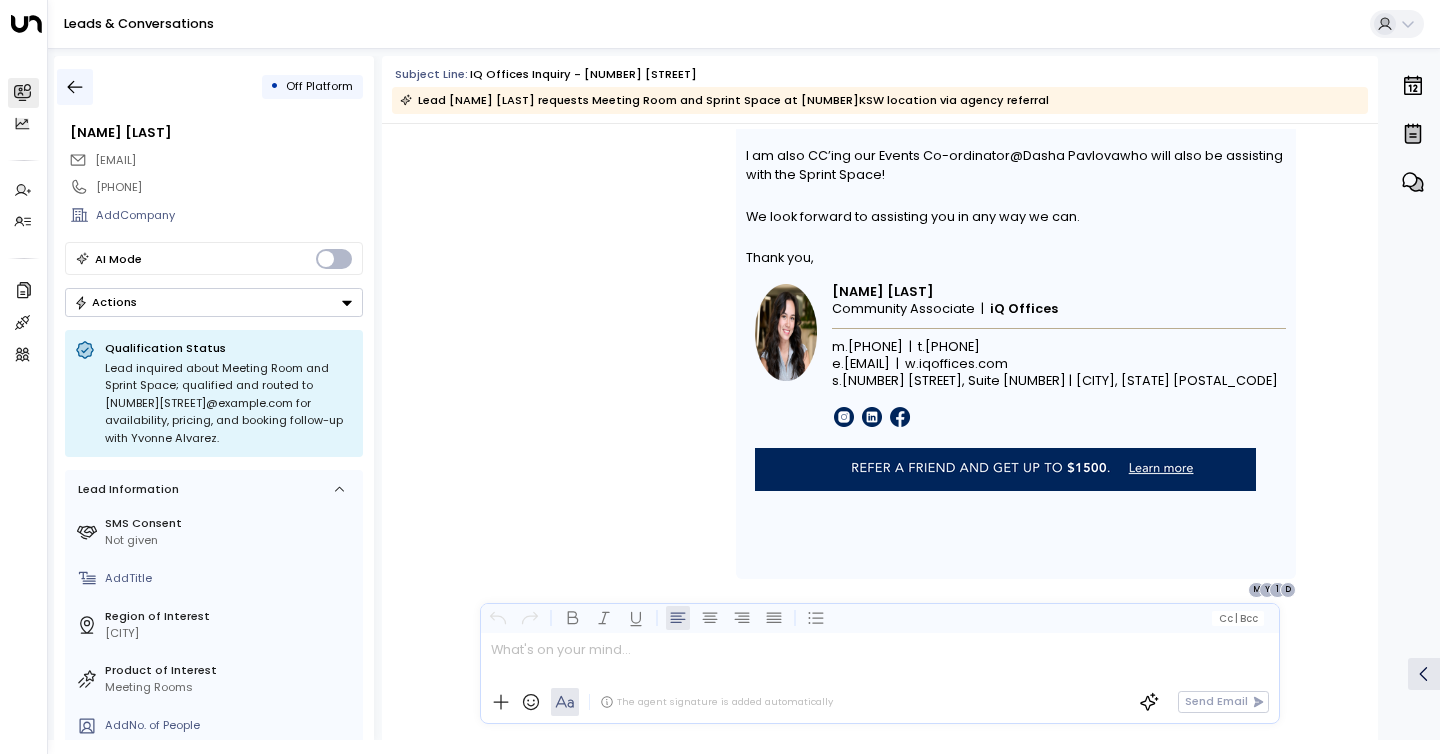 click at bounding box center (75, 87) 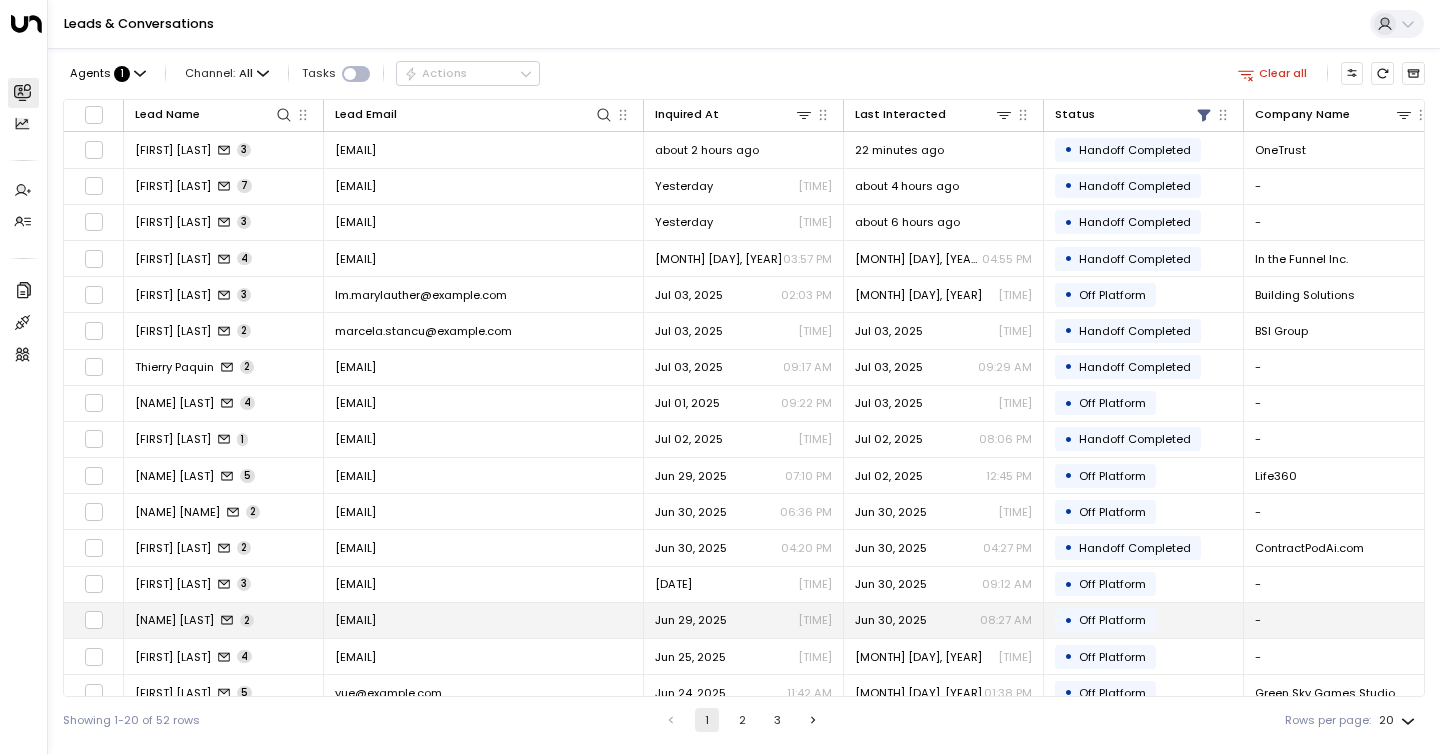 scroll, scrollTop: 165, scrollLeft: 0, axis: vertical 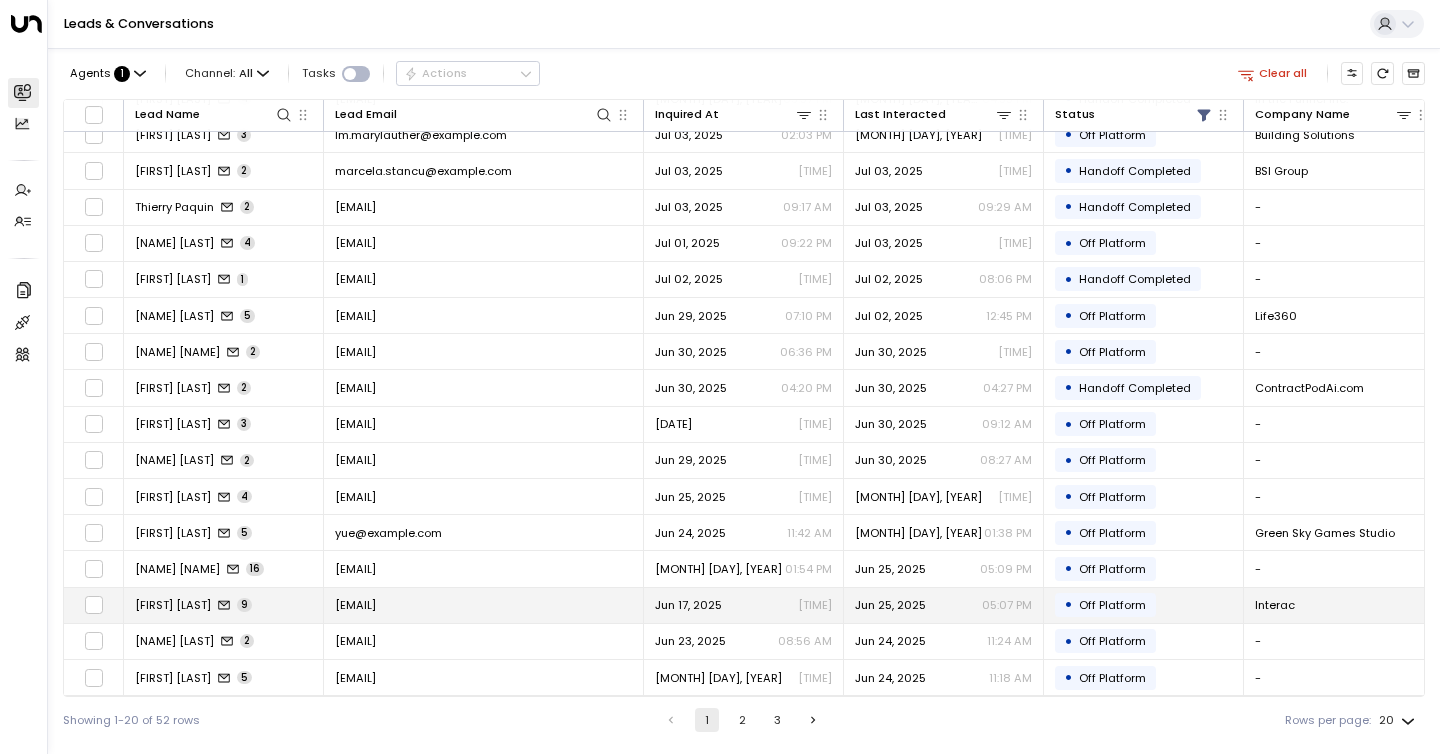 click on "[FIRST] [LAST] [NUMBER]" at bounding box center (224, 605) 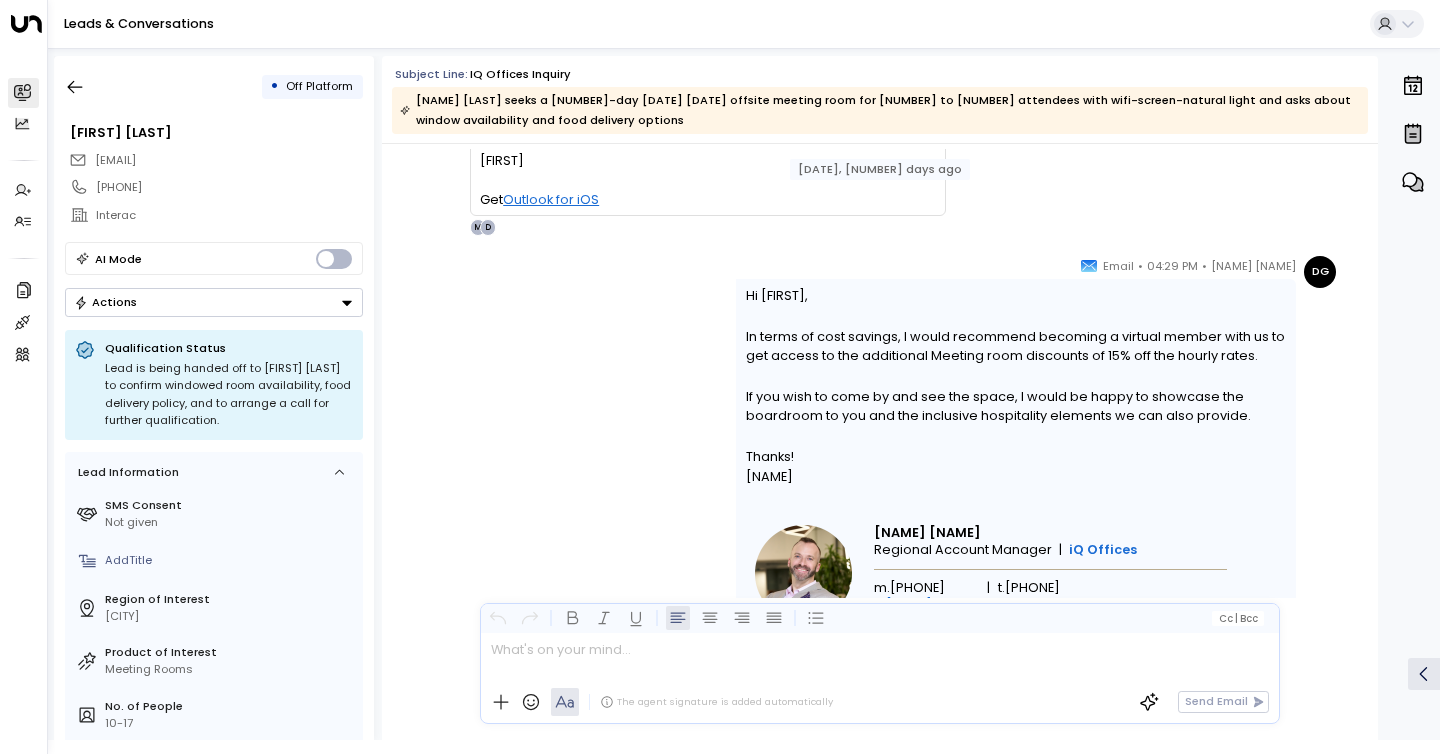 scroll, scrollTop: 5677, scrollLeft: 0, axis: vertical 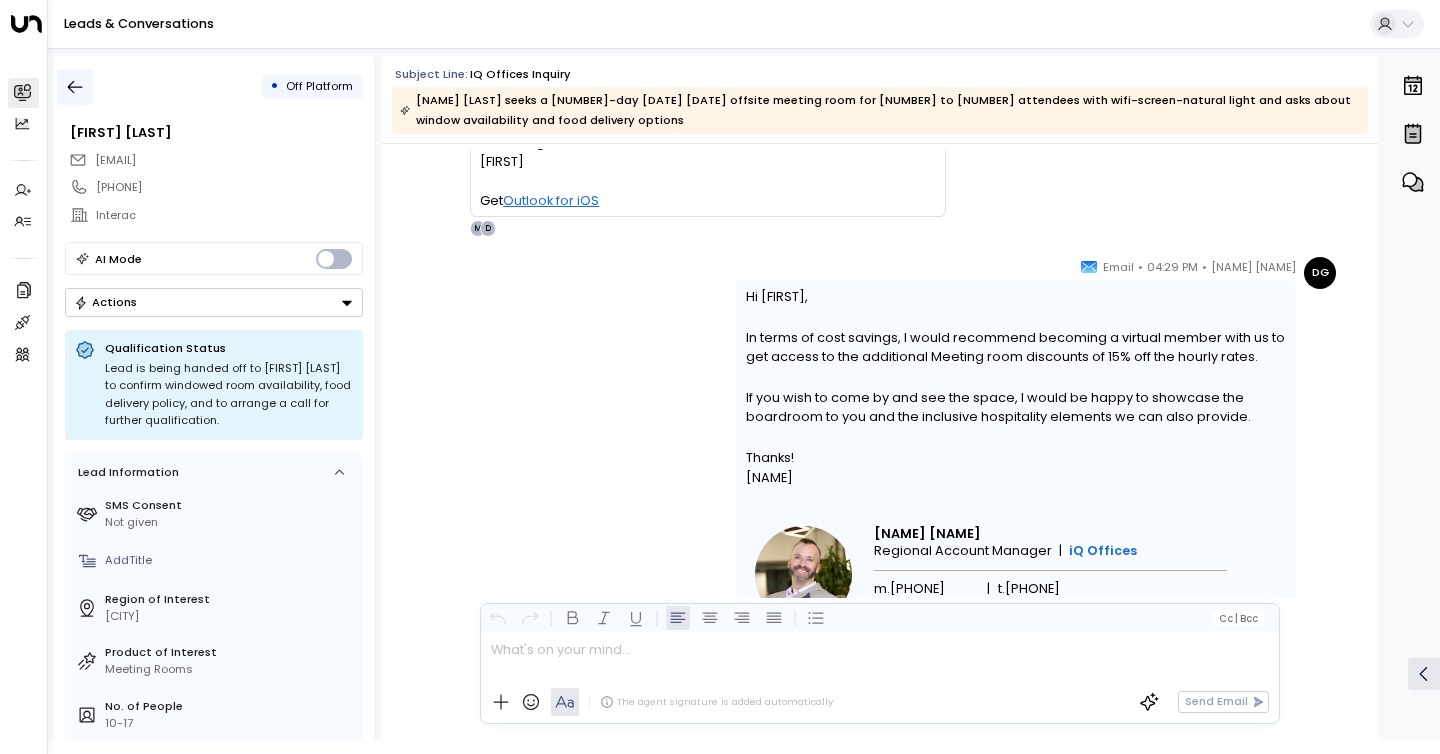 click at bounding box center [75, 87] 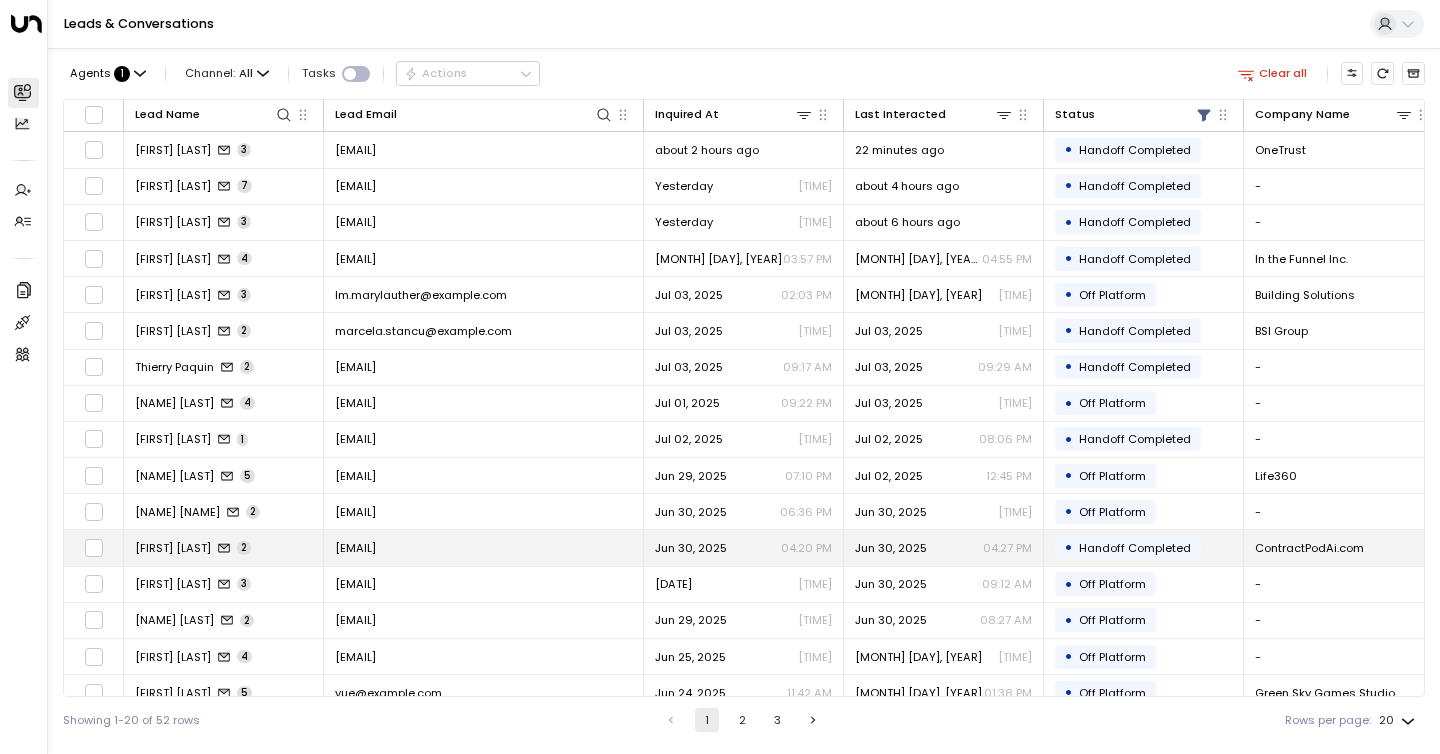 scroll, scrollTop: 165, scrollLeft: 0, axis: vertical 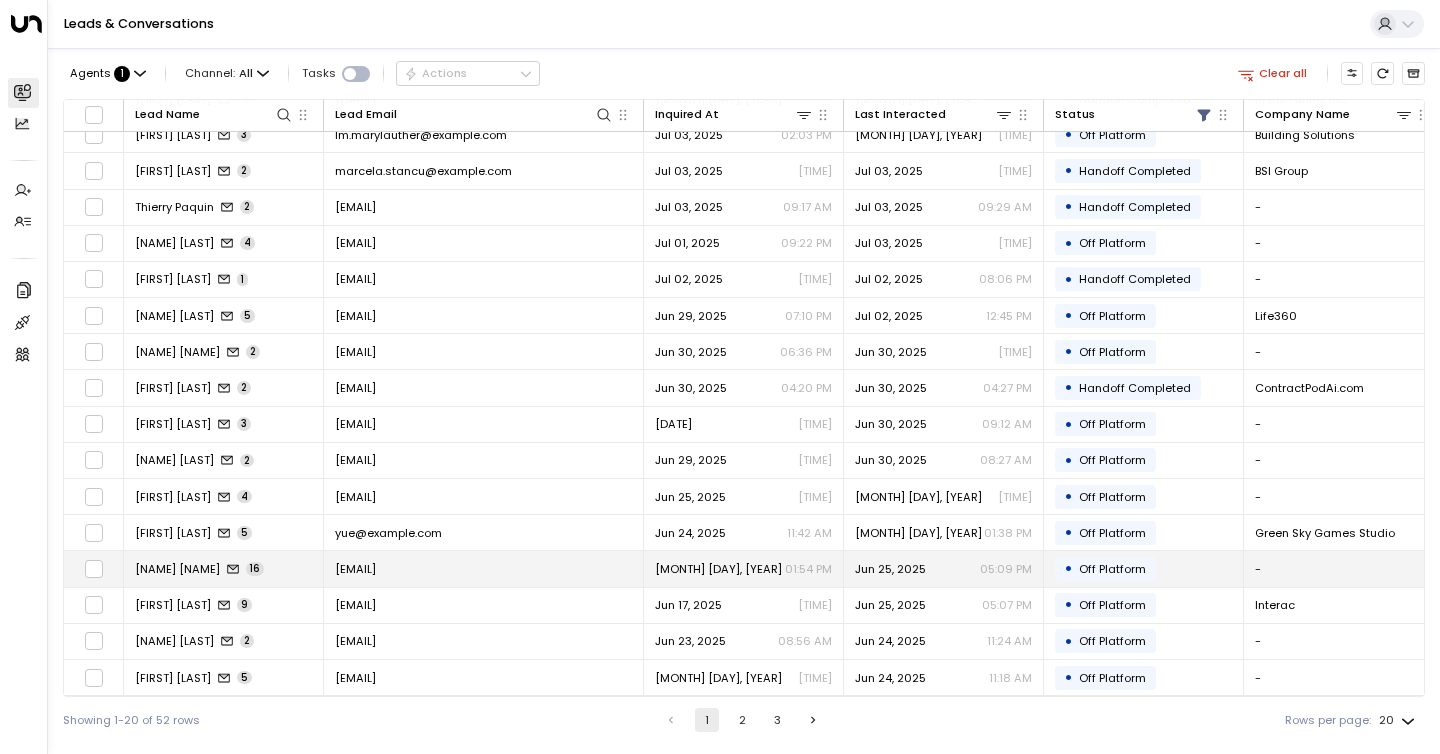 click on "[NAME] [NAME]" at bounding box center (177, 569) 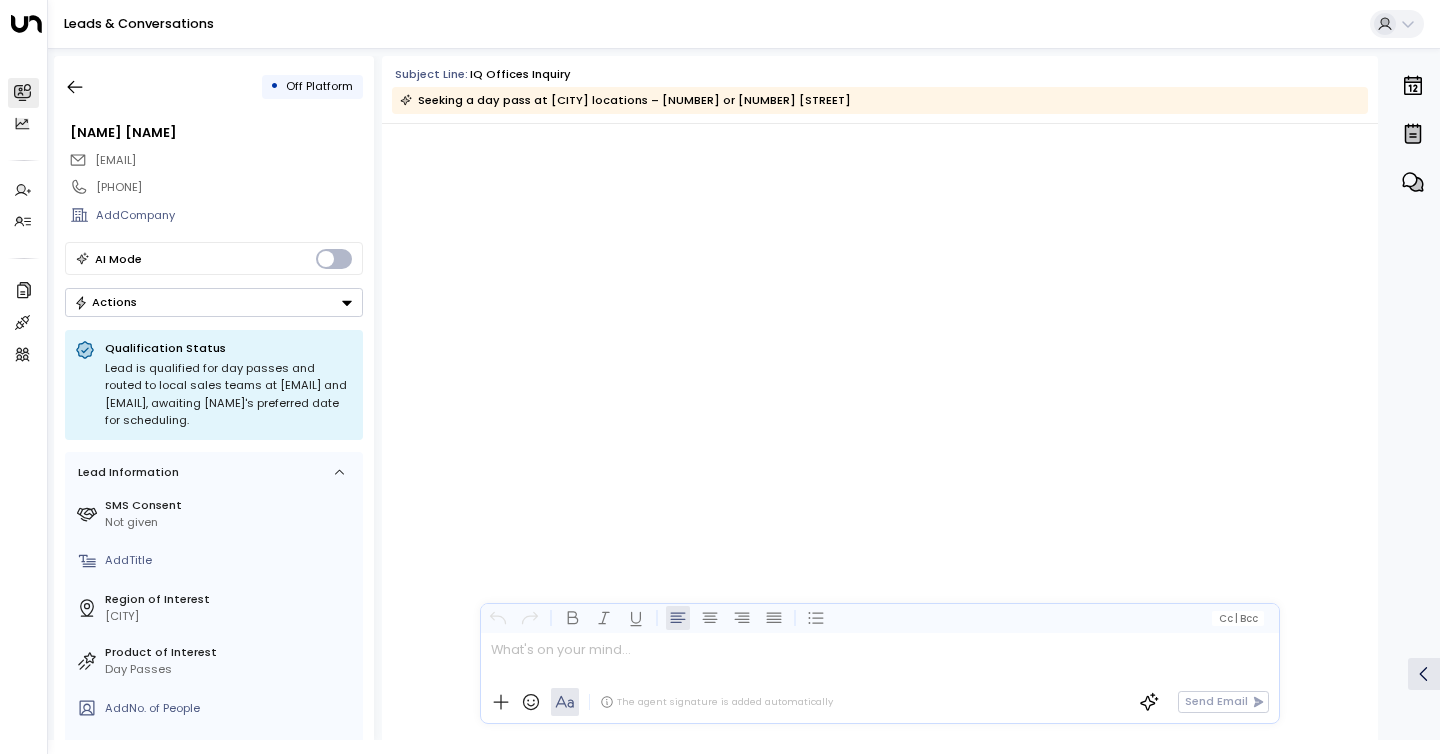 scroll, scrollTop: 11312, scrollLeft: 0, axis: vertical 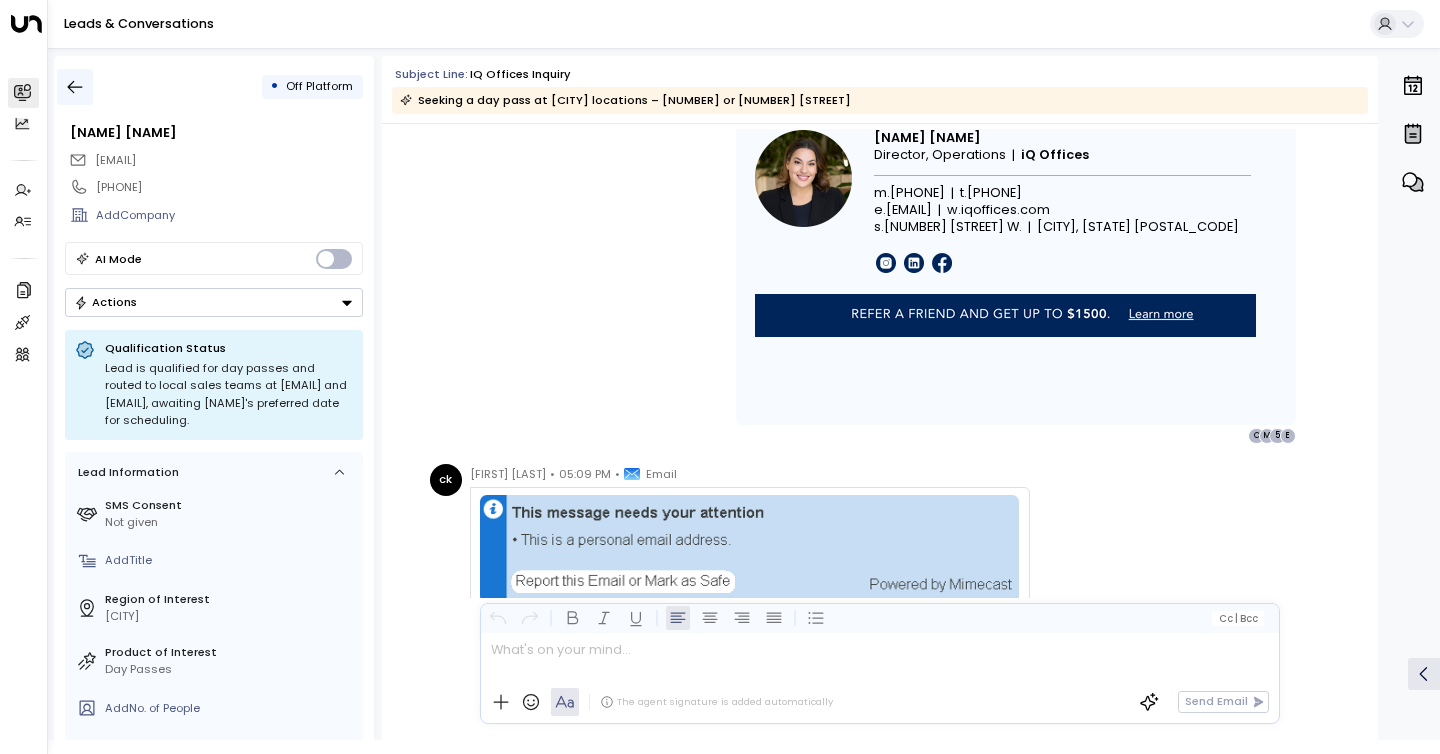 click at bounding box center (75, 87) 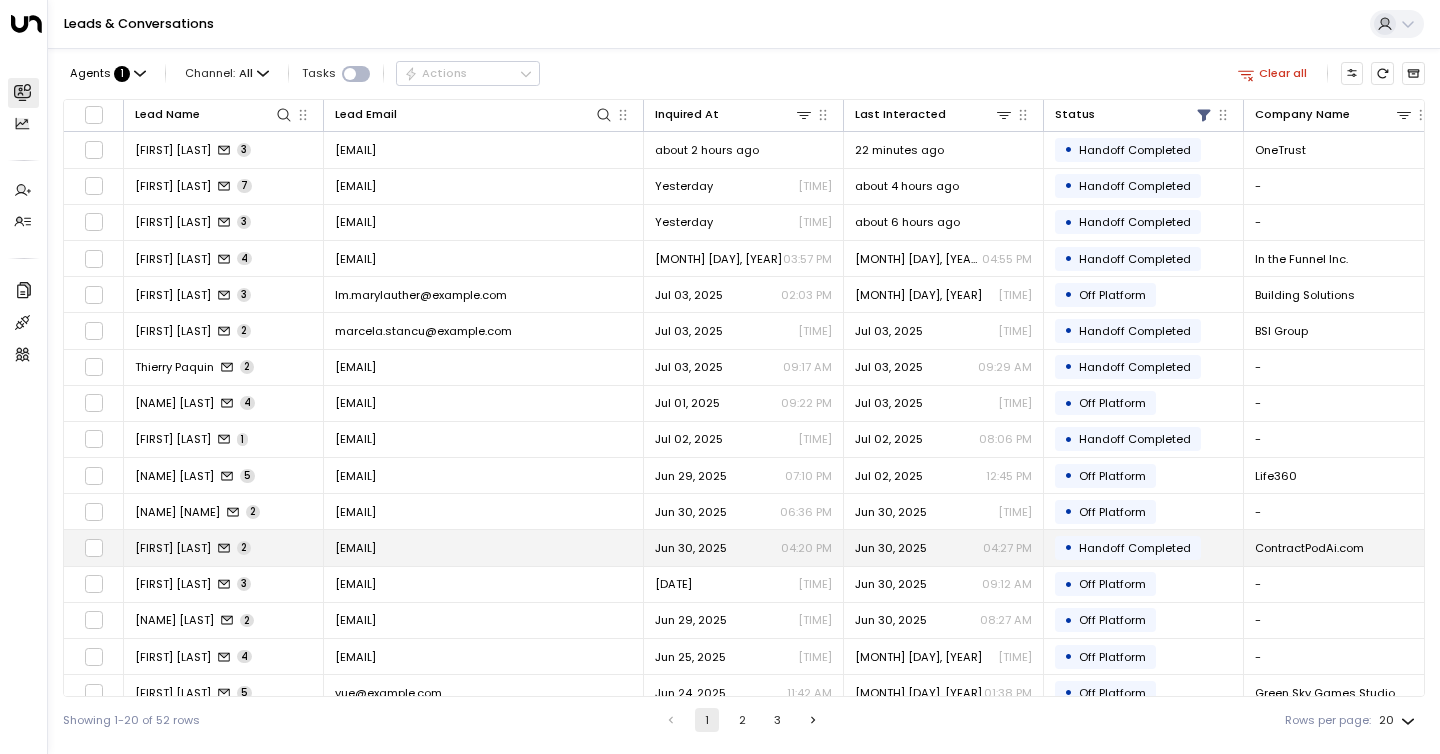 scroll, scrollTop: 165, scrollLeft: 0, axis: vertical 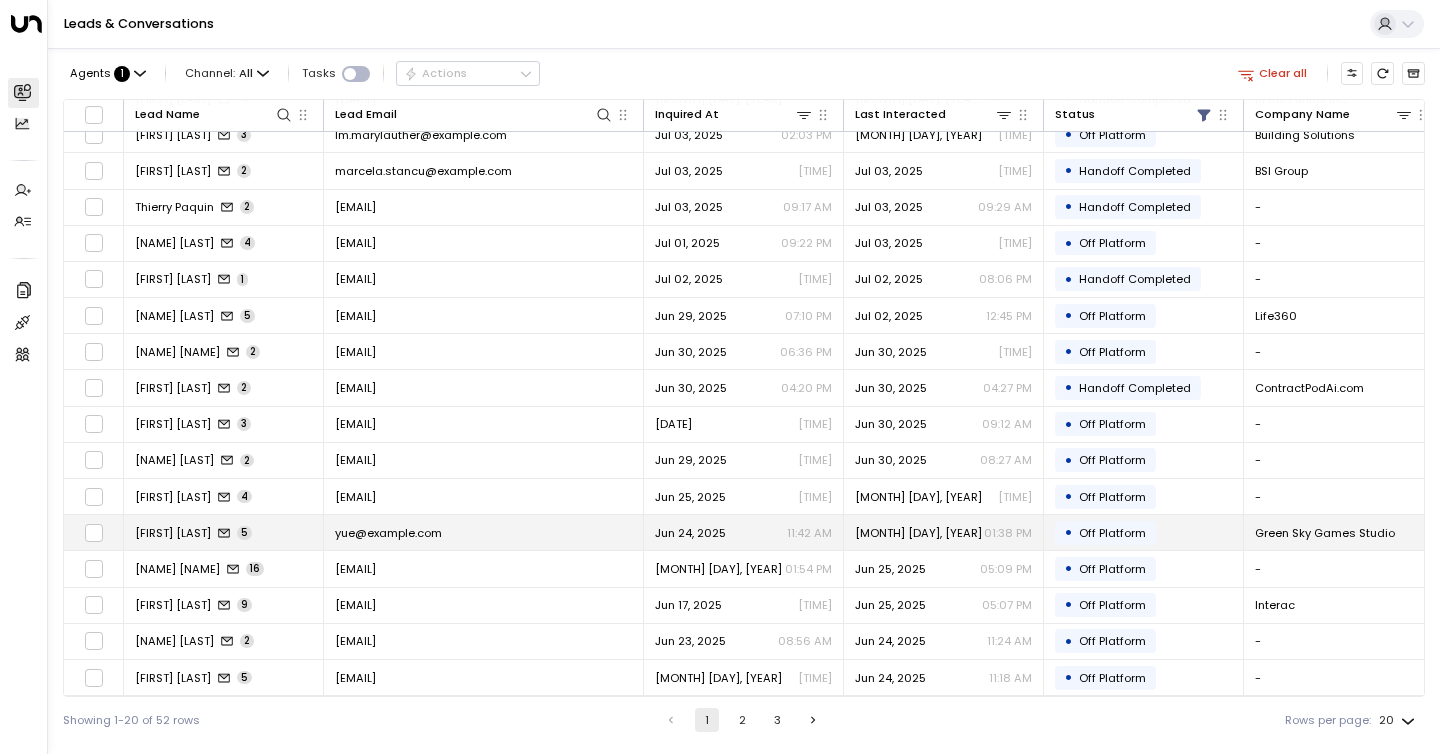 click on "[FIRST] [LAST] 5" at bounding box center [193, 533] 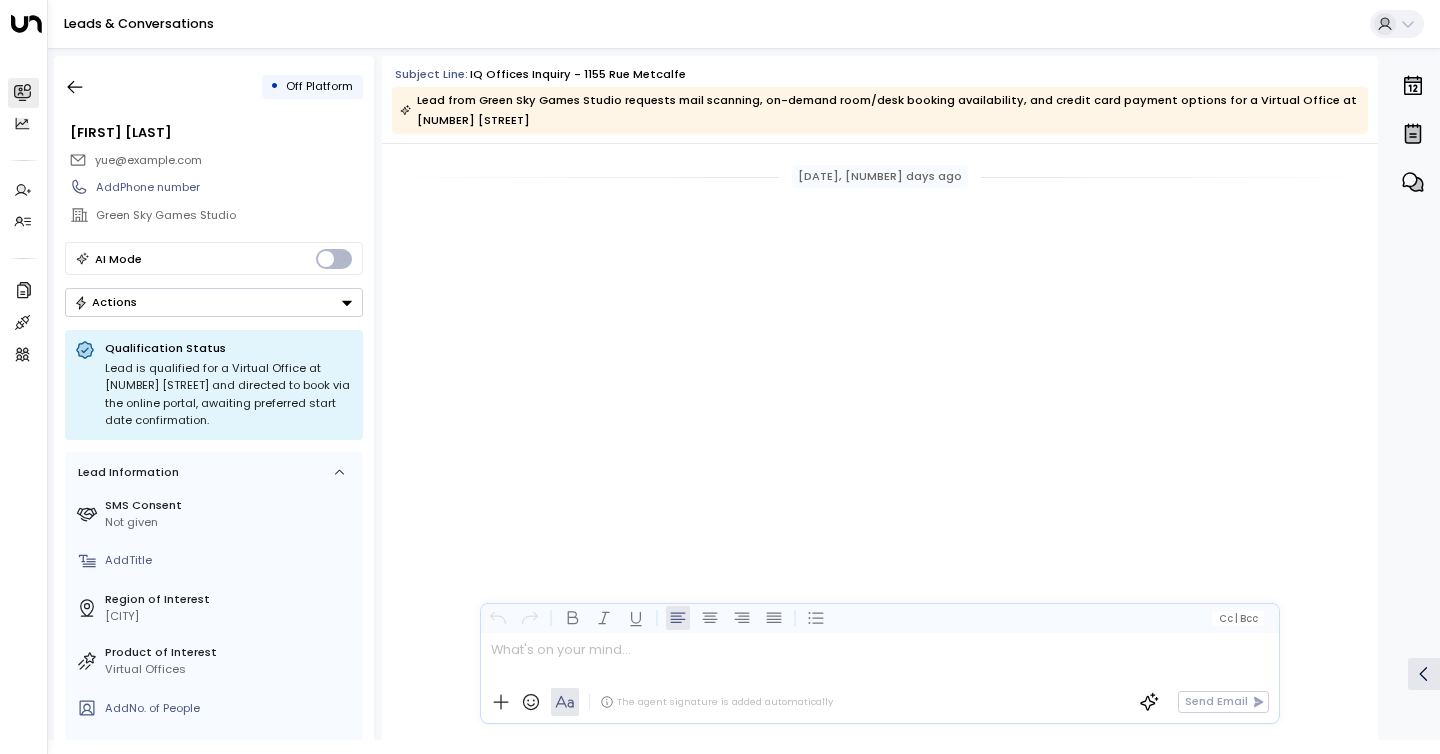 scroll, scrollTop: 3451, scrollLeft: 0, axis: vertical 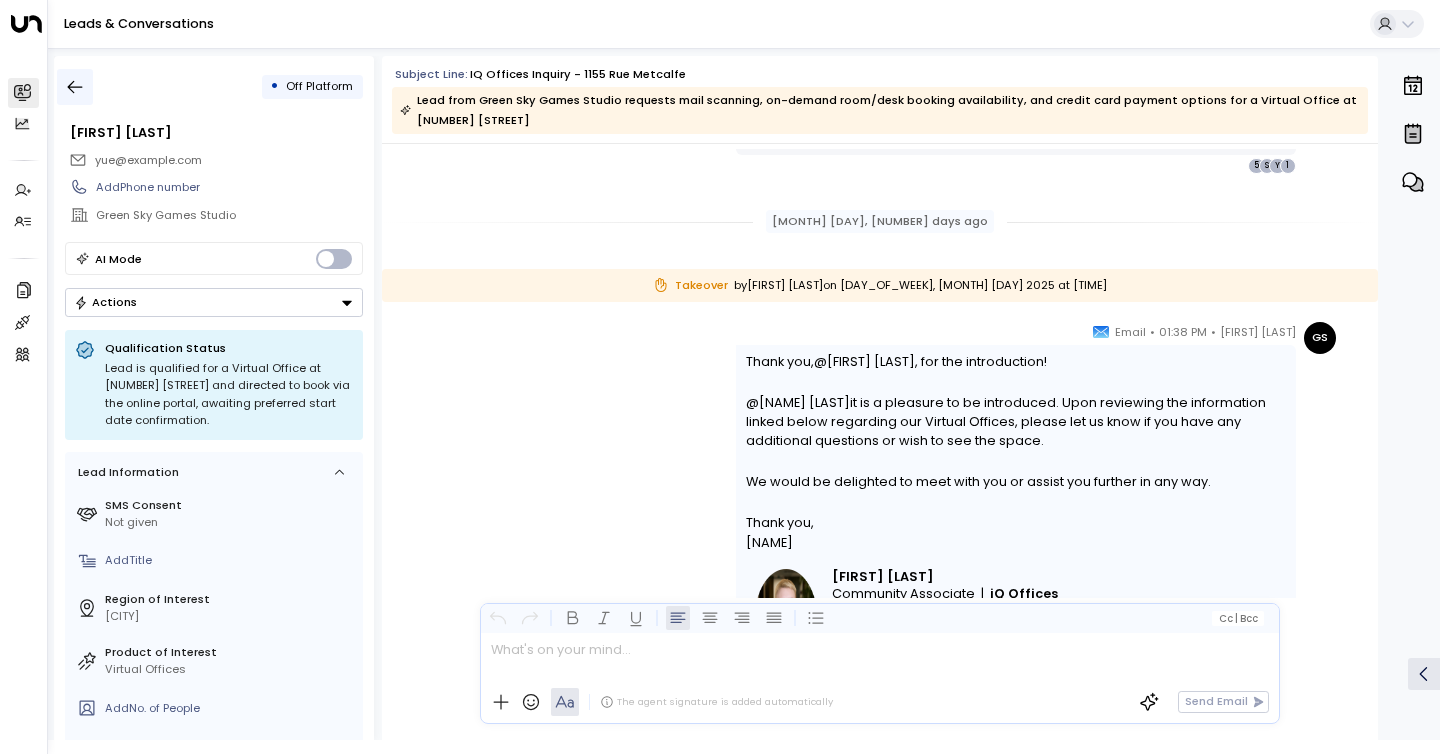 click at bounding box center [75, 87] 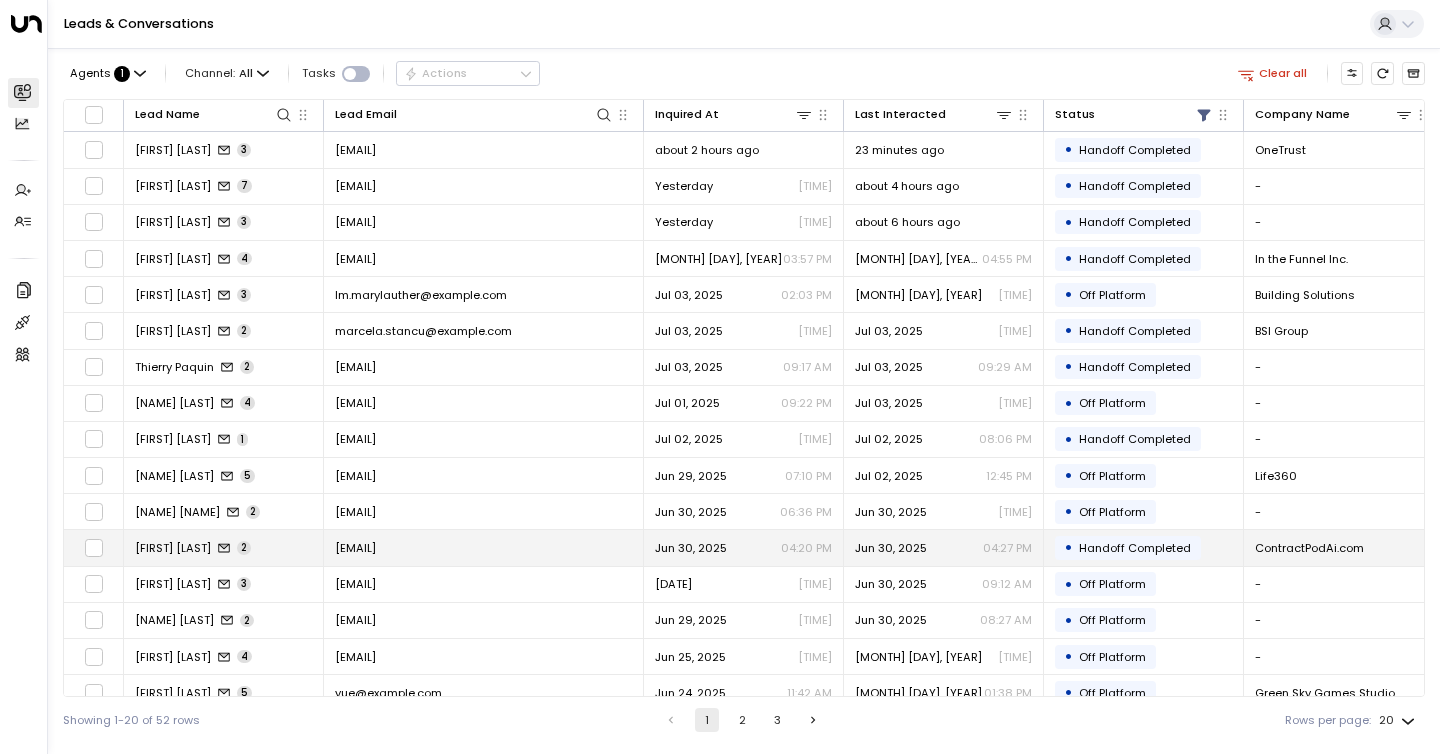 scroll, scrollTop: 165, scrollLeft: 0, axis: vertical 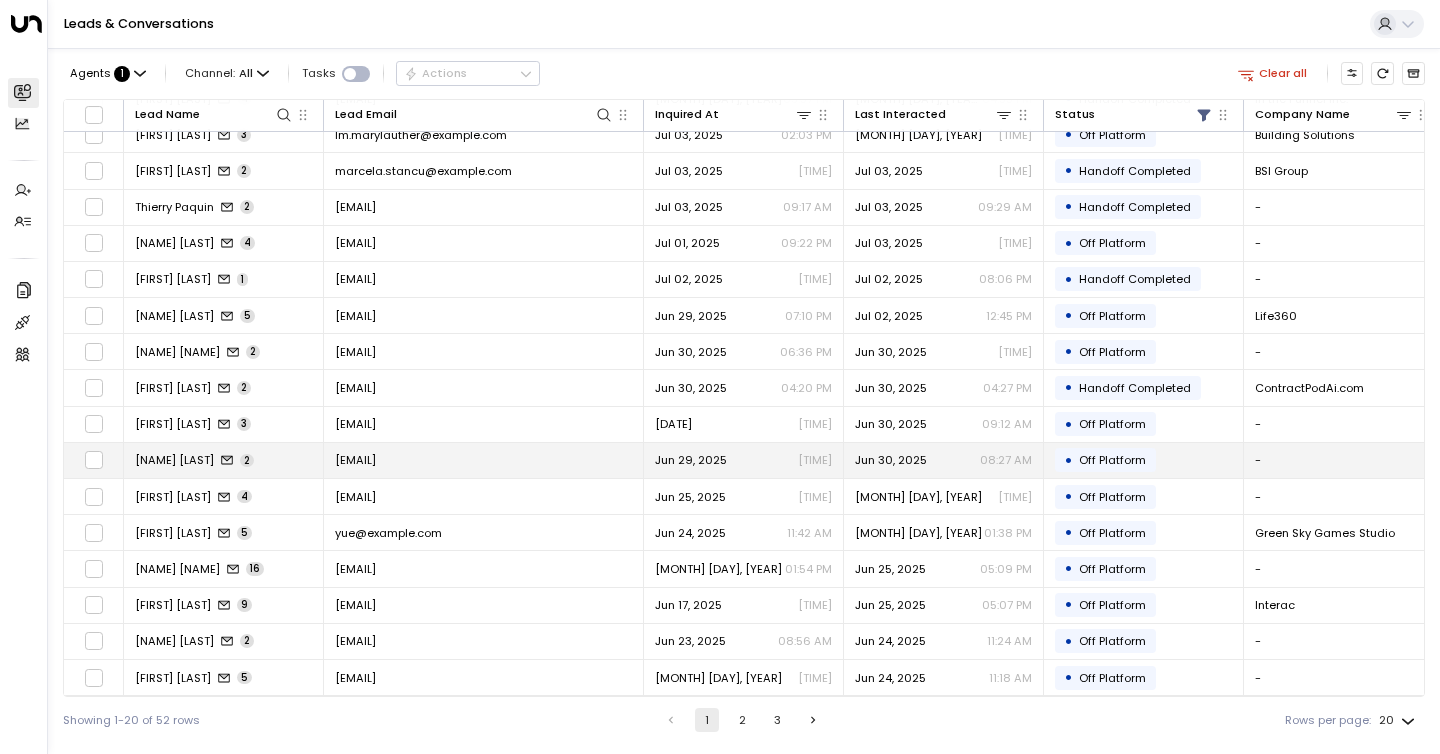 click on "[NAME] [LAST]" at bounding box center [174, 460] 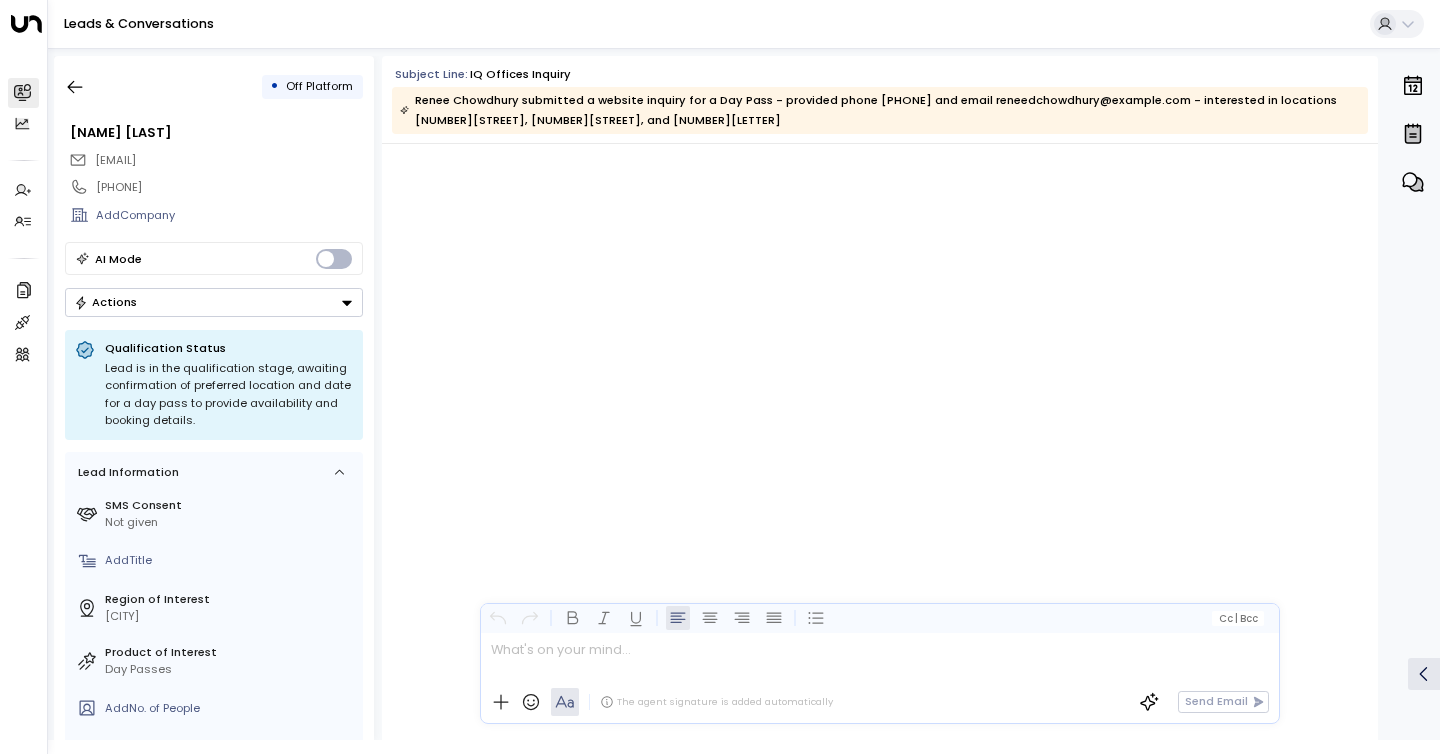 scroll, scrollTop: 1946, scrollLeft: 0, axis: vertical 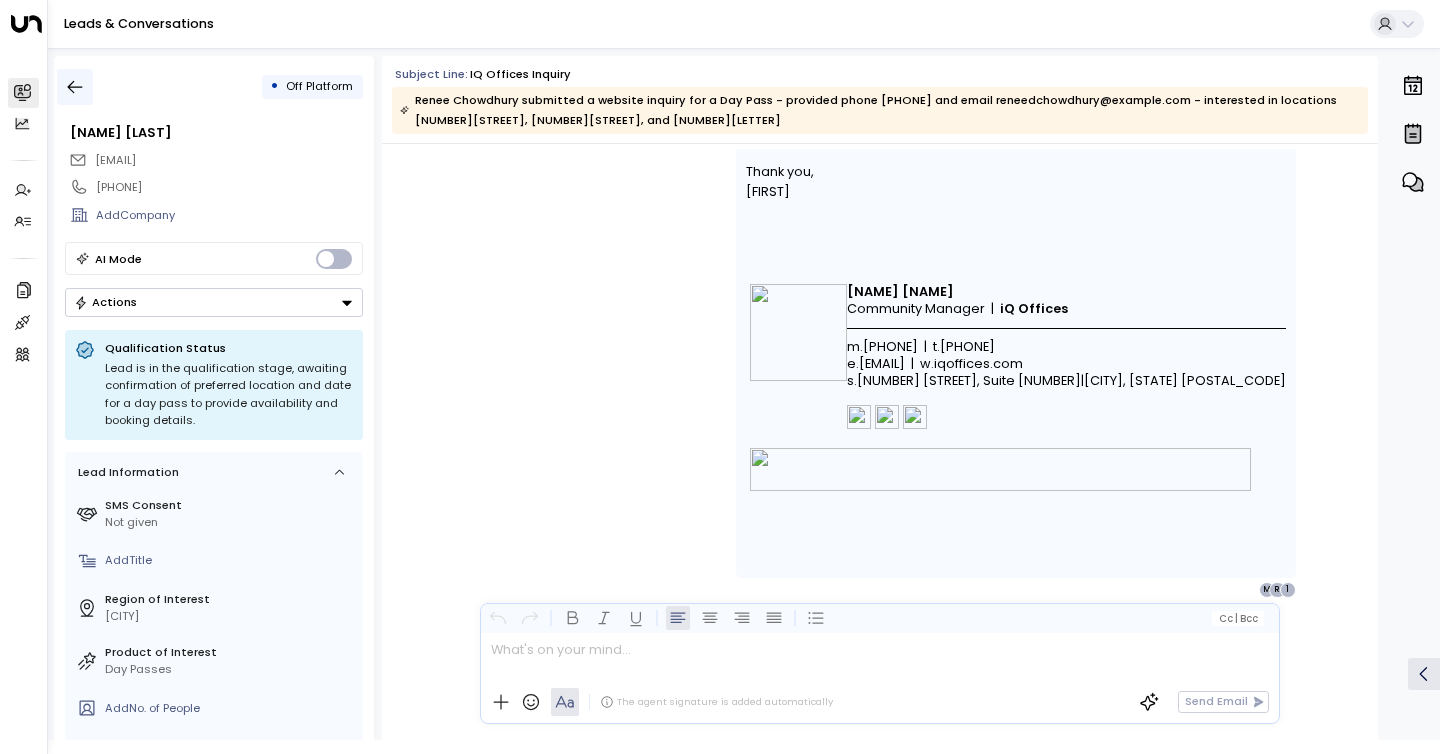 click at bounding box center [75, 87] 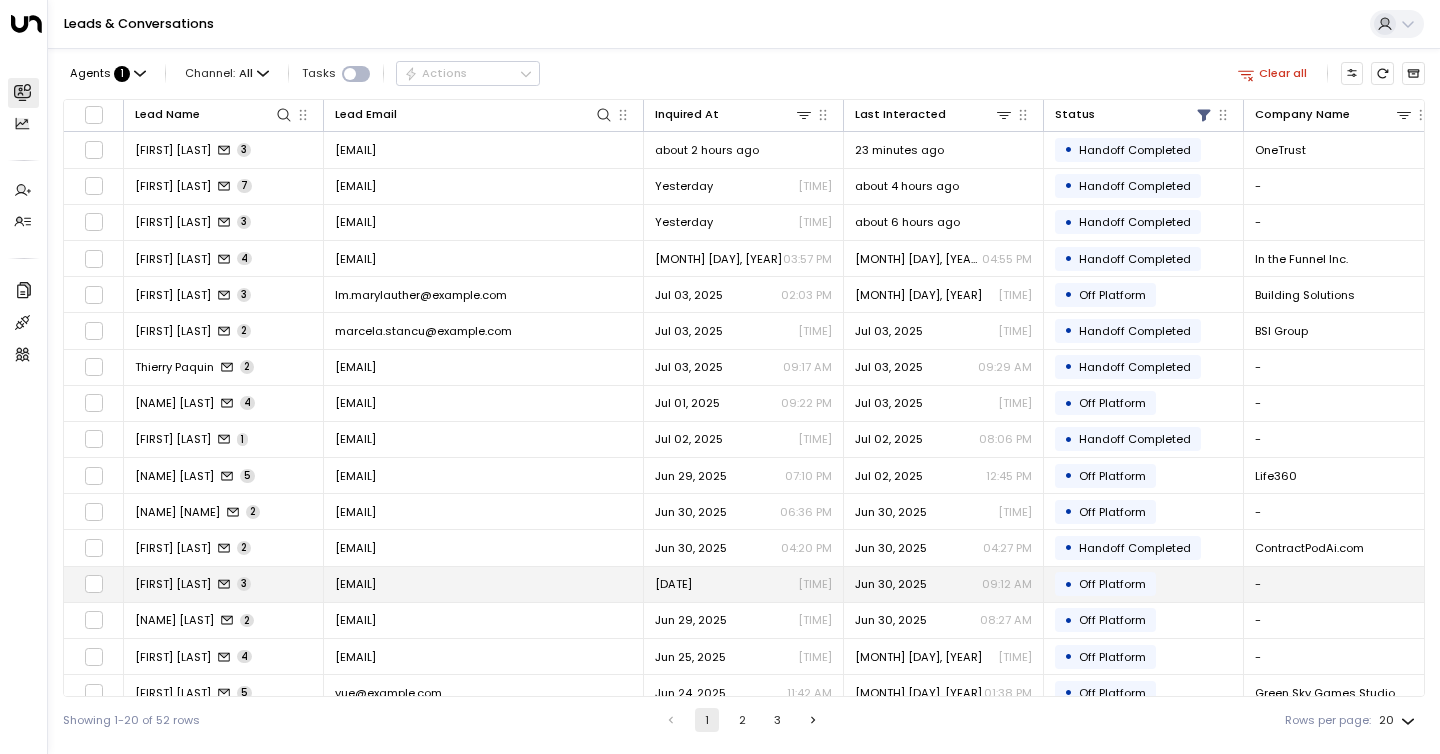 scroll, scrollTop: 165, scrollLeft: 0, axis: vertical 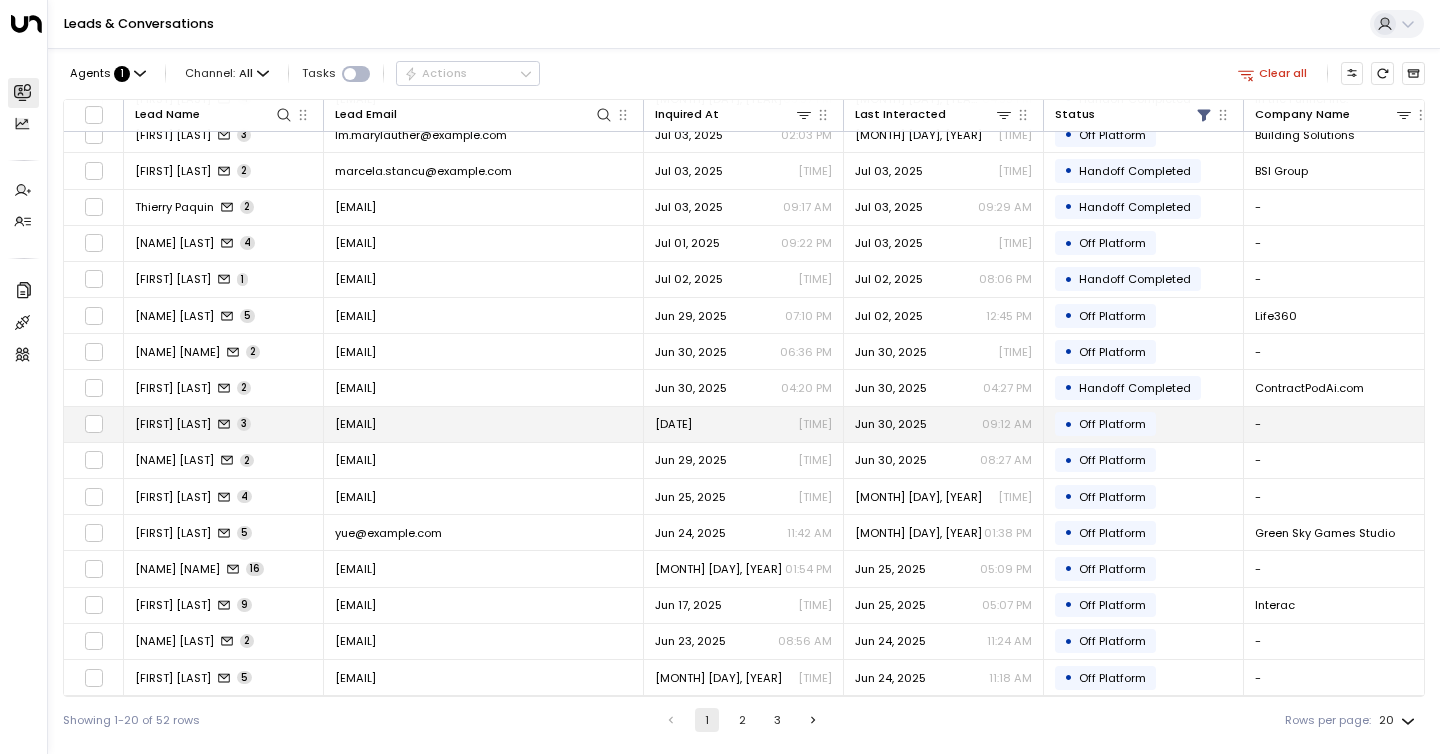 click on "[FIRST] [LAST]" at bounding box center (173, 424) 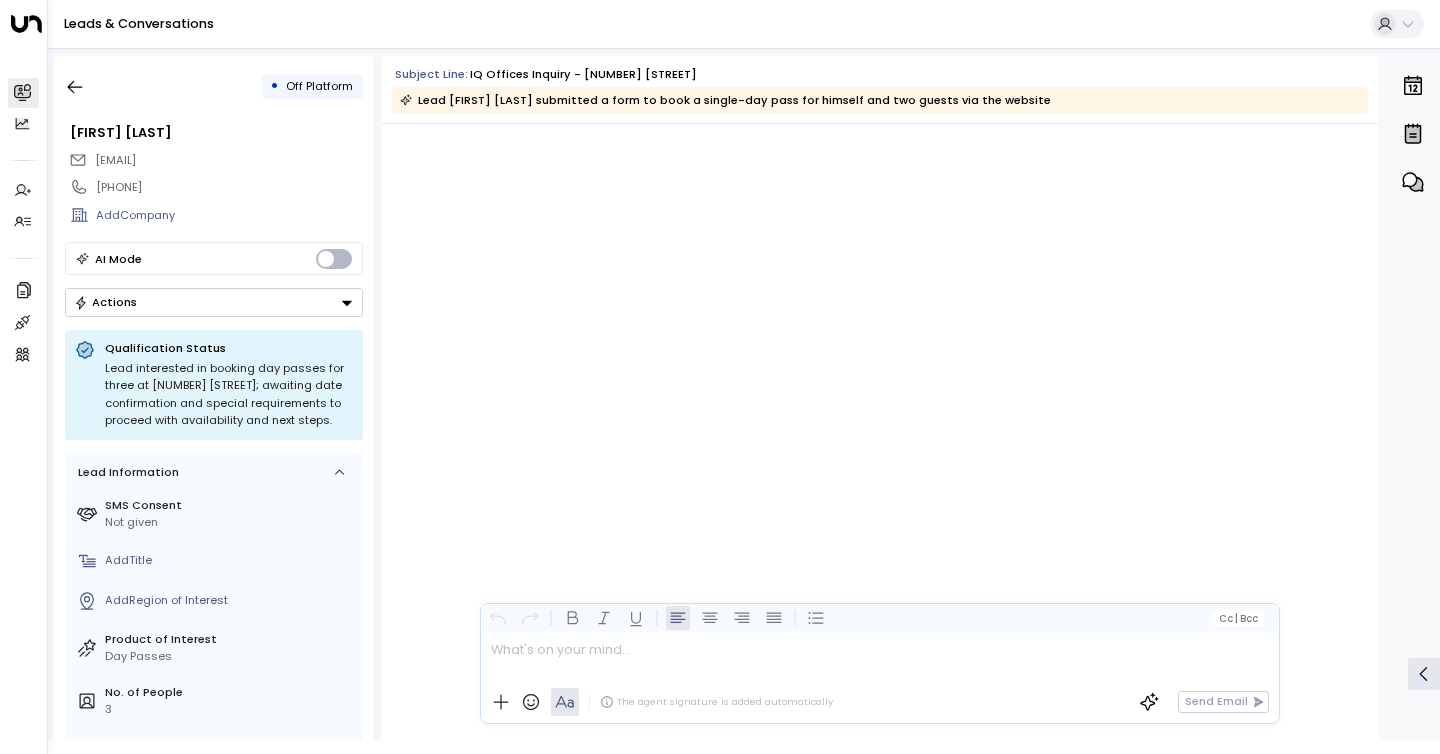 scroll, scrollTop: 2539, scrollLeft: 0, axis: vertical 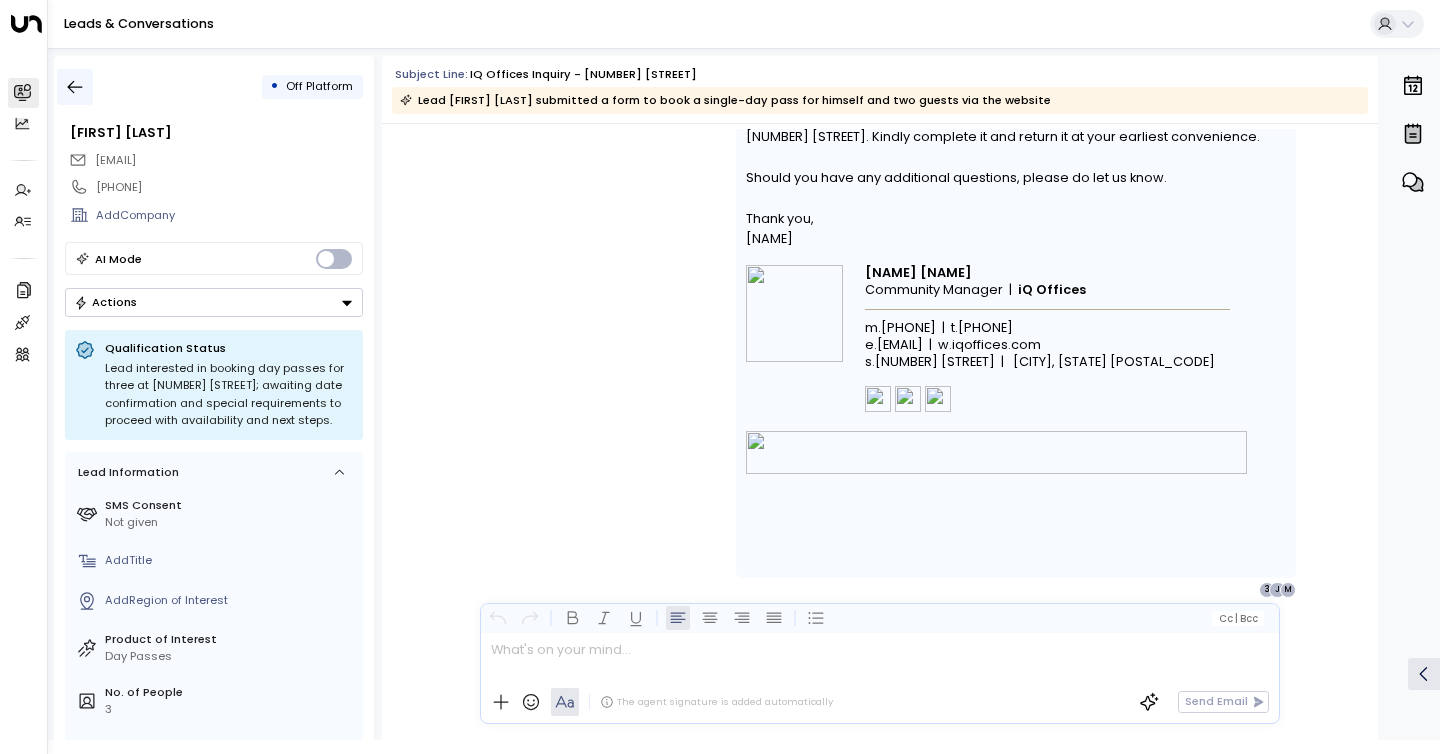 click at bounding box center [75, 87] 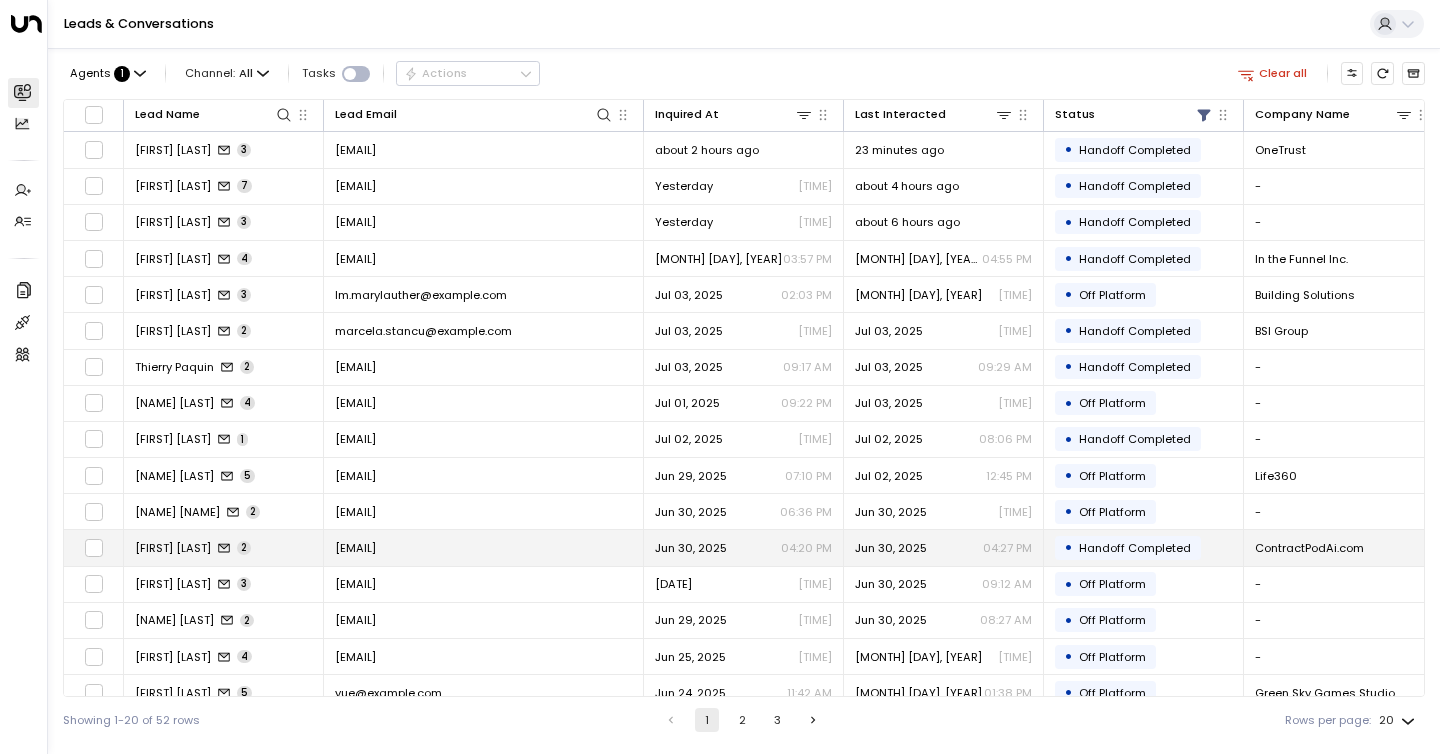 click on "[FIRST] [LAST]" at bounding box center [173, 548] 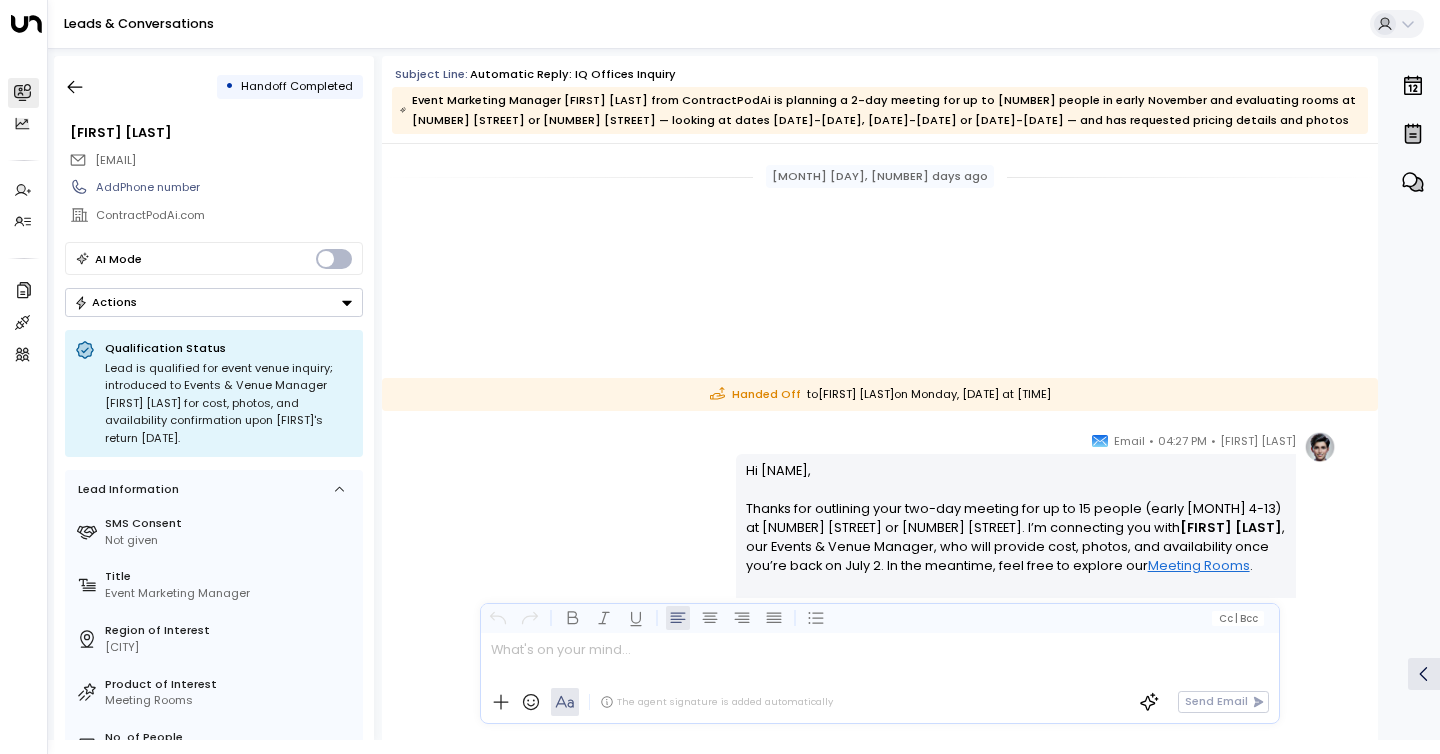 scroll, scrollTop: 394, scrollLeft: 0, axis: vertical 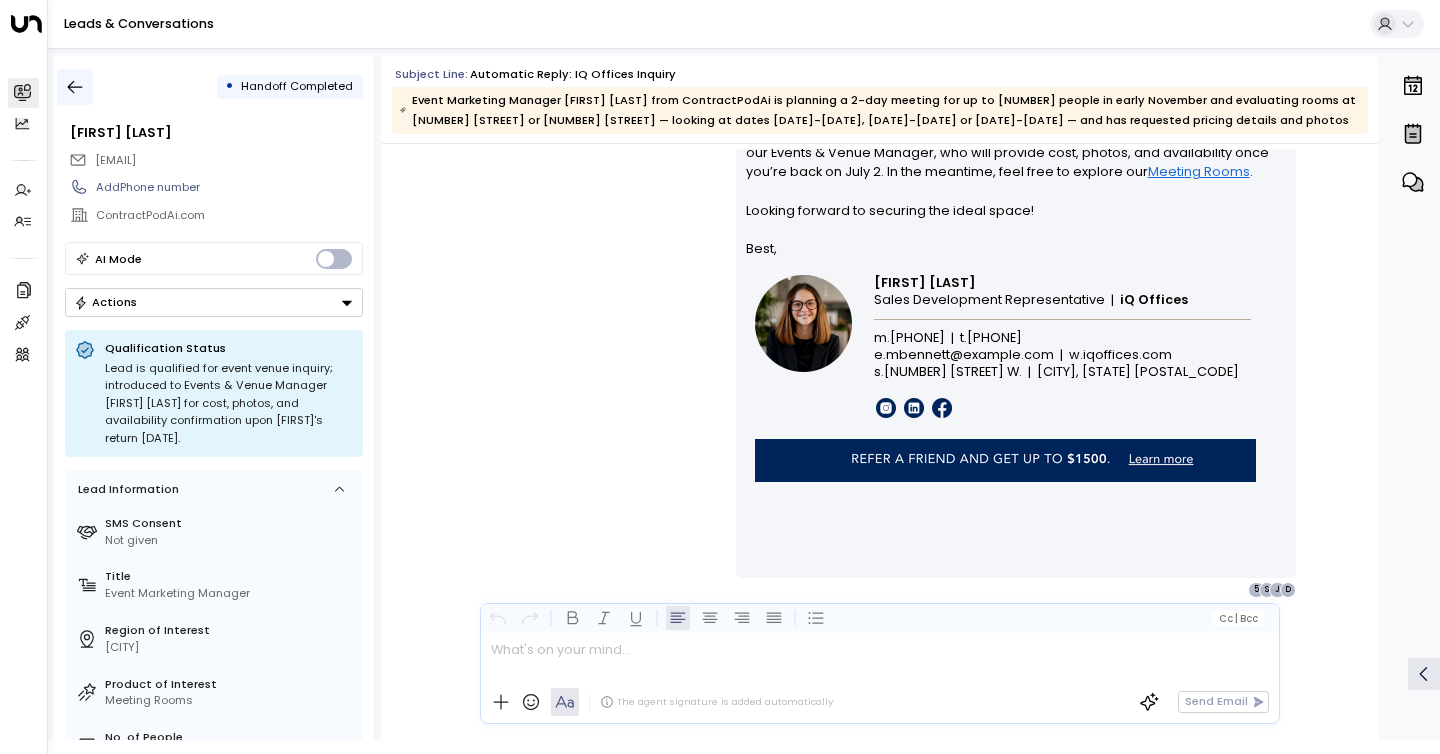 click at bounding box center [75, 87] 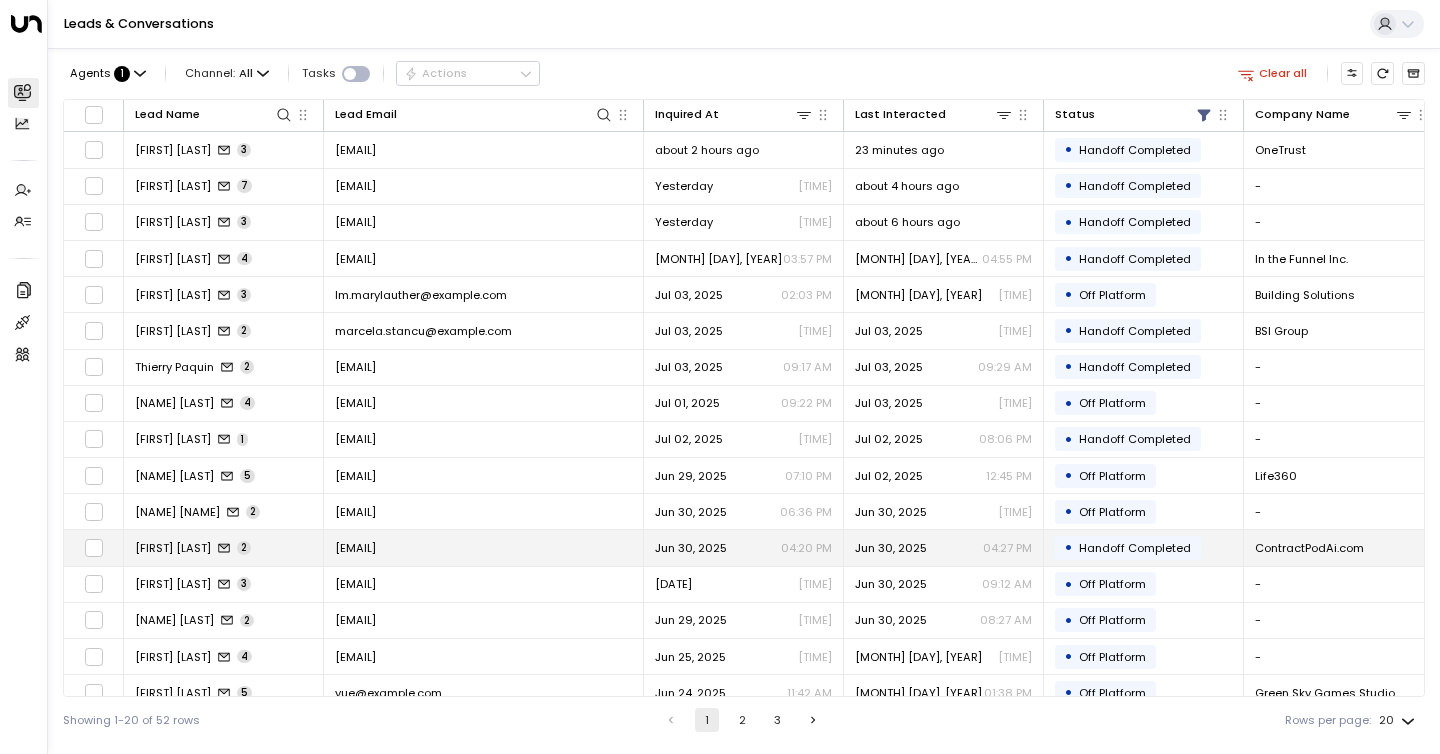 click on "[FIRST] [LAST]" at bounding box center (173, 548) 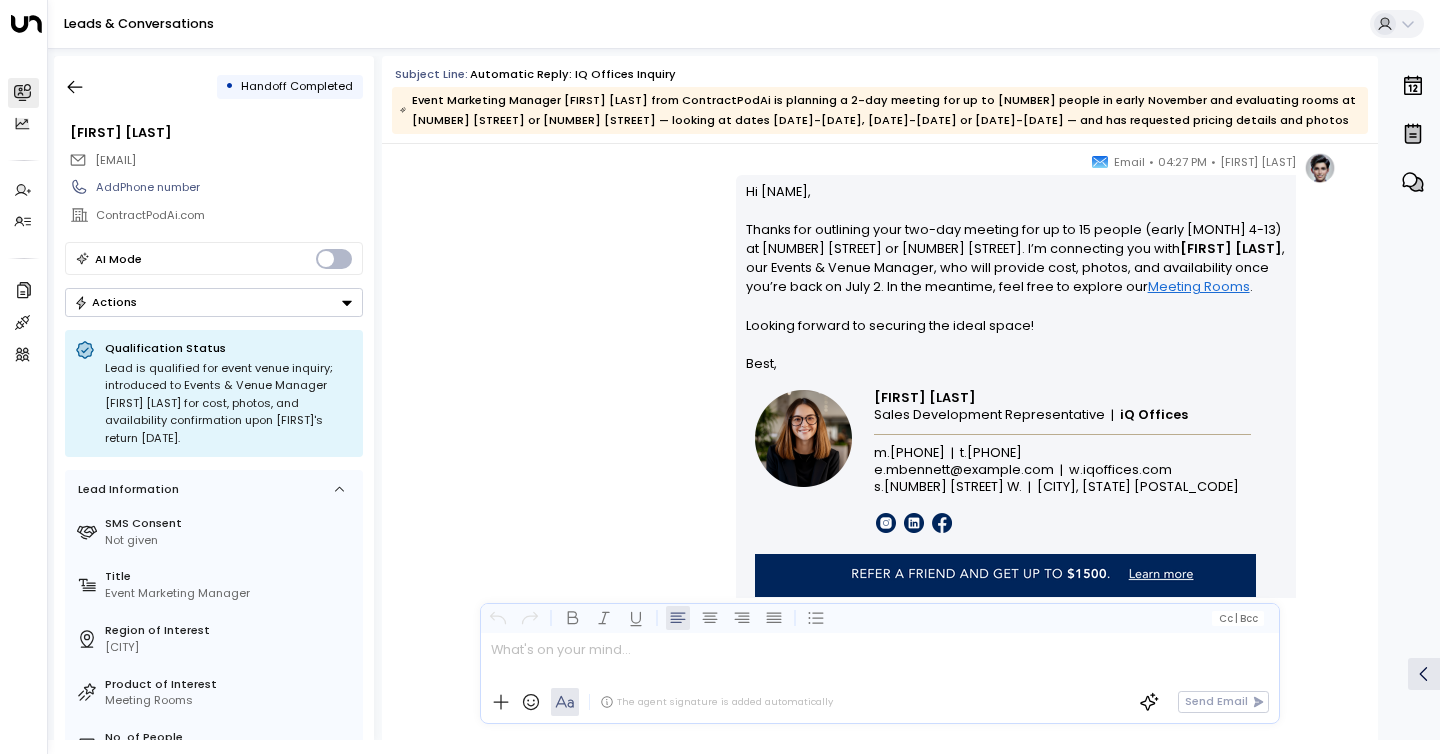scroll, scrollTop: 252, scrollLeft: 0, axis: vertical 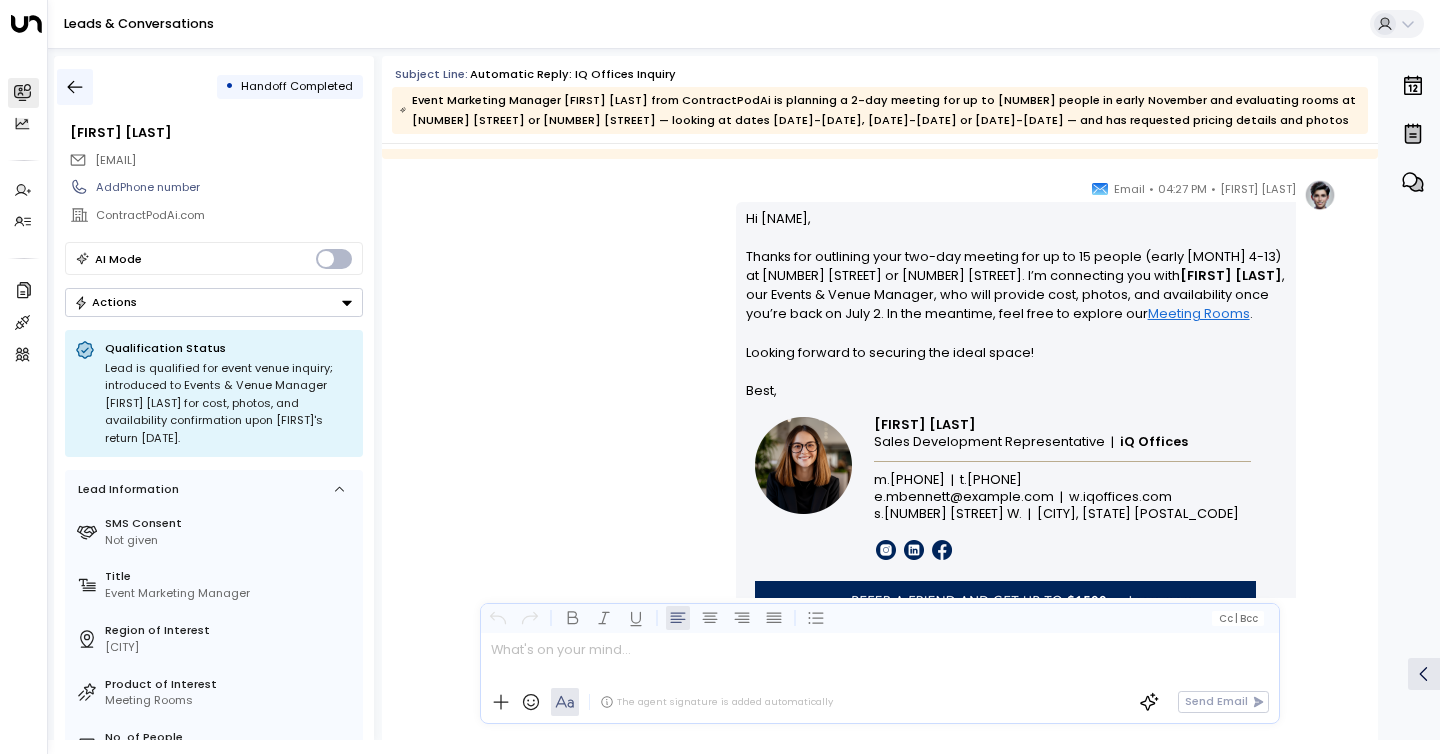 click at bounding box center [75, 87] 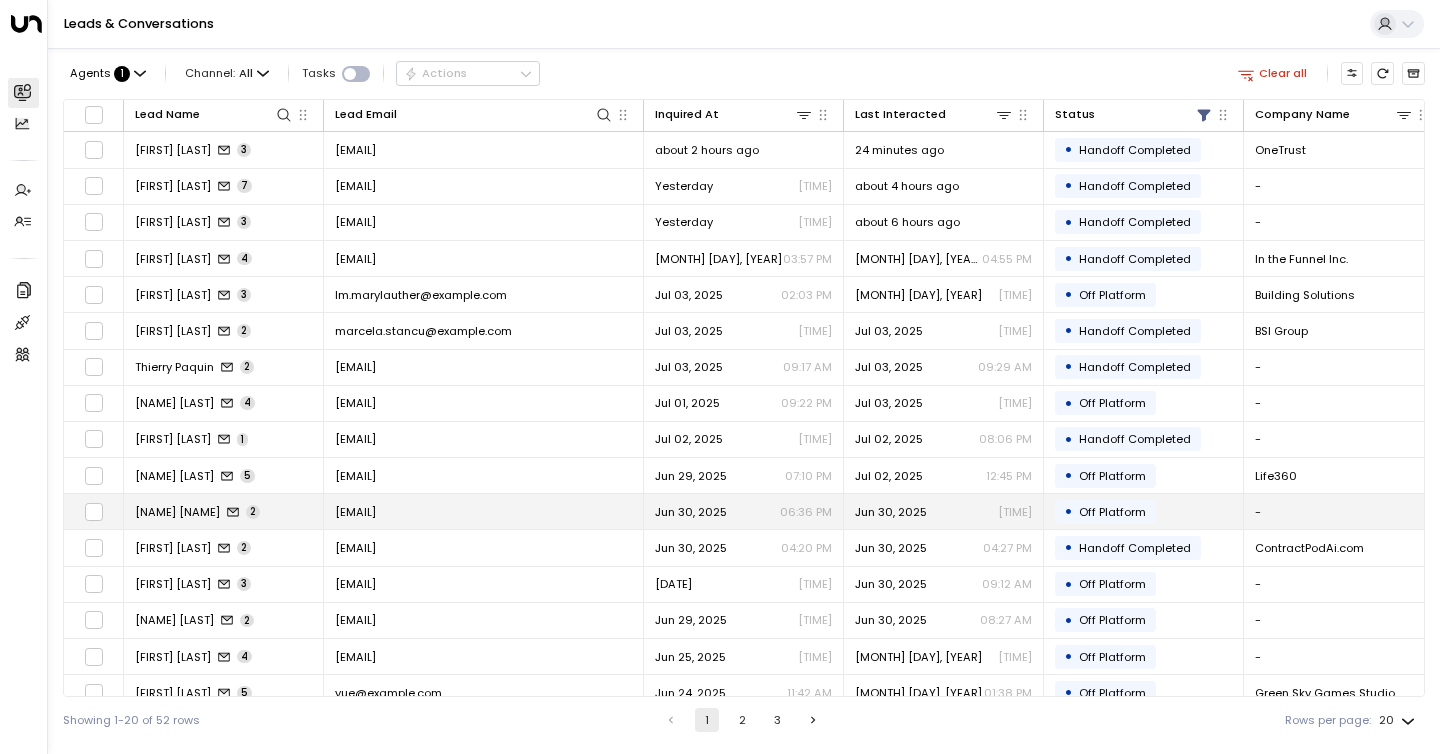 click on "[NAME] [NAME]" at bounding box center (177, 512) 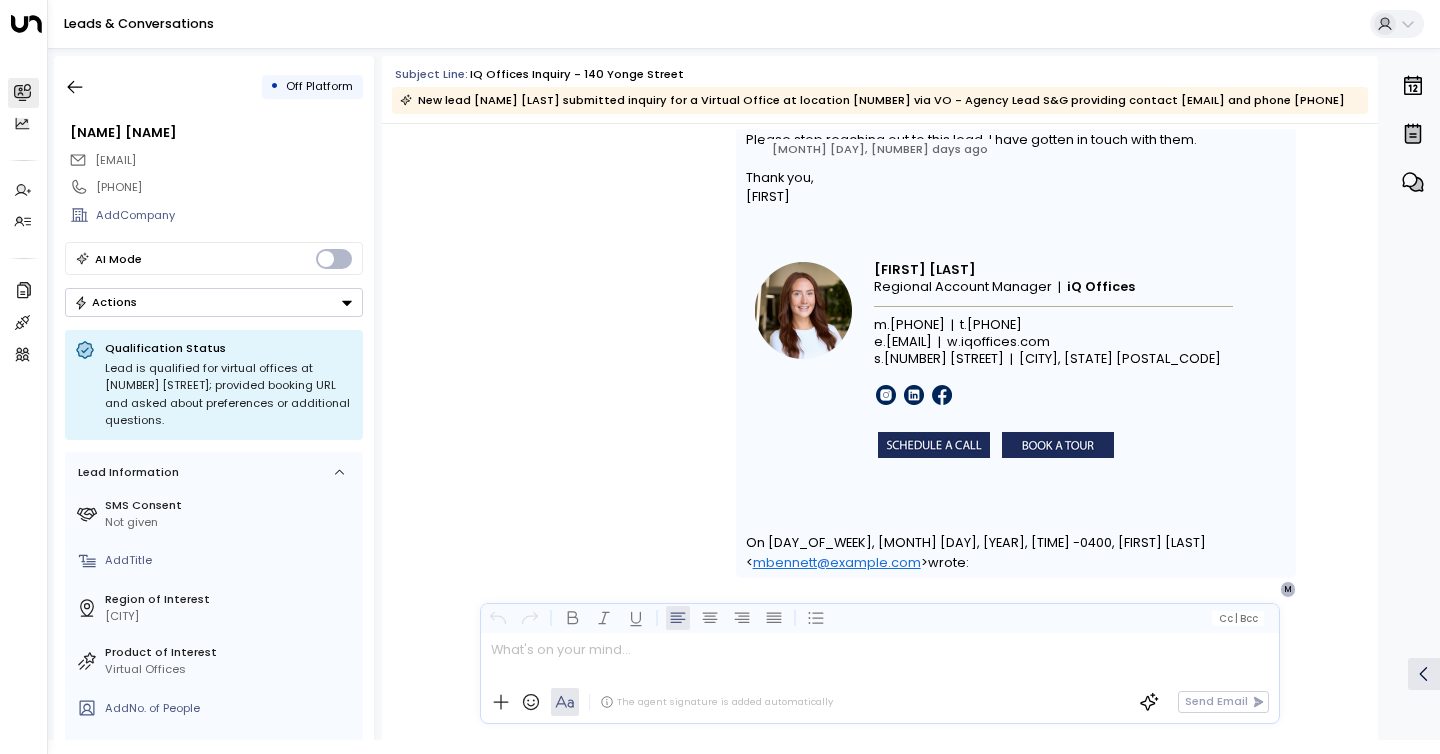 scroll, scrollTop: 1923, scrollLeft: 0, axis: vertical 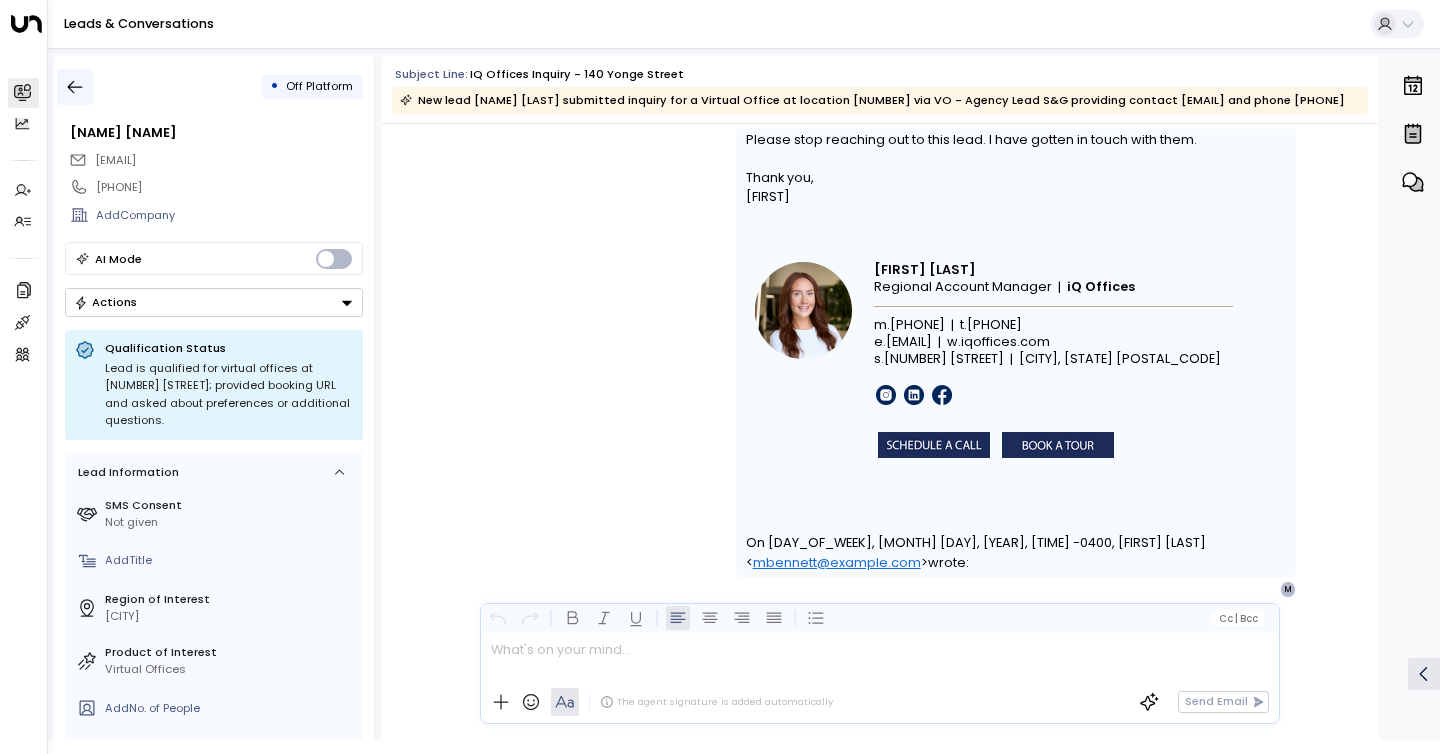 click at bounding box center [75, 87] 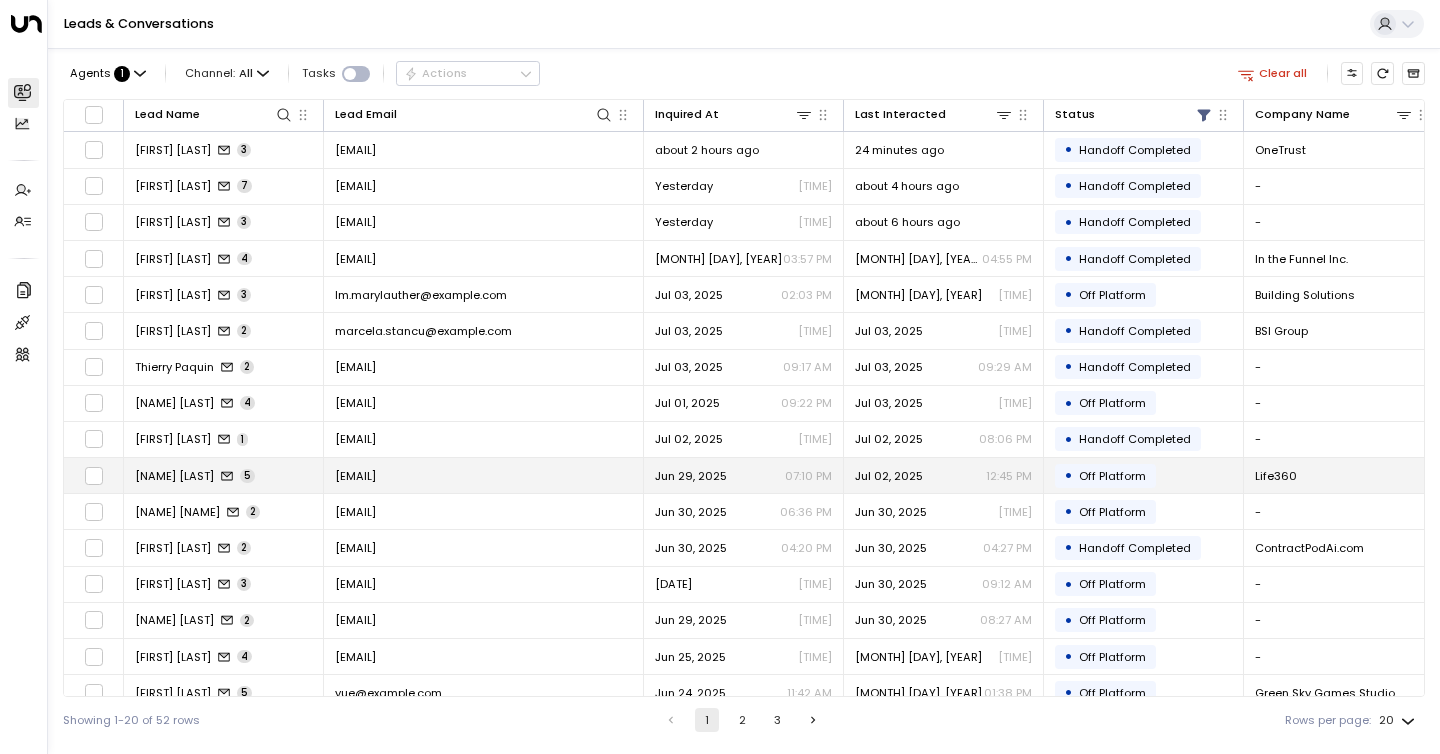 click on "[NAME] [LAST]" at bounding box center [174, 476] 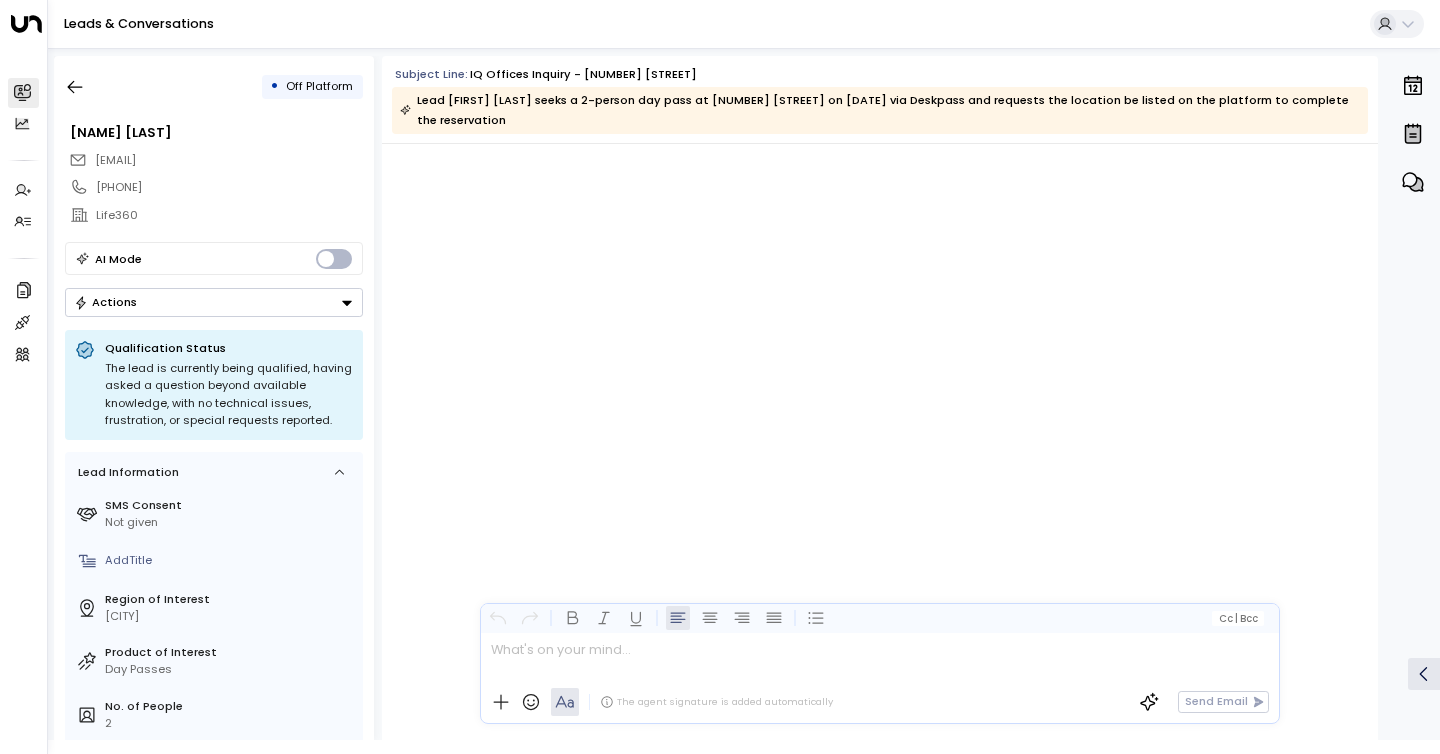scroll, scrollTop: 5108, scrollLeft: 0, axis: vertical 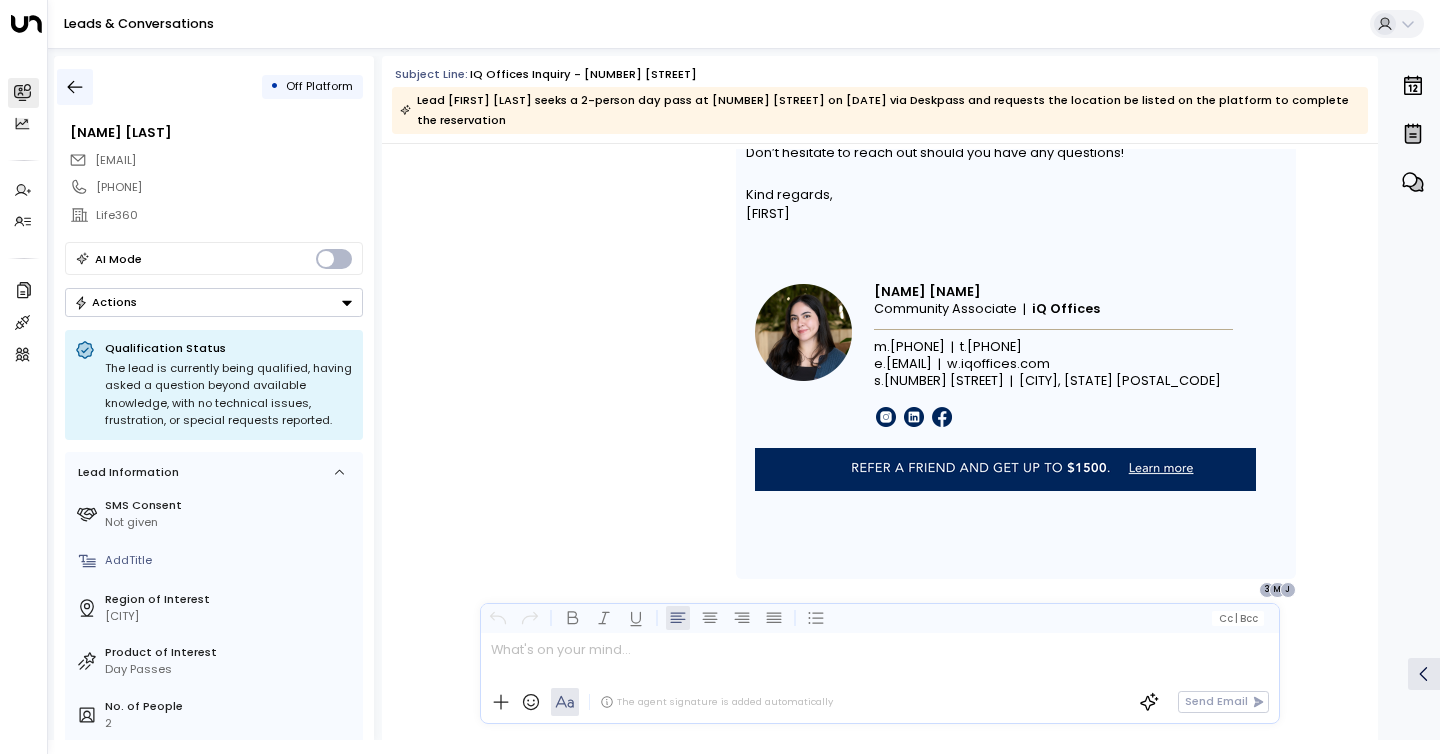 click at bounding box center (75, 87) 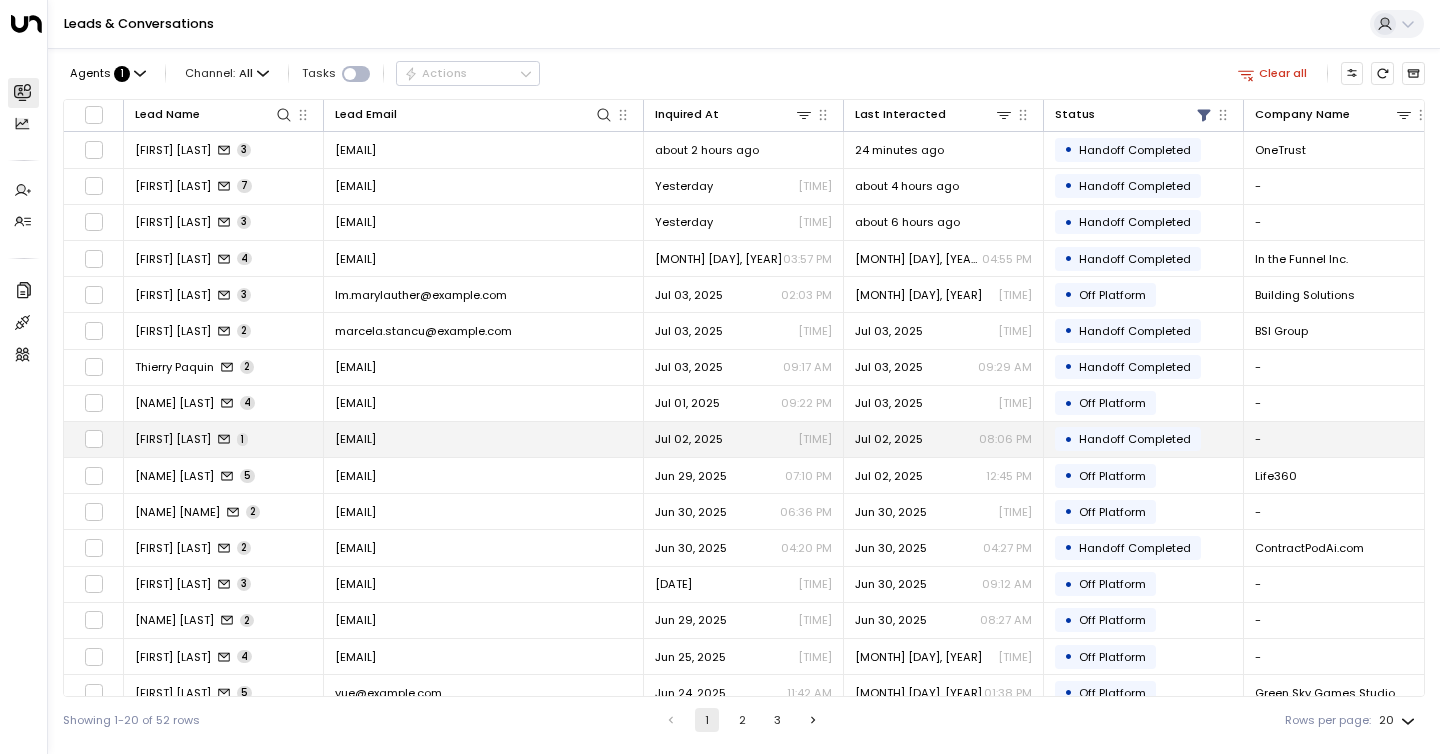 click on "[FIRST] [LAST]" at bounding box center [173, 439] 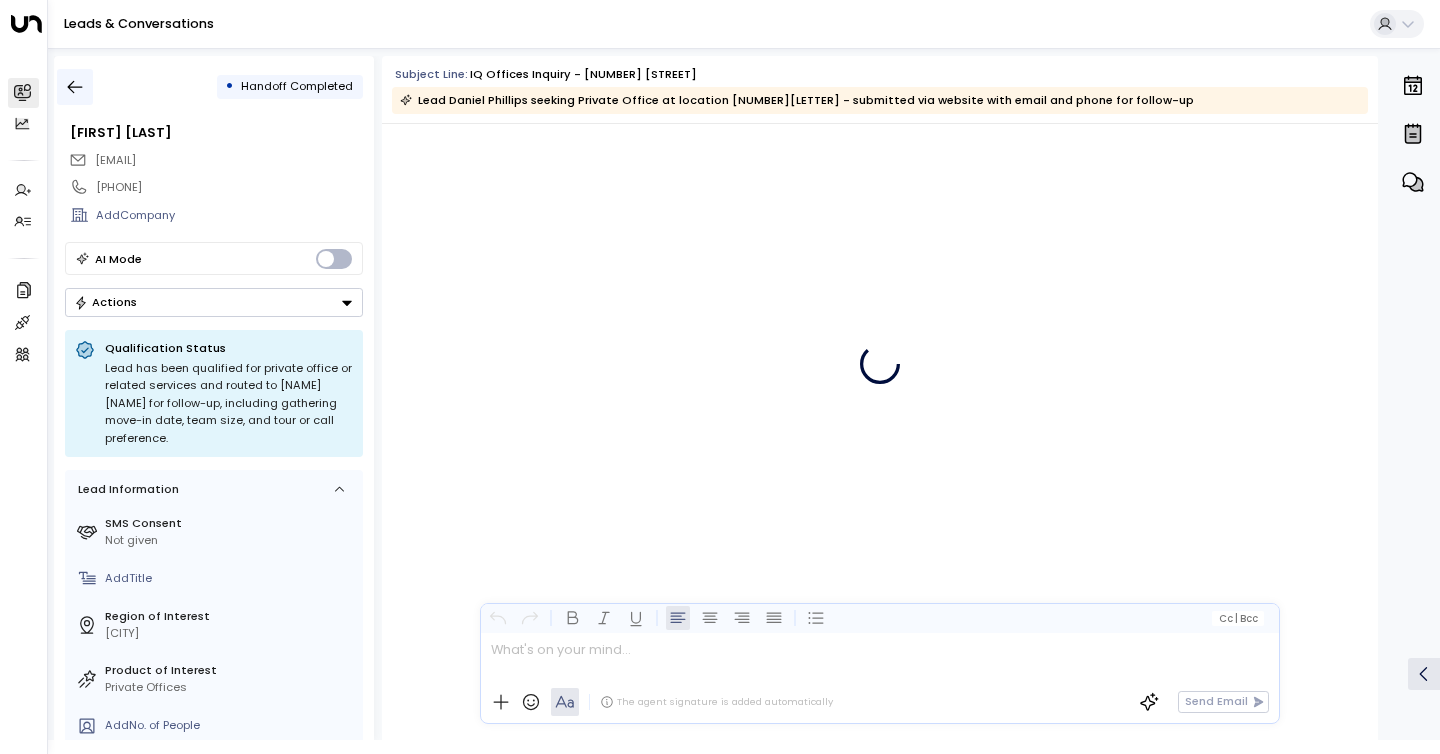 scroll, scrollTop: 1195, scrollLeft: 0, axis: vertical 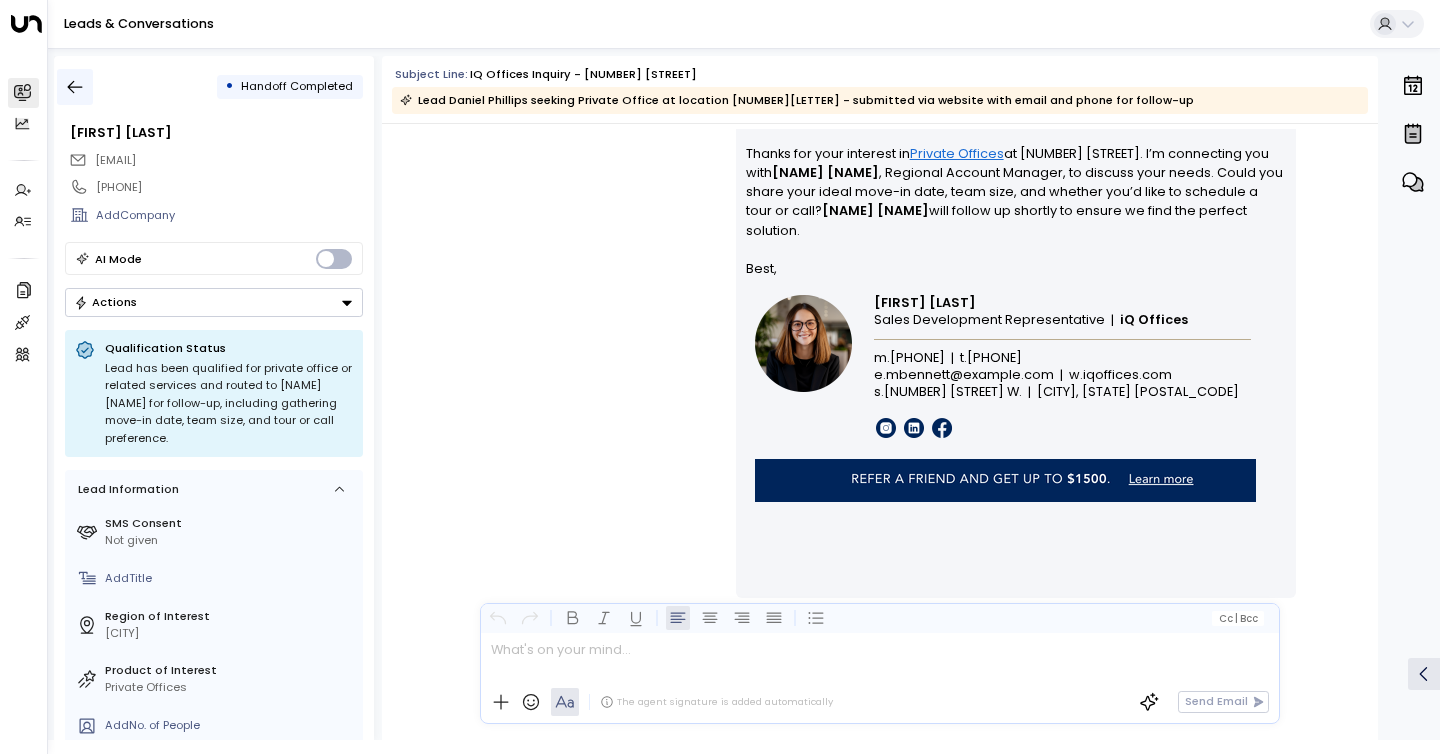 click at bounding box center [75, 87] 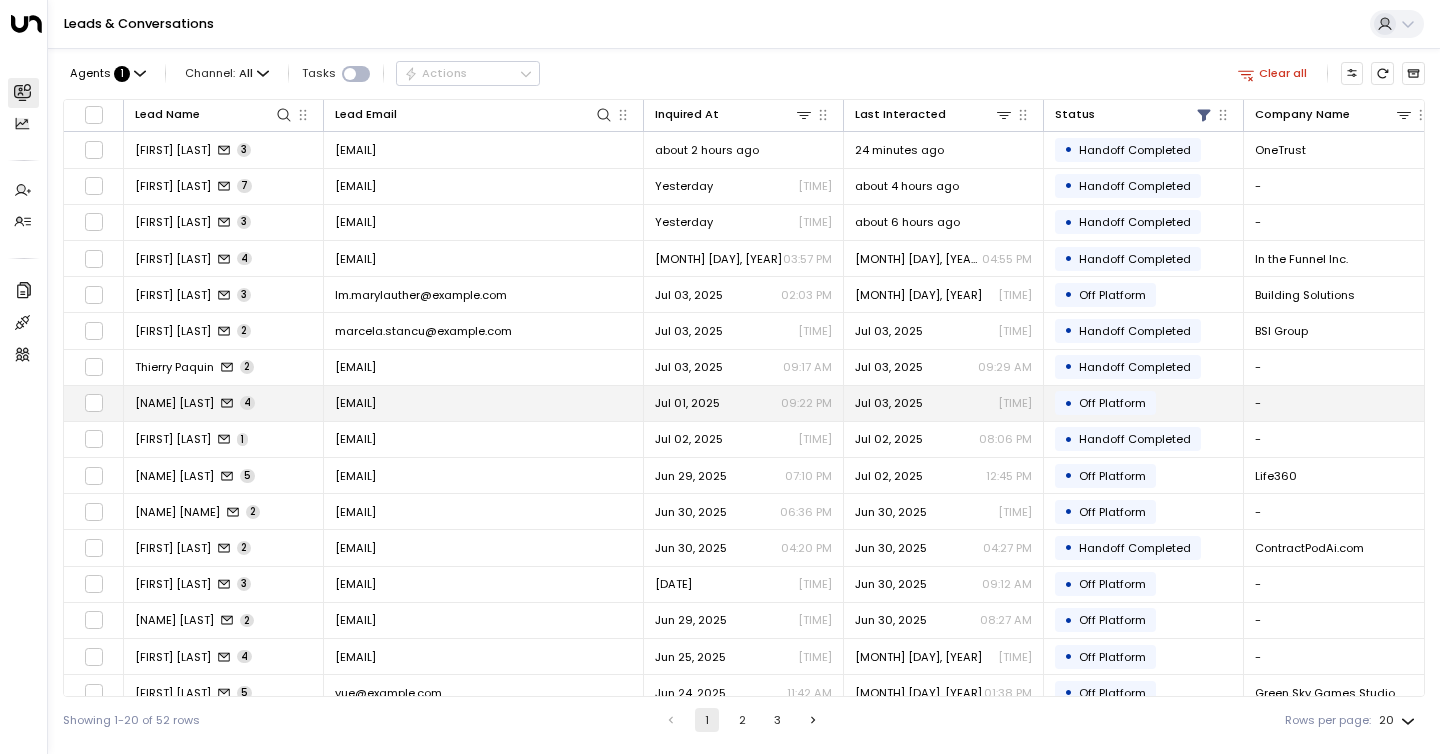 click on "[NAME] [LAST]" at bounding box center (174, 403) 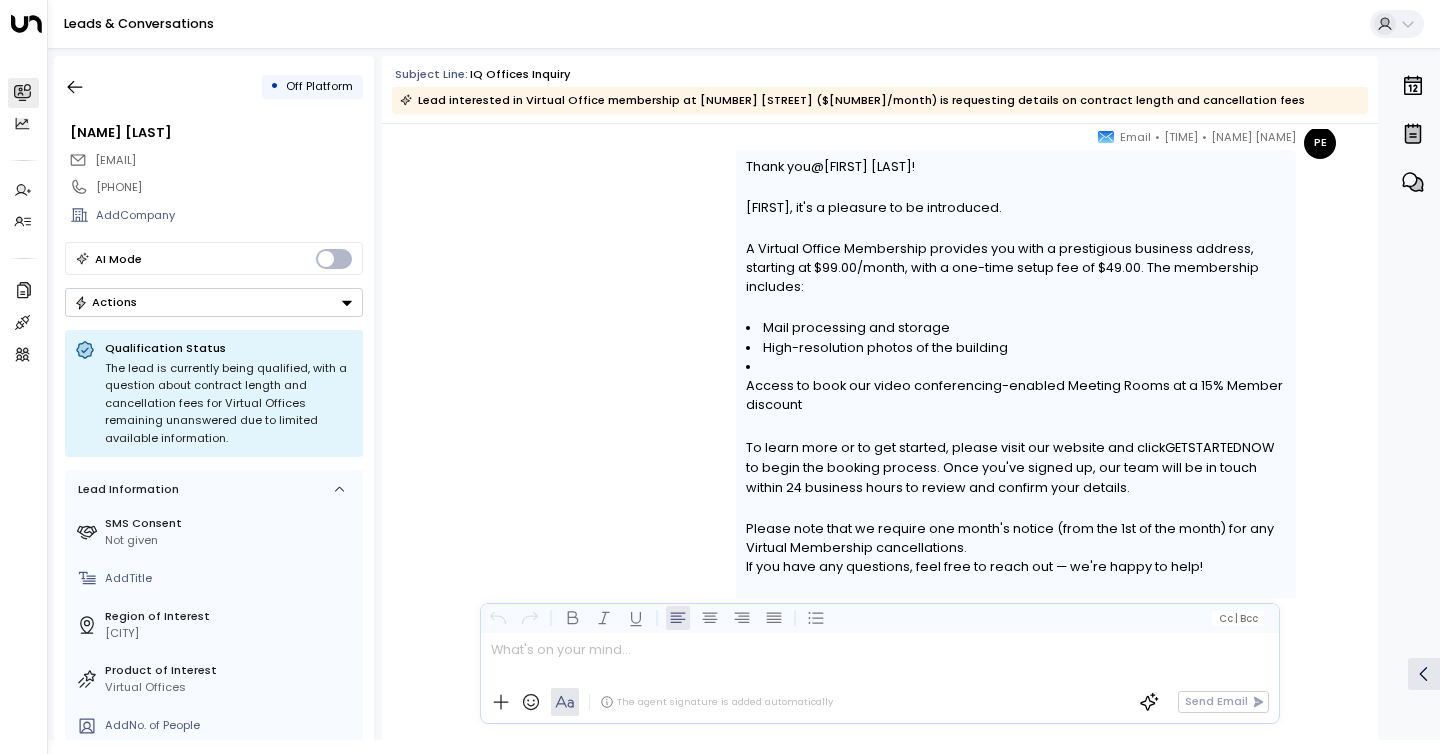 scroll, scrollTop: 3261, scrollLeft: 0, axis: vertical 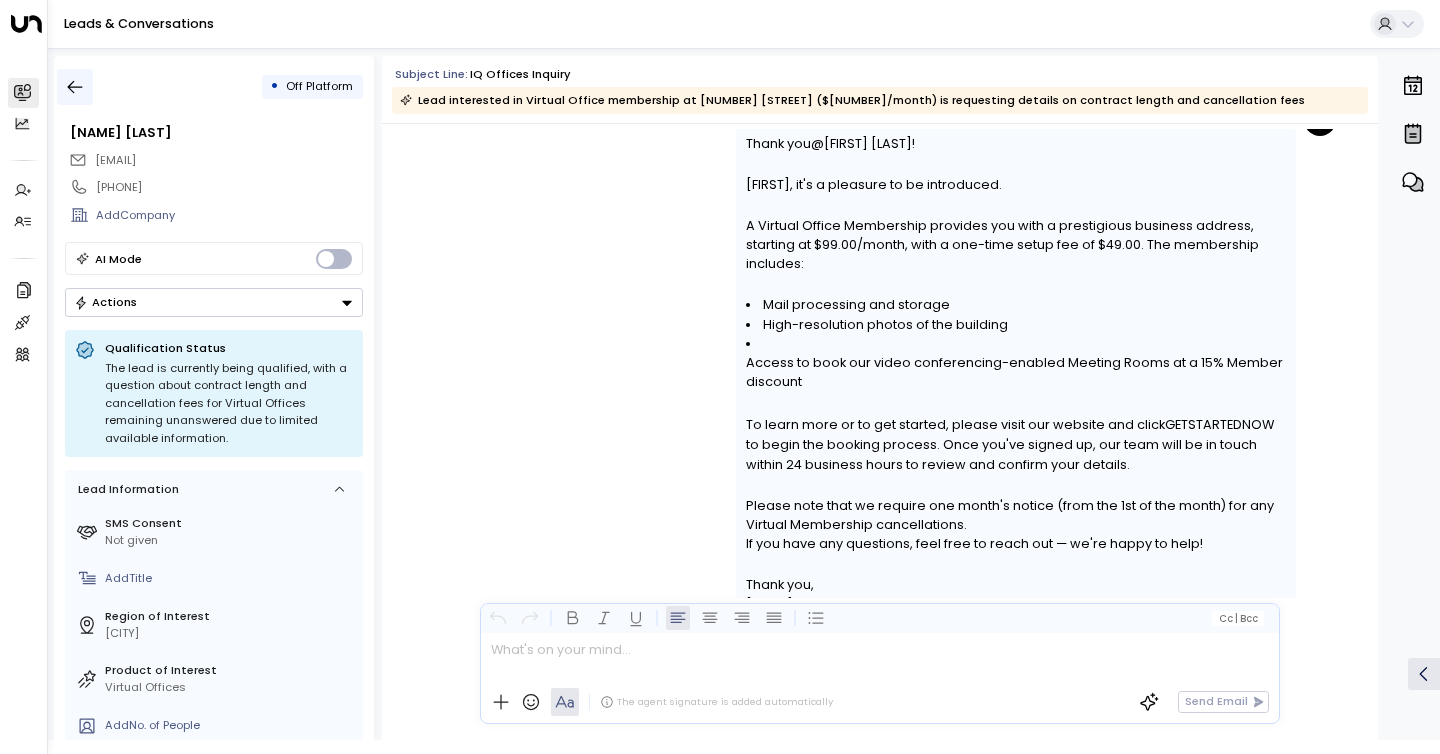 click at bounding box center [75, 87] 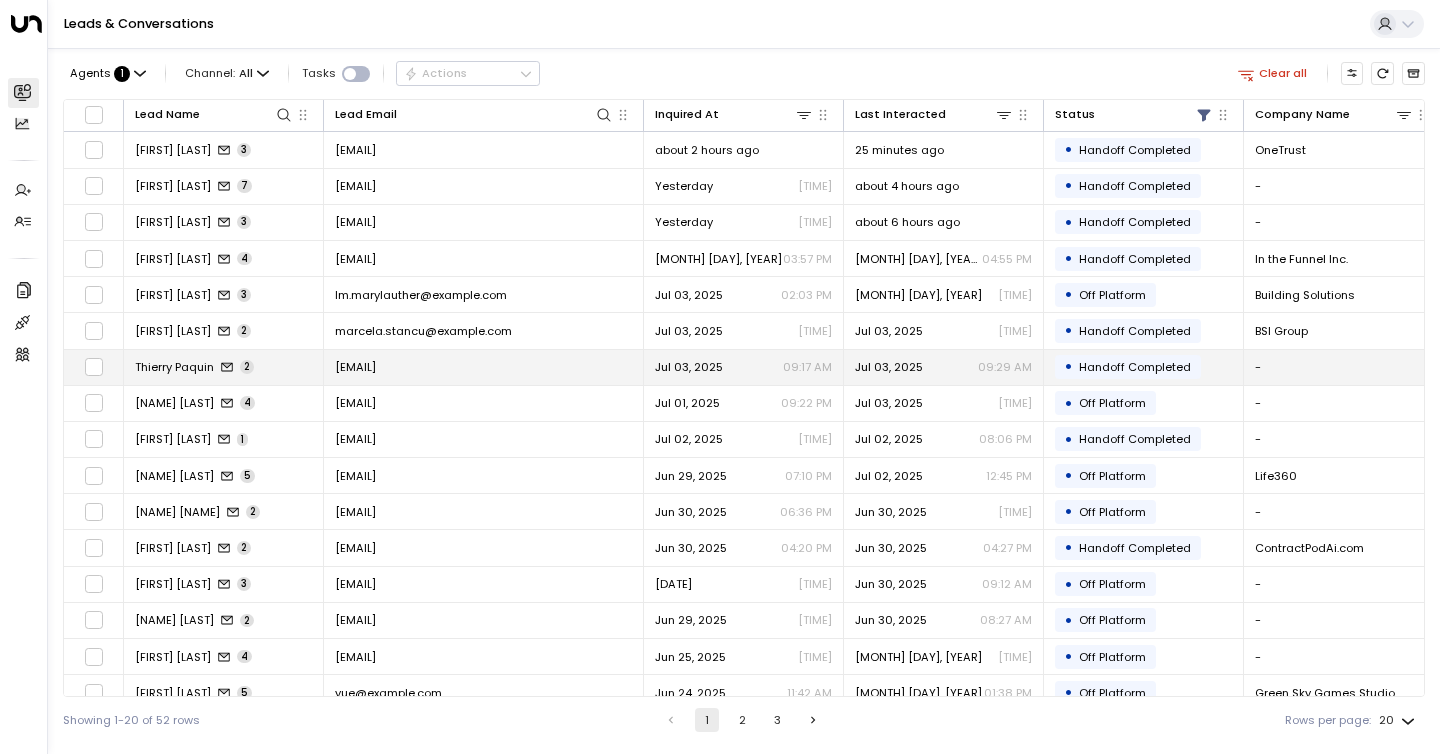 click on "Thierry Paquin" at bounding box center (174, 367) 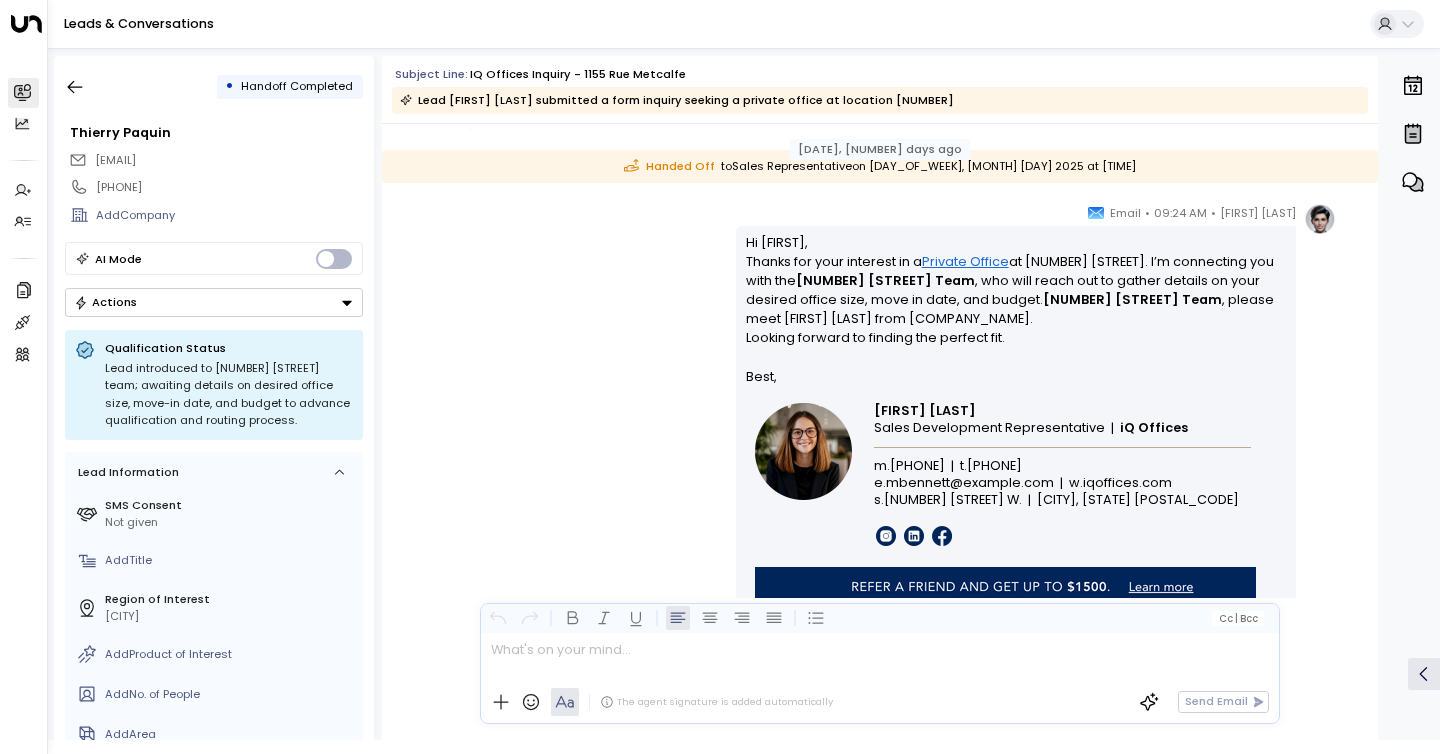 scroll, scrollTop: 1022, scrollLeft: 0, axis: vertical 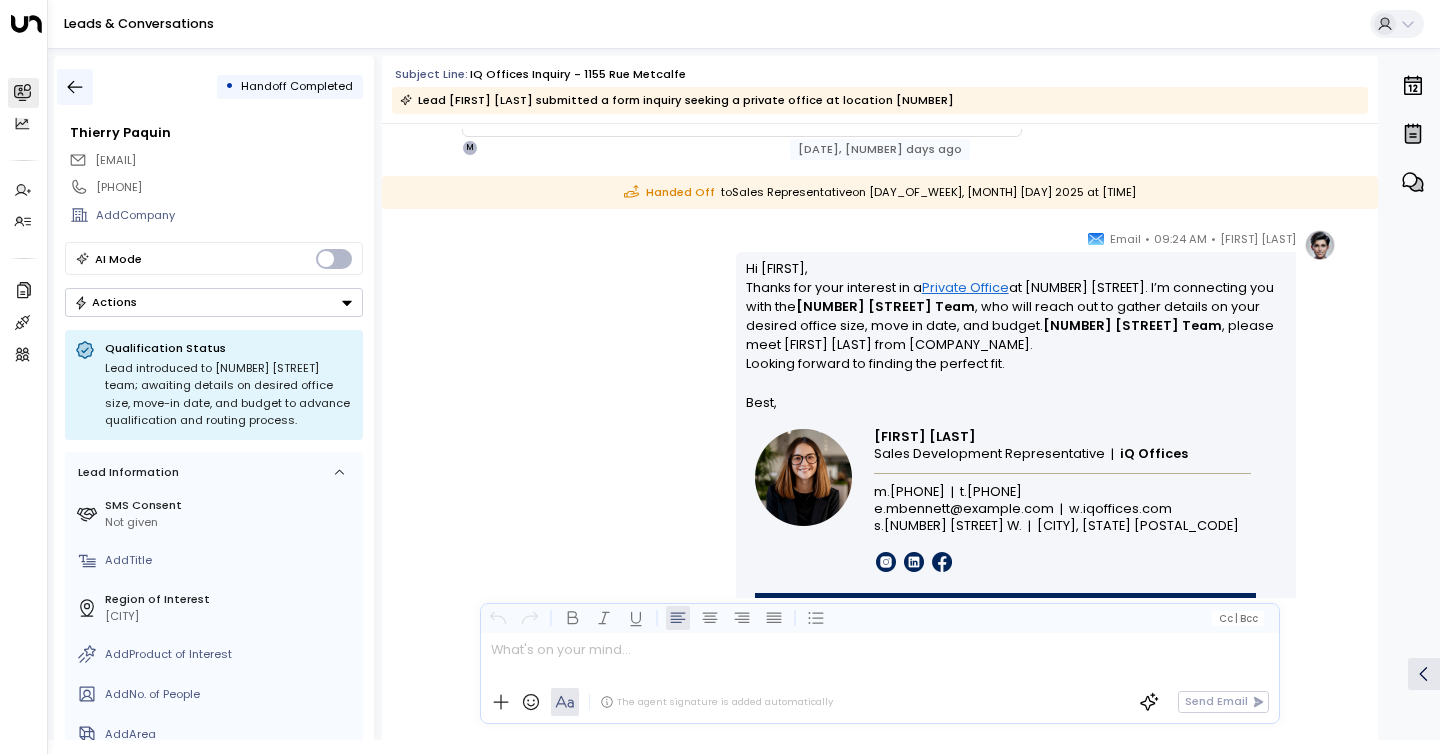 click at bounding box center (75, 87) 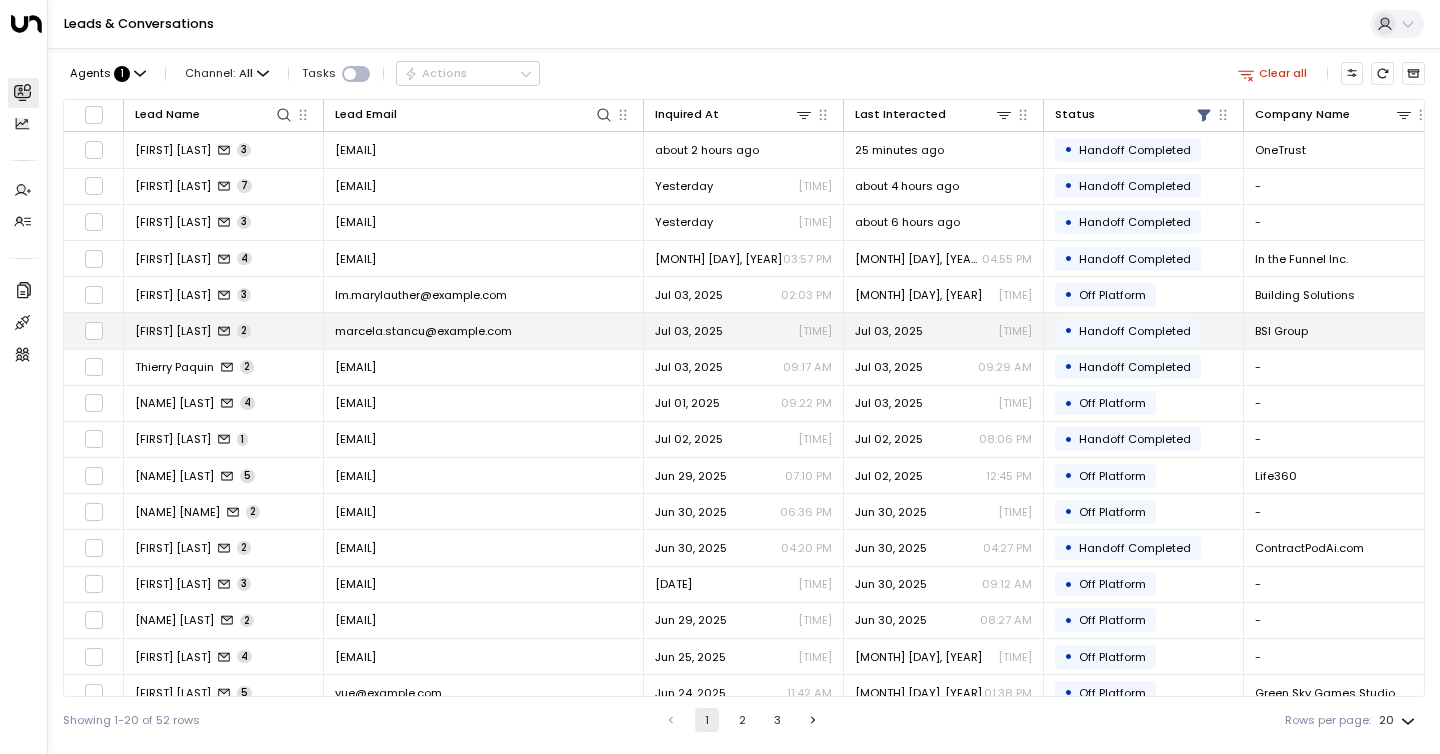 click on "[FIRST] [LAST]" at bounding box center (173, 331) 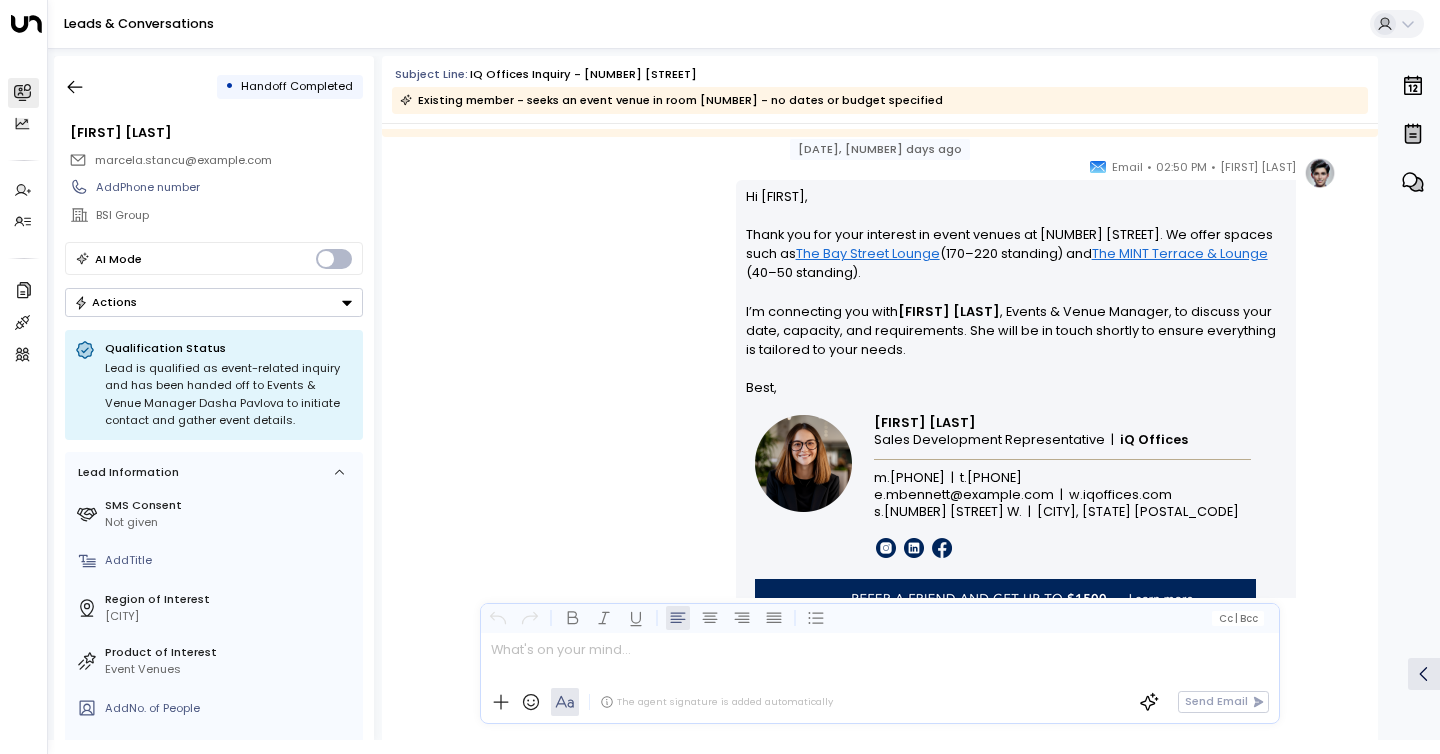 scroll, scrollTop: 1111, scrollLeft: 0, axis: vertical 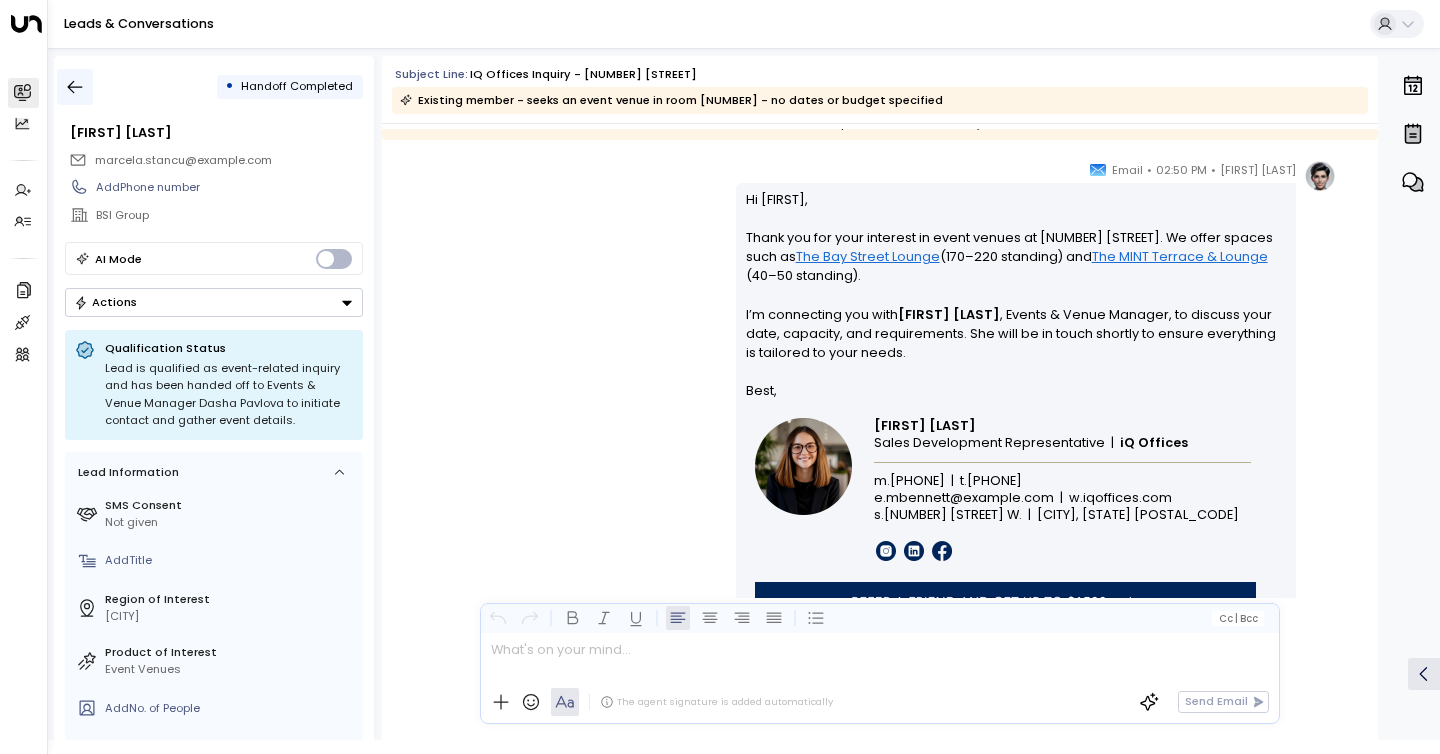 click at bounding box center [75, 87] 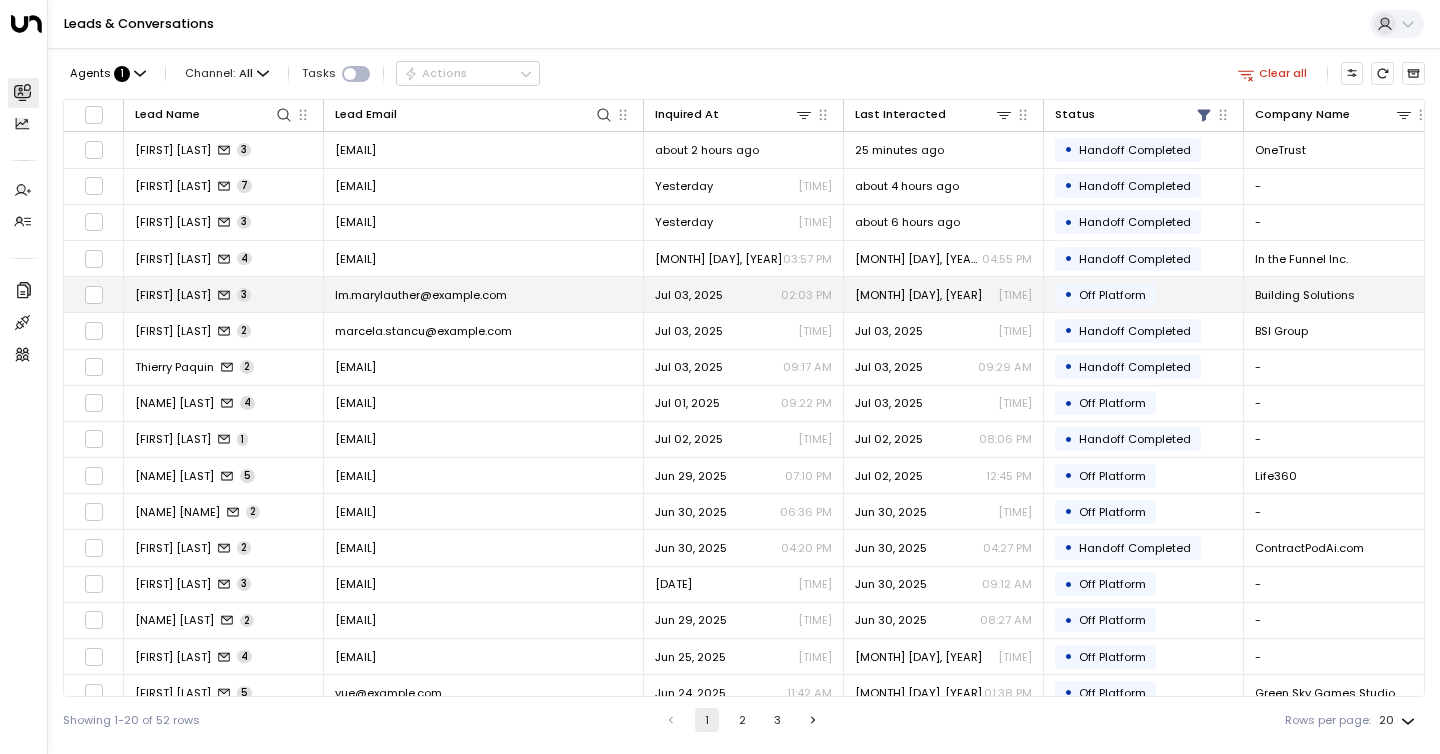 click on "[FIRST] [LAST]" at bounding box center [173, 295] 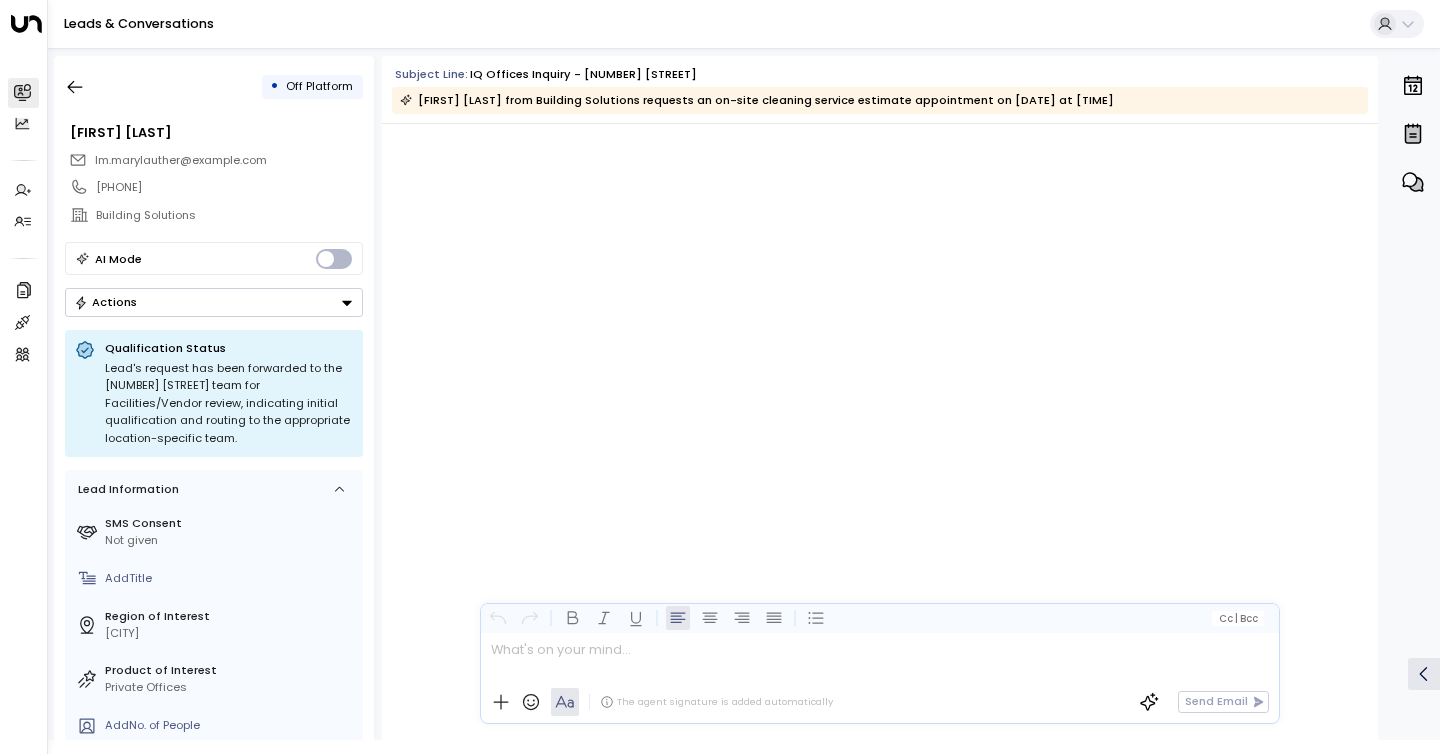 scroll, scrollTop: 2223, scrollLeft: 0, axis: vertical 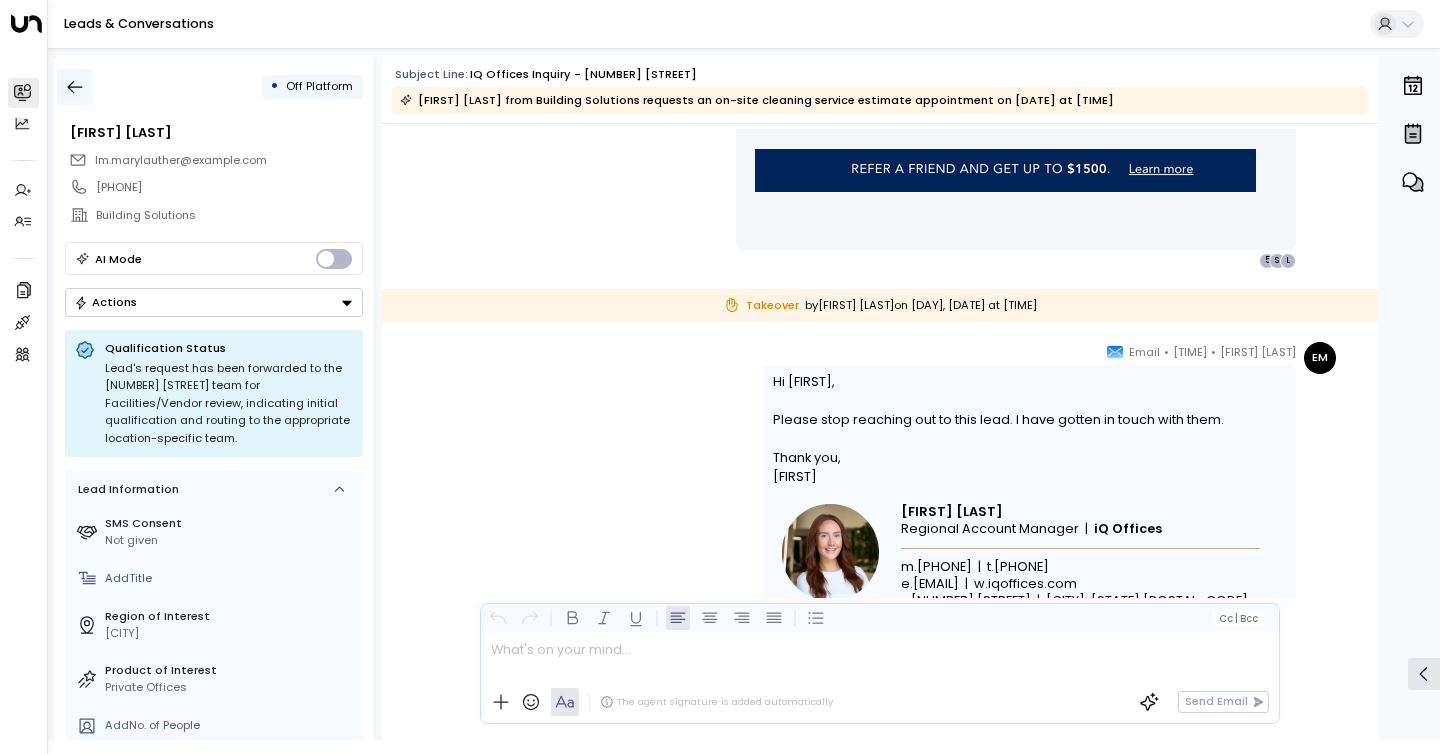 click at bounding box center (75, 87) 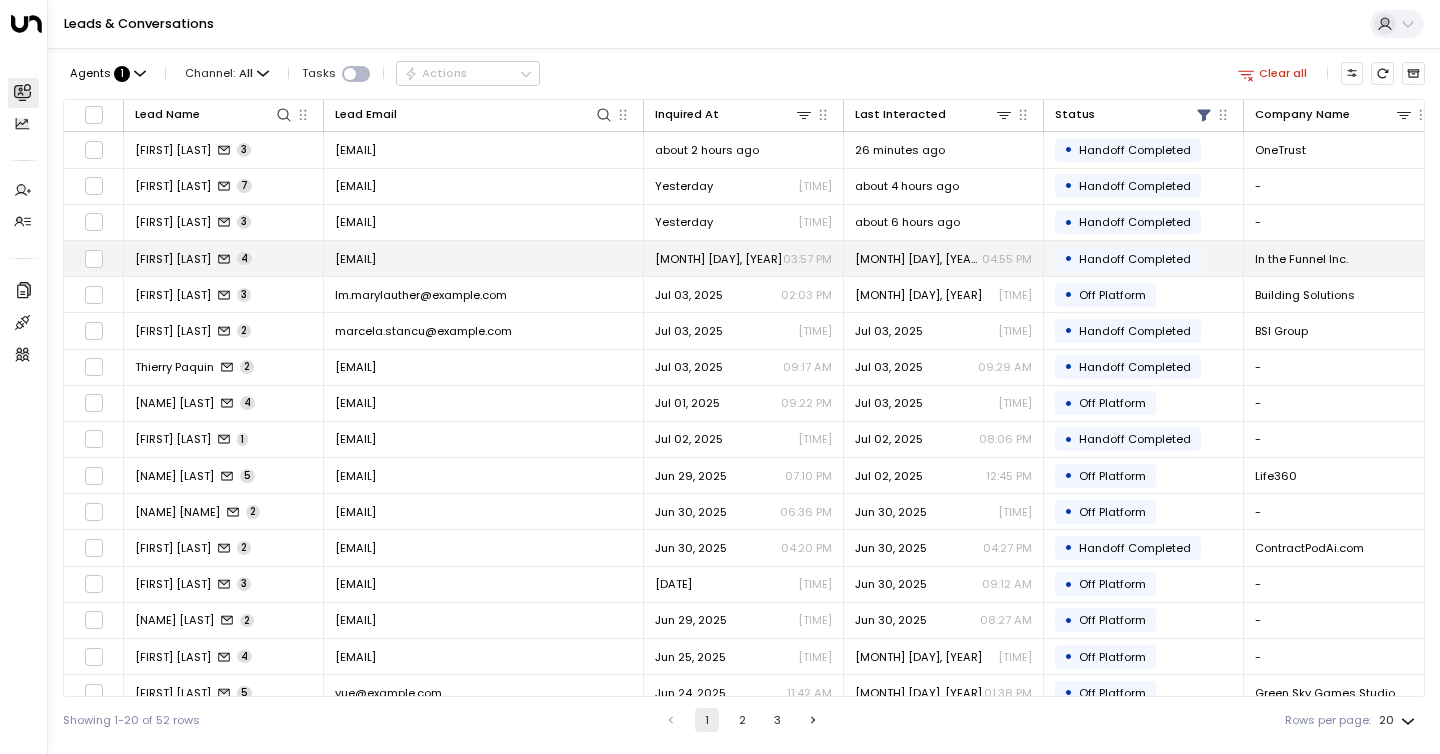 click on "[FIRST] [LAST]" at bounding box center (173, 259) 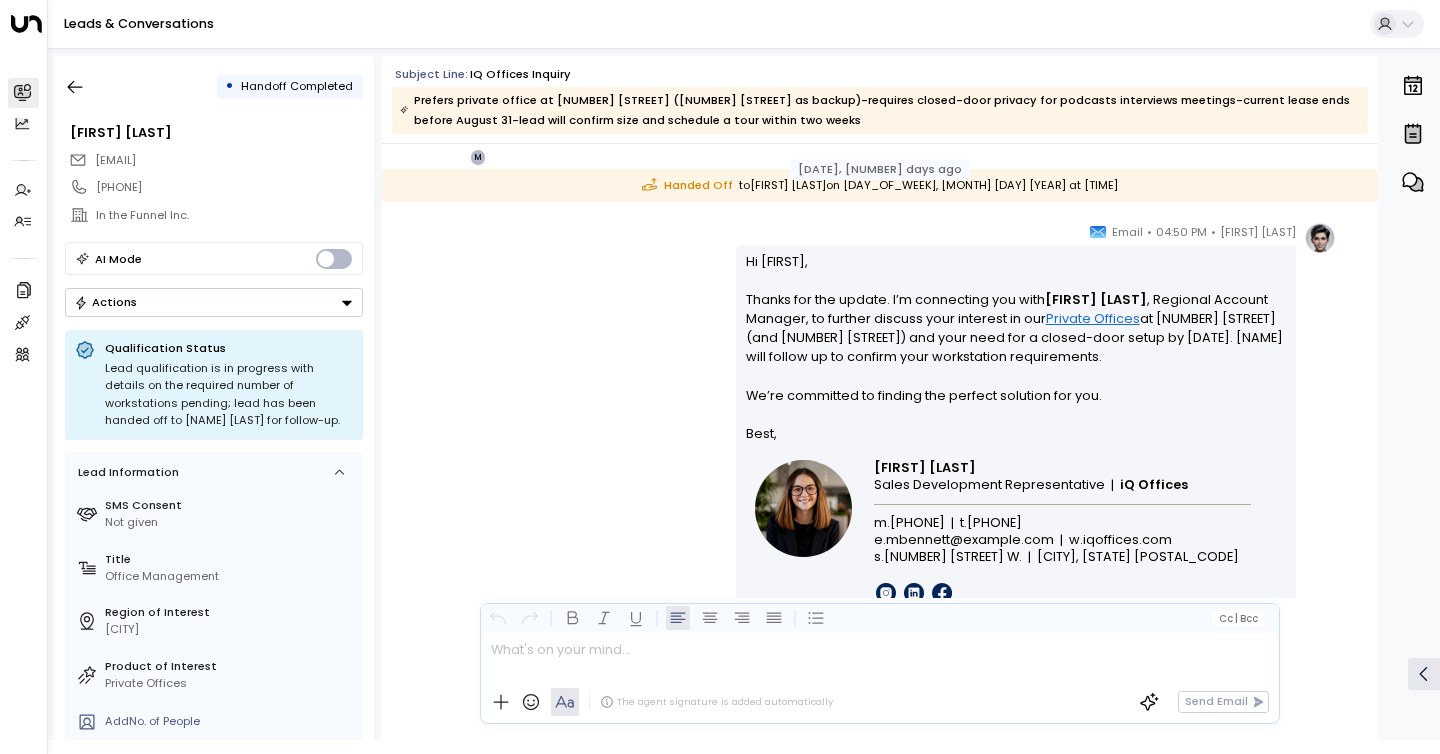 scroll, scrollTop: 4690, scrollLeft: 0, axis: vertical 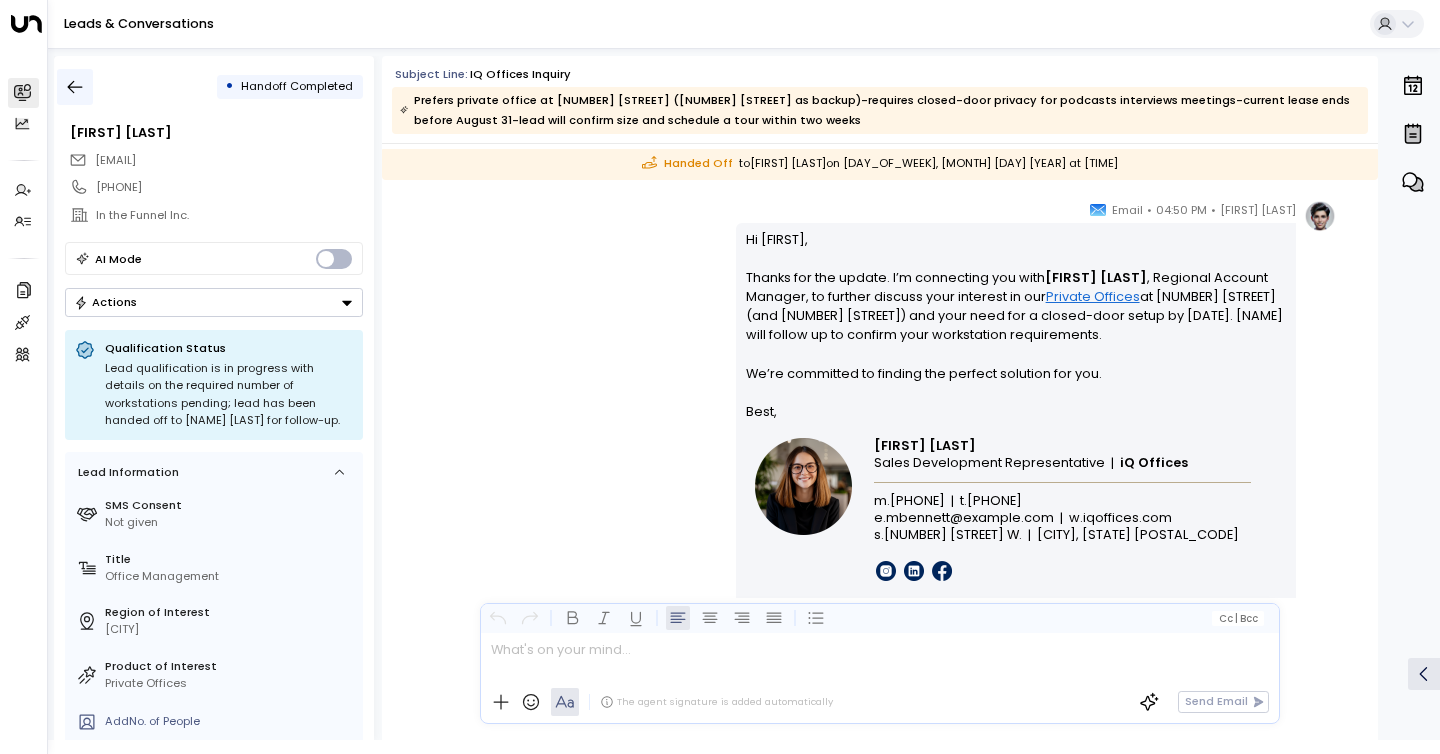 click at bounding box center [75, 87] 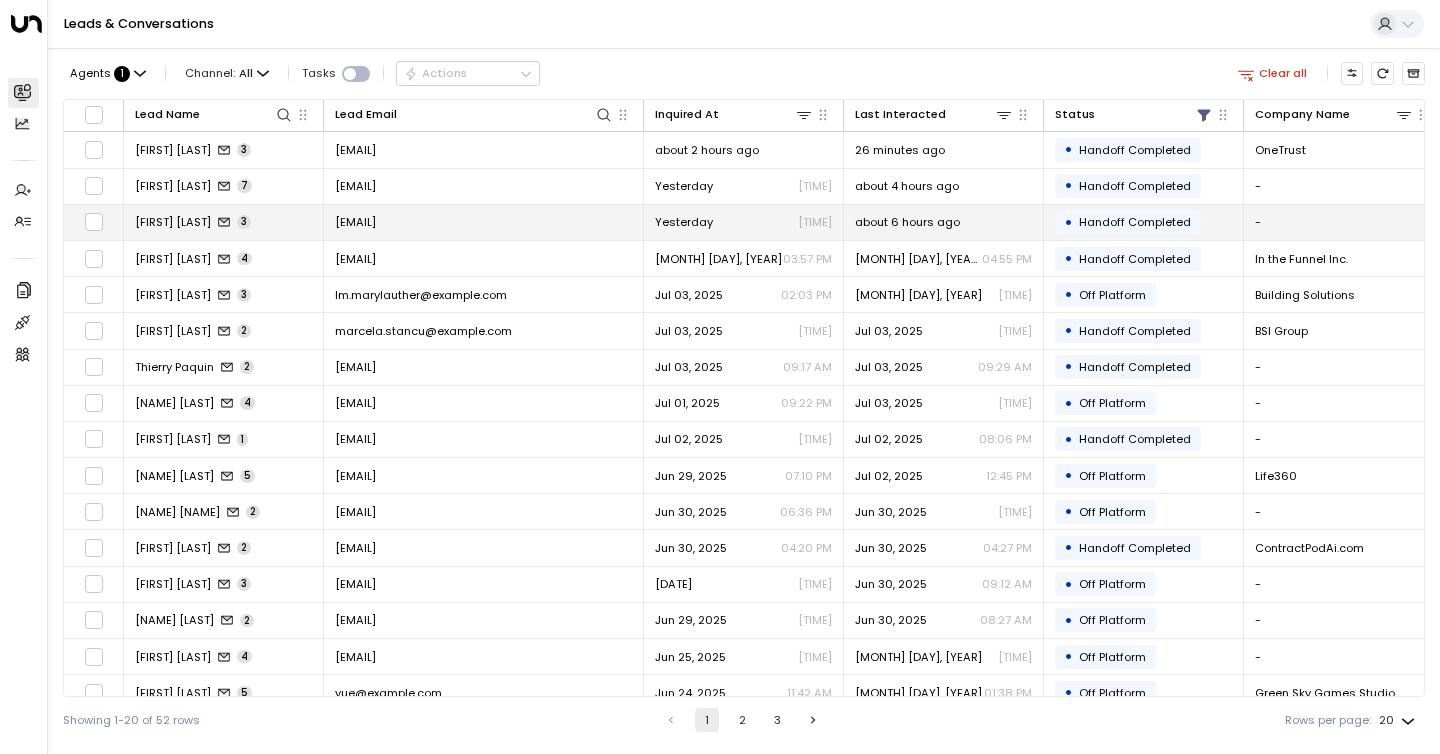 click on "[FIRST] [LAST]" at bounding box center [173, 222] 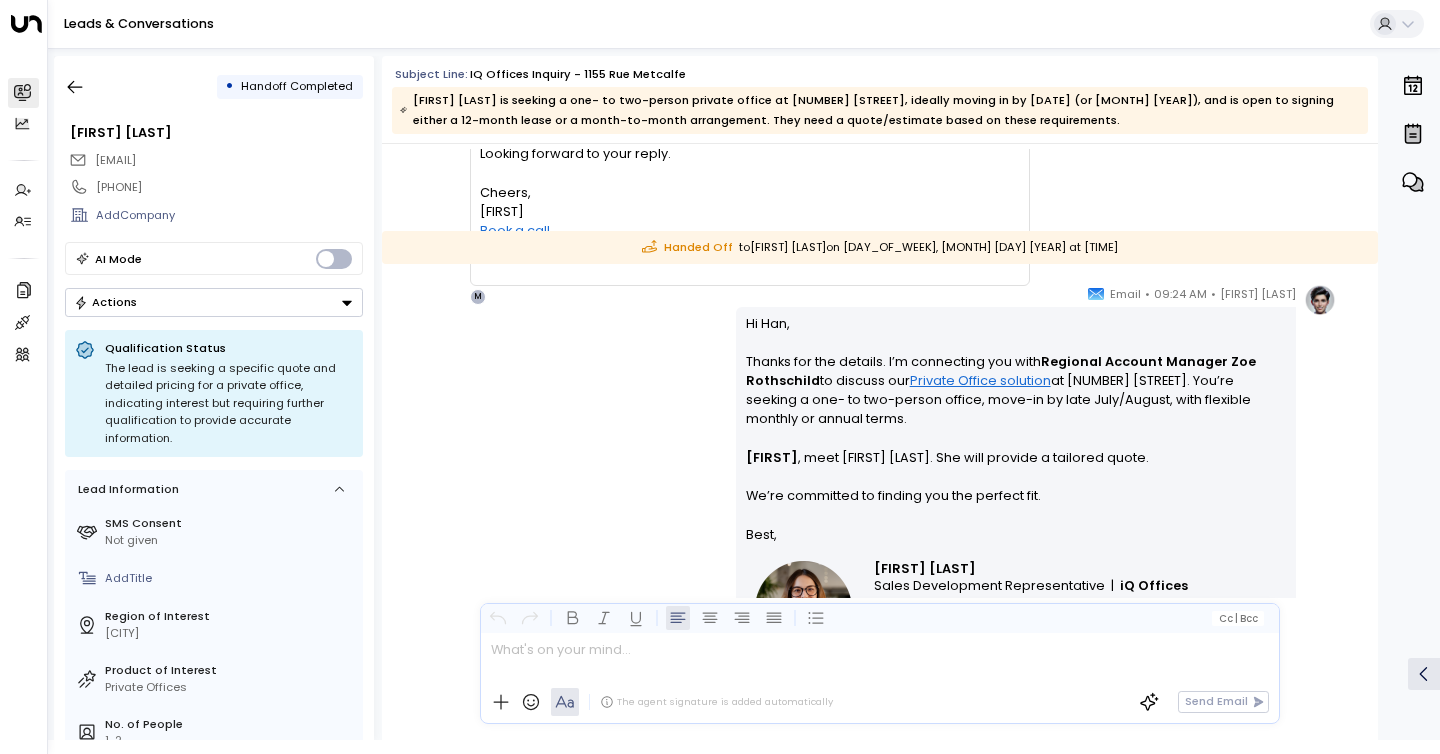 scroll, scrollTop: 2449, scrollLeft: 0, axis: vertical 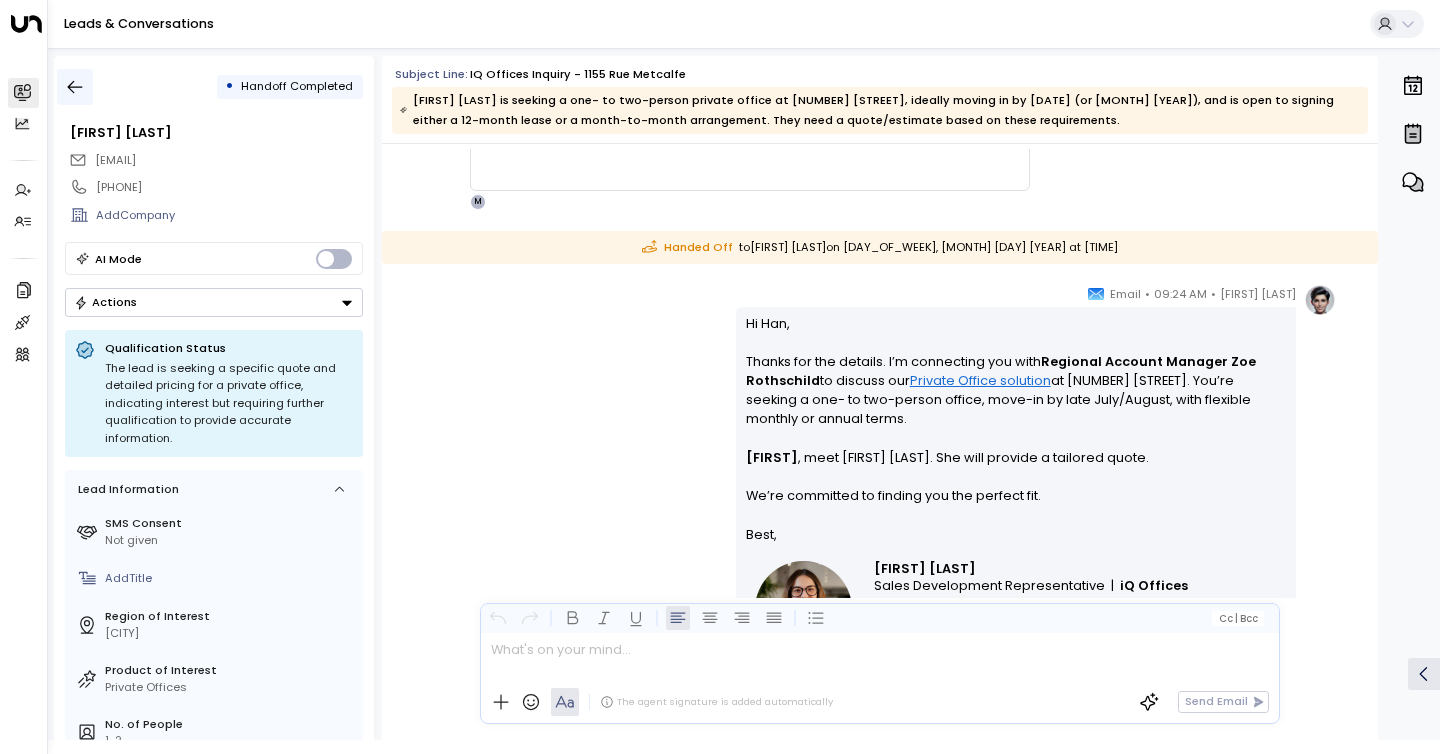 click at bounding box center (75, 87) 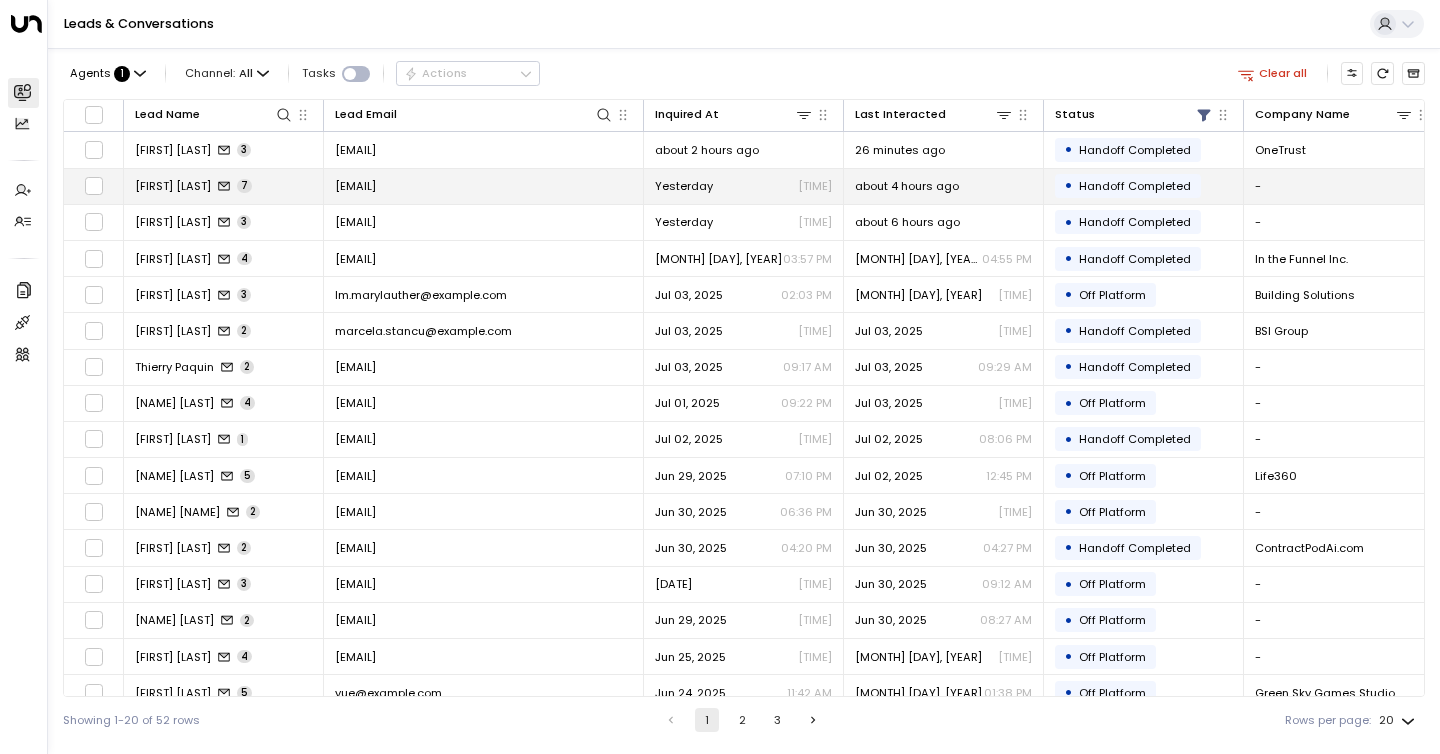click on "[FIRST] [LAST]" at bounding box center (173, 186) 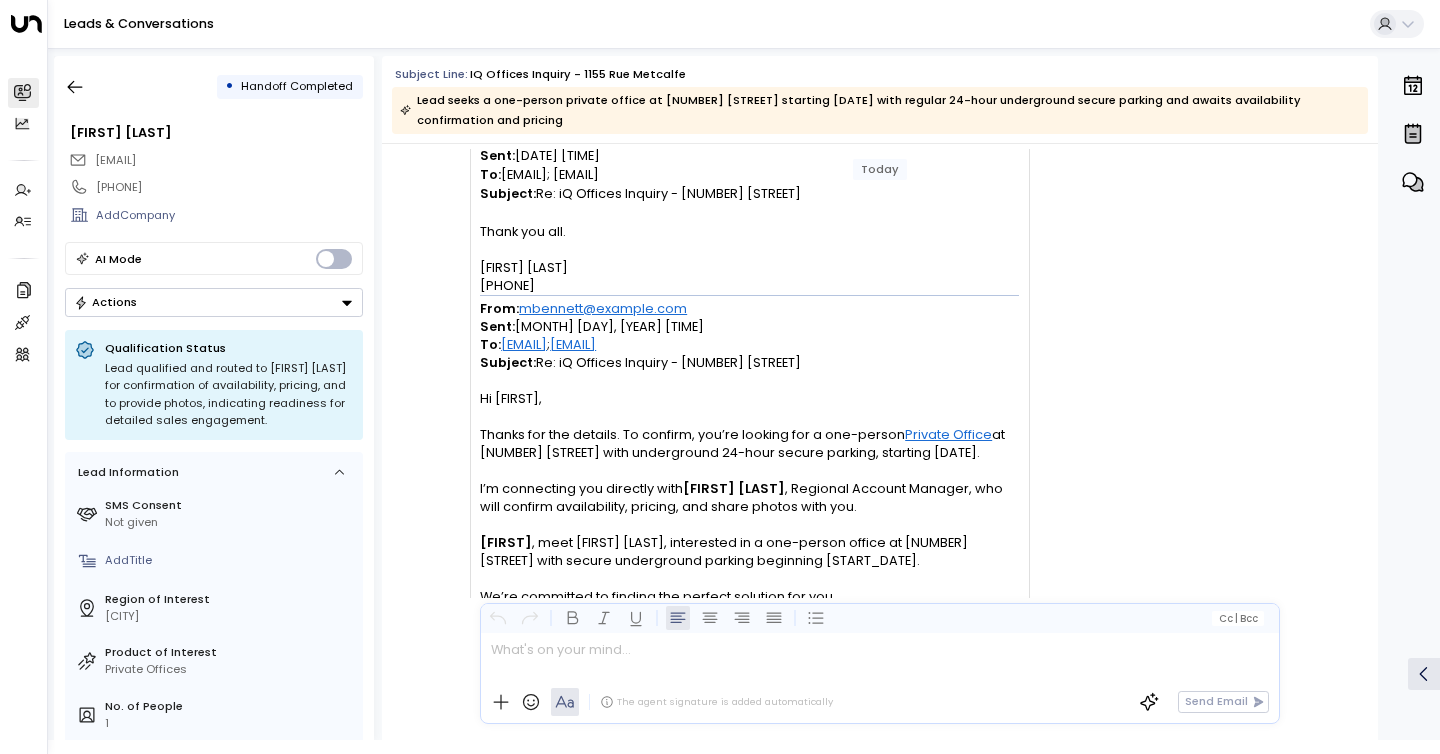 scroll, scrollTop: 6017, scrollLeft: 0, axis: vertical 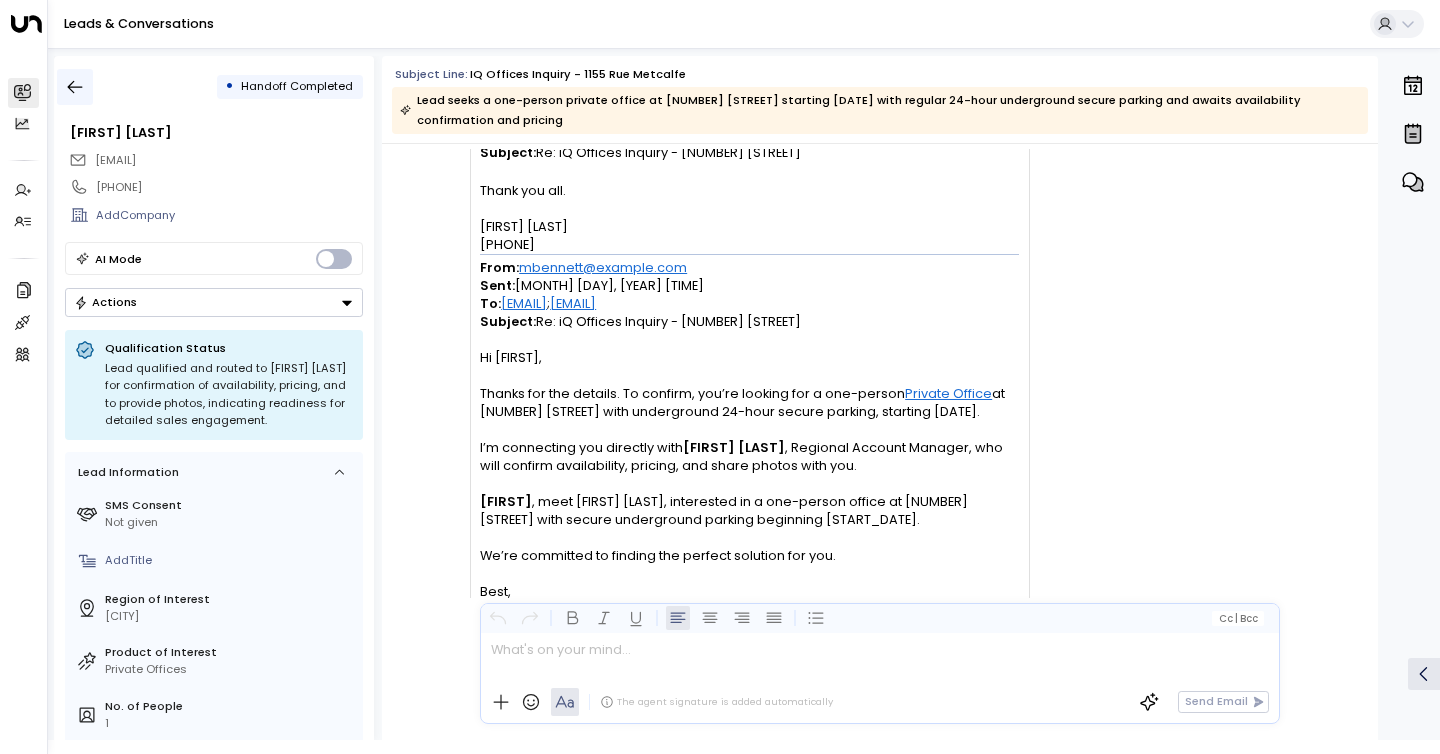 click at bounding box center (75, 87) 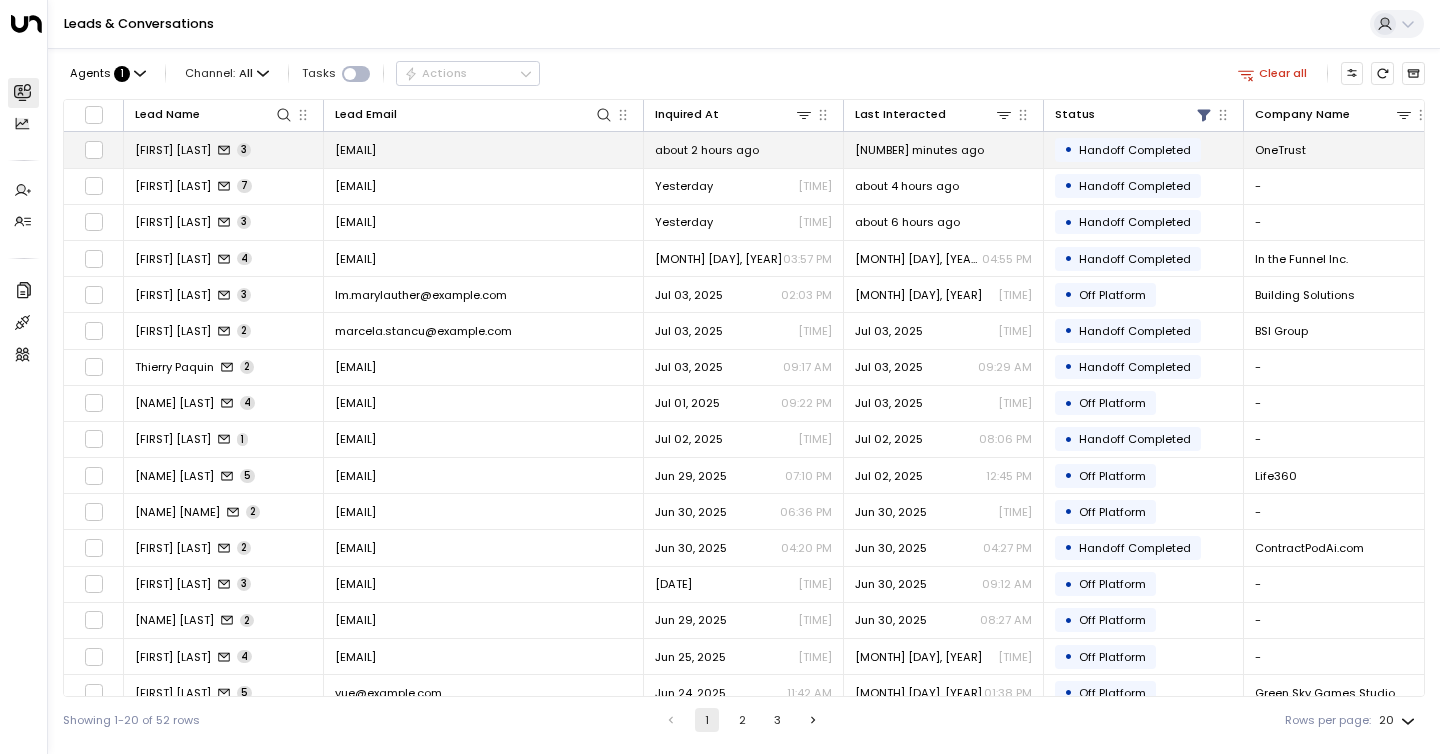 click on "3" at bounding box center [244, 150] 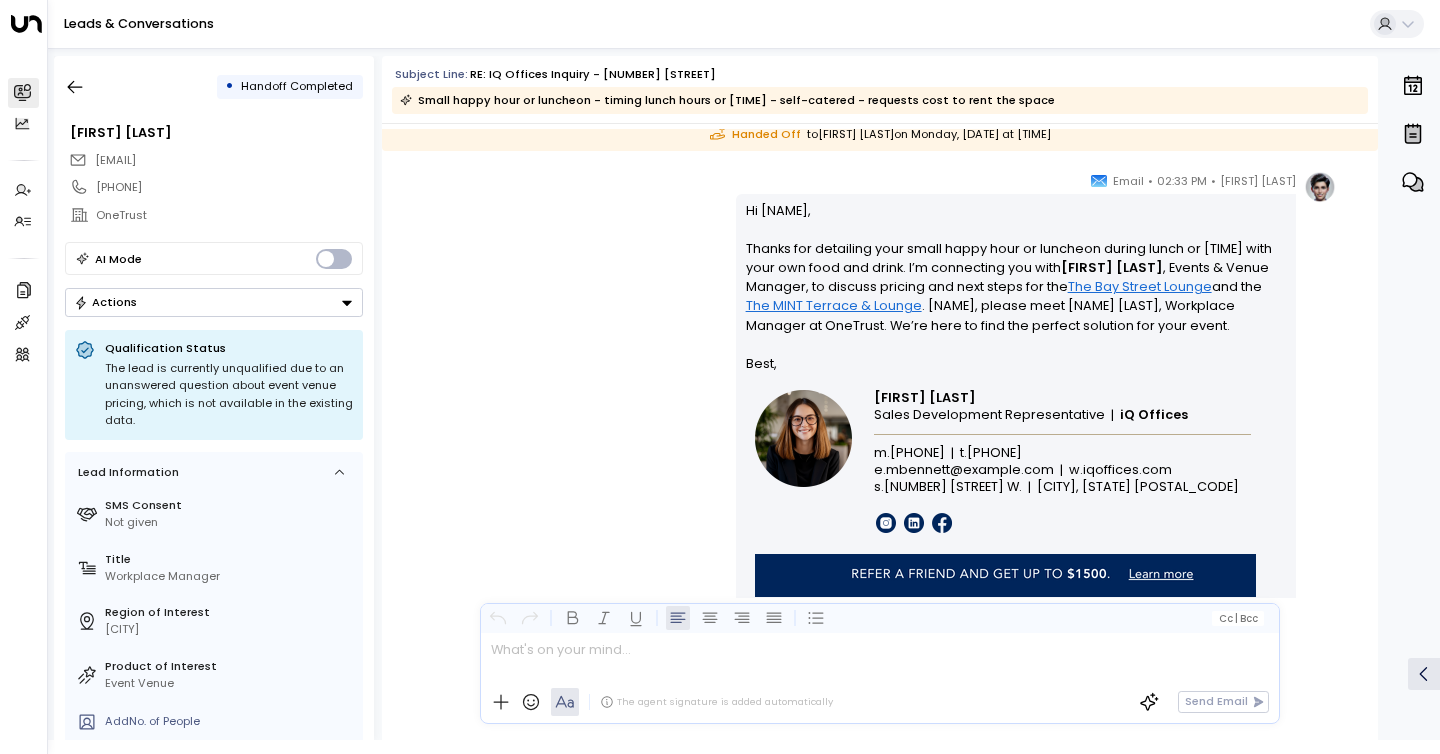scroll, scrollTop: 2487, scrollLeft: 0, axis: vertical 